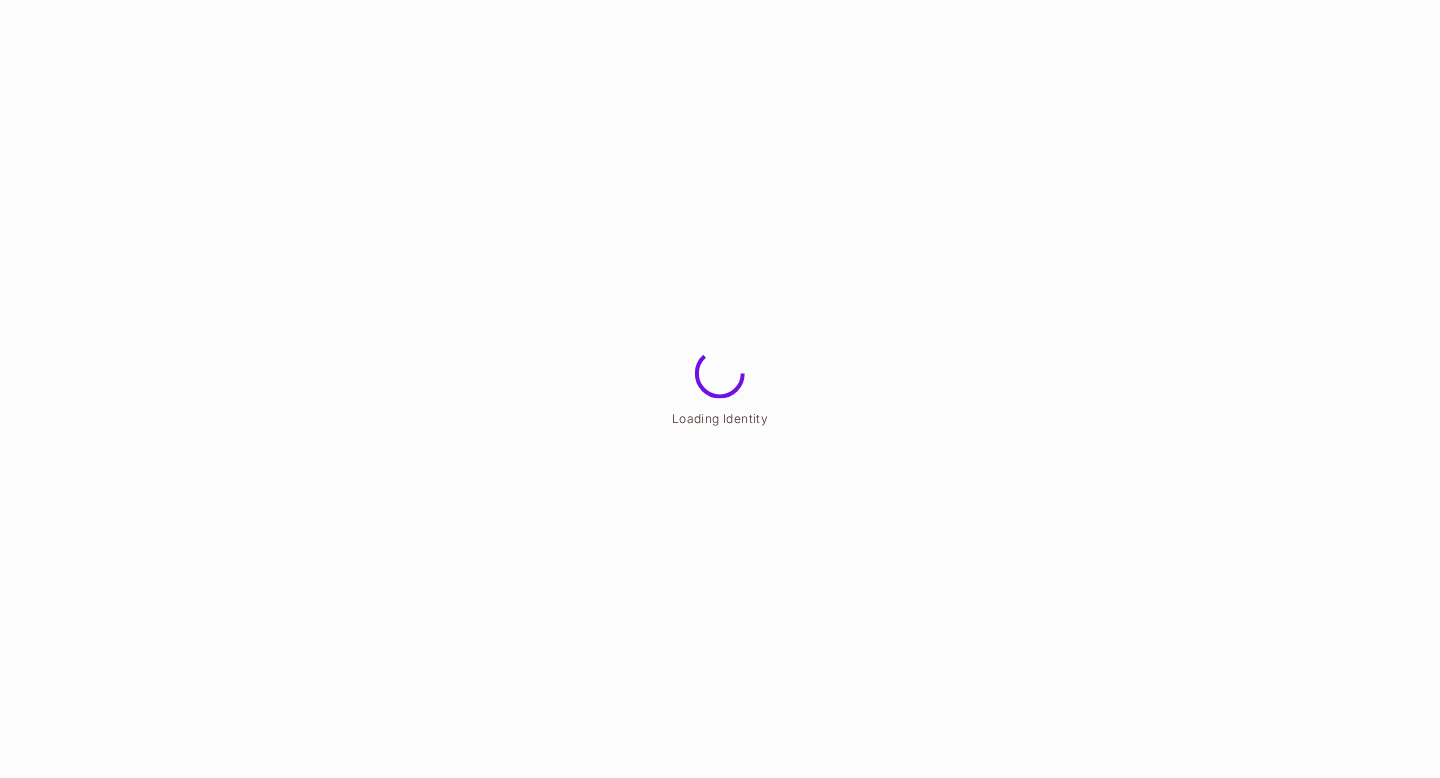 scroll, scrollTop: 0, scrollLeft: 0, axis: both 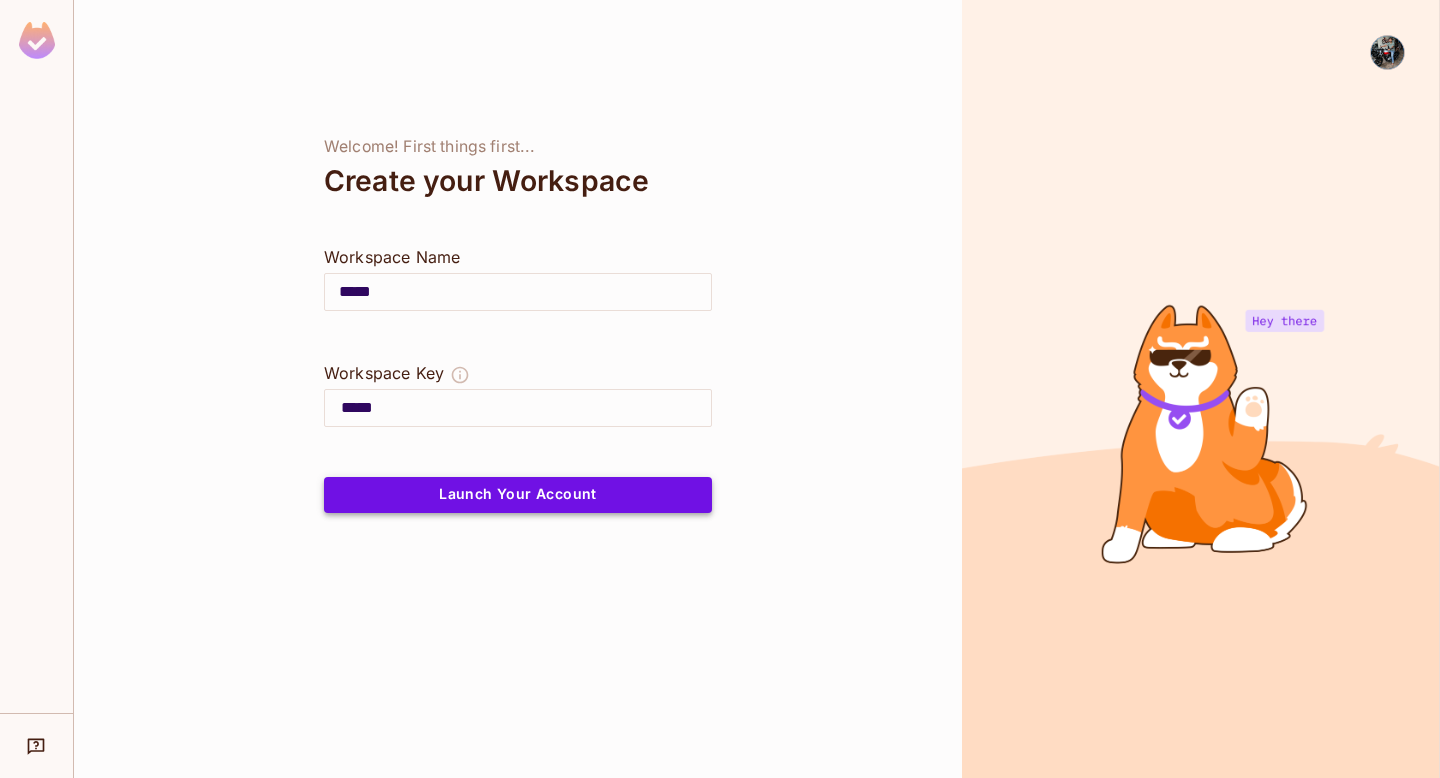 click on "Launch Your Account" at bounding box center [518, 495] 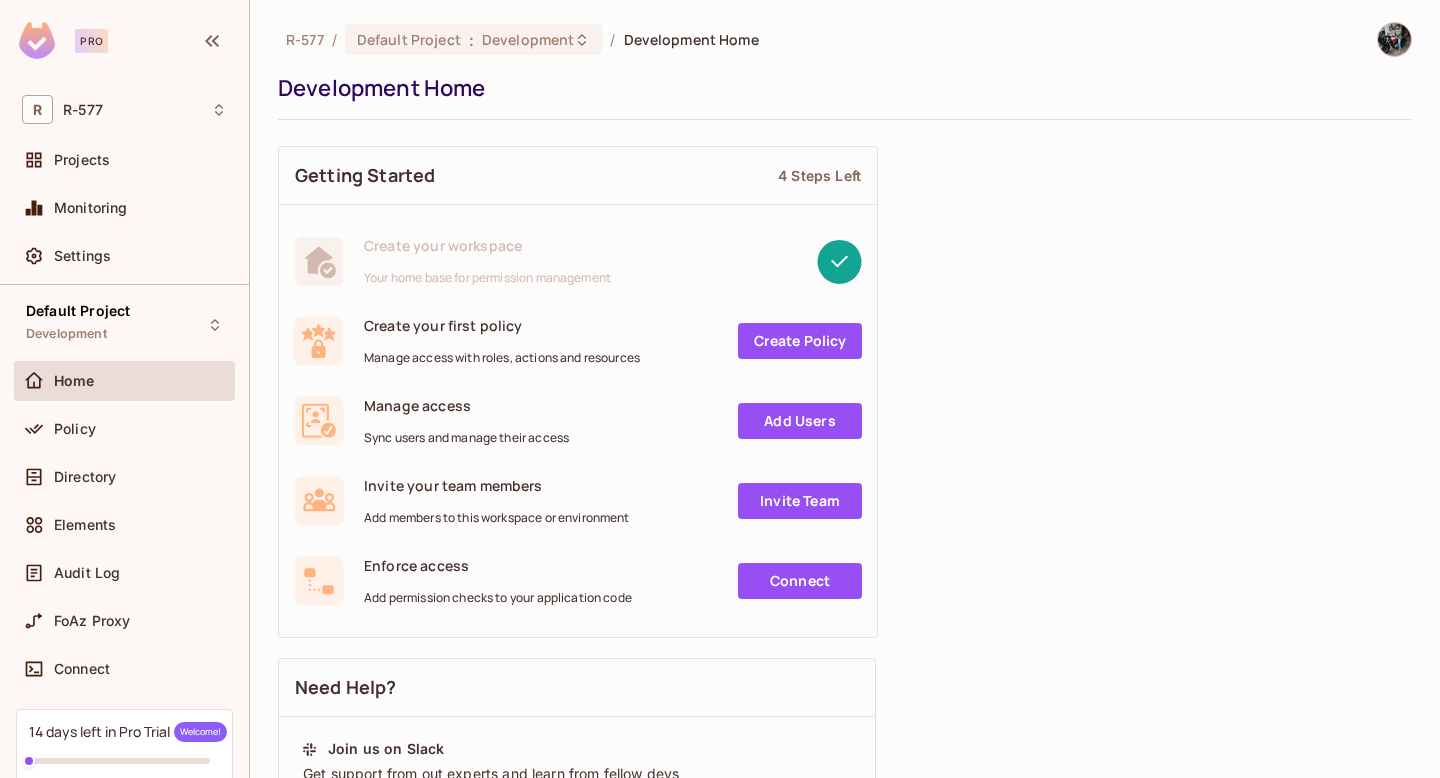 click on "Create Policy" at bounding box center [800, 341] 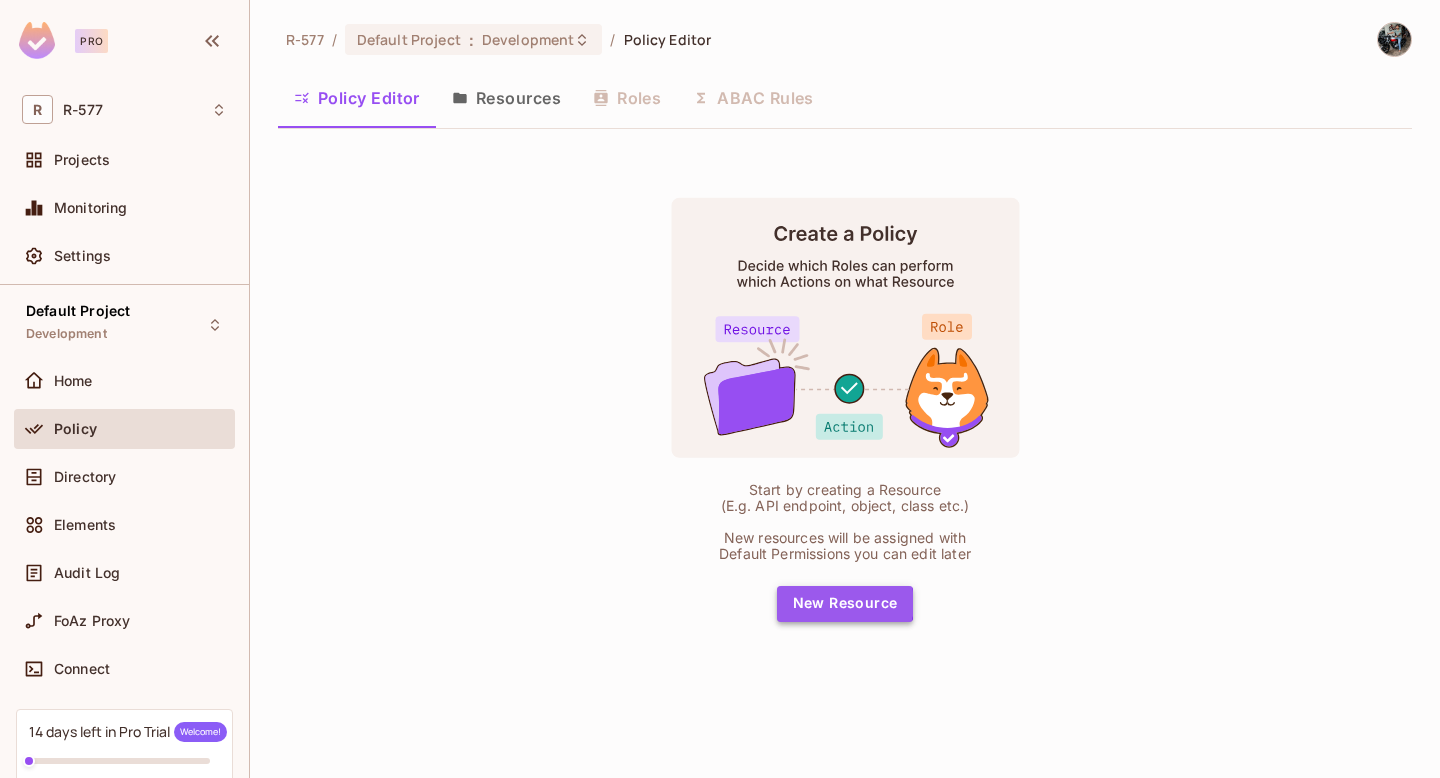 click on "New Resource" at bounding box center [845, 604] 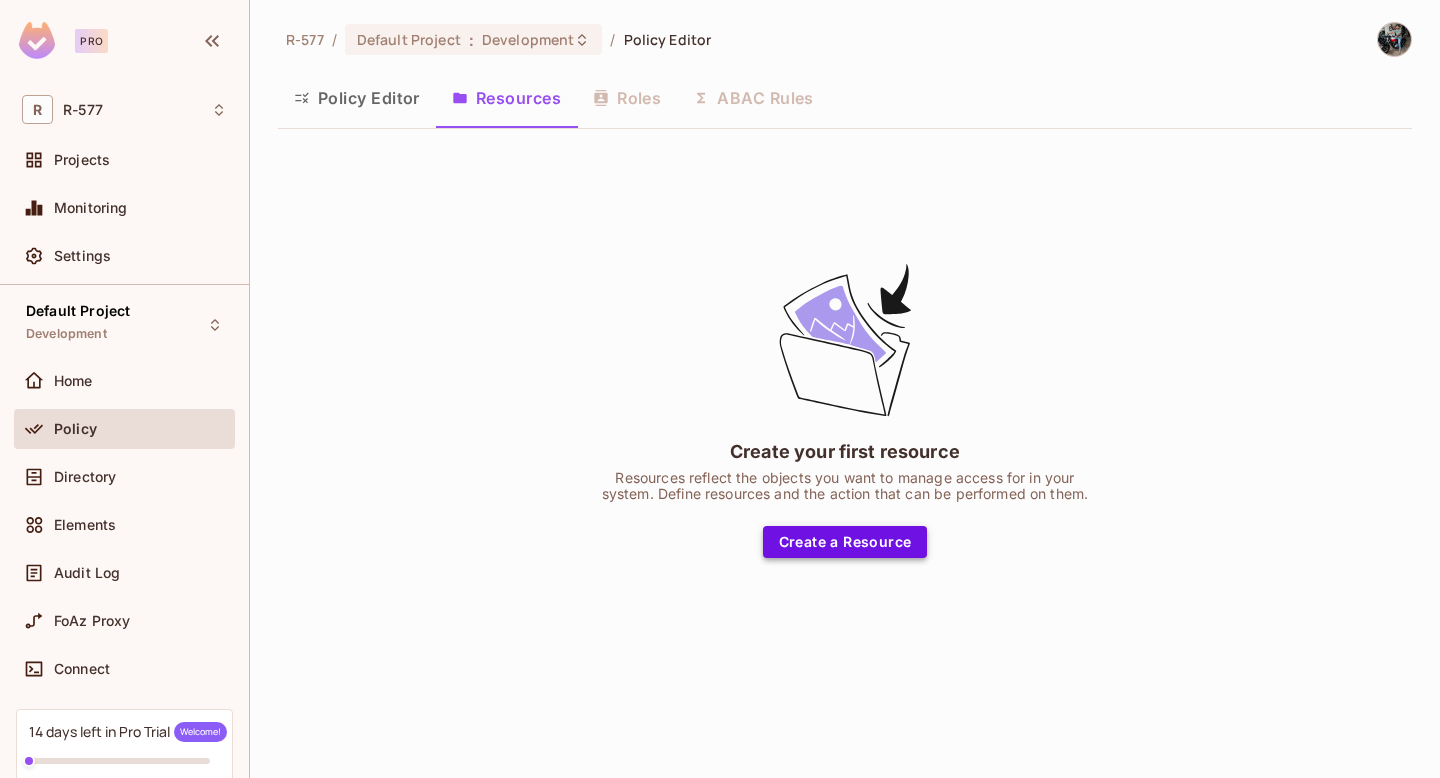 click on "Create a Resource" at bounding box center [845, 542] 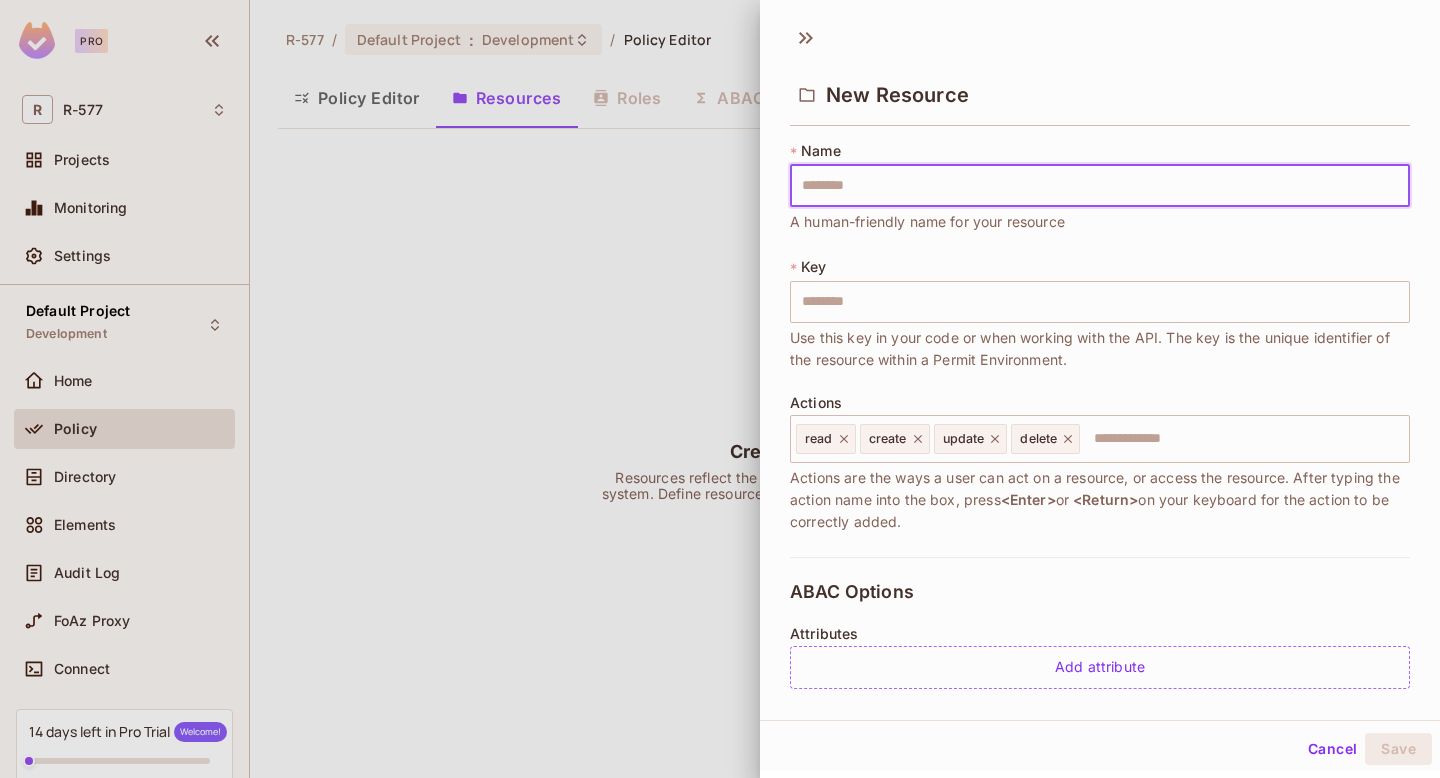 type on "*" 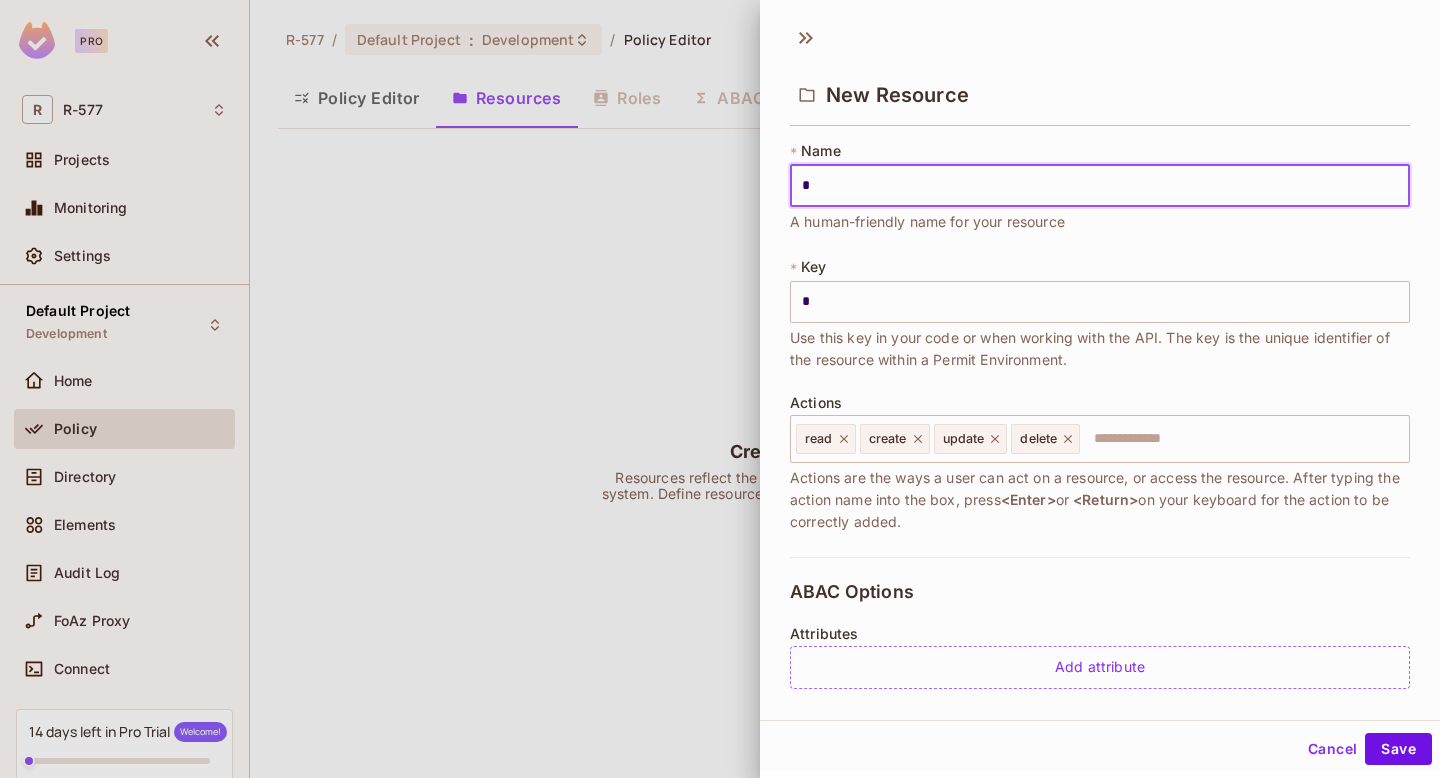 type on "**" 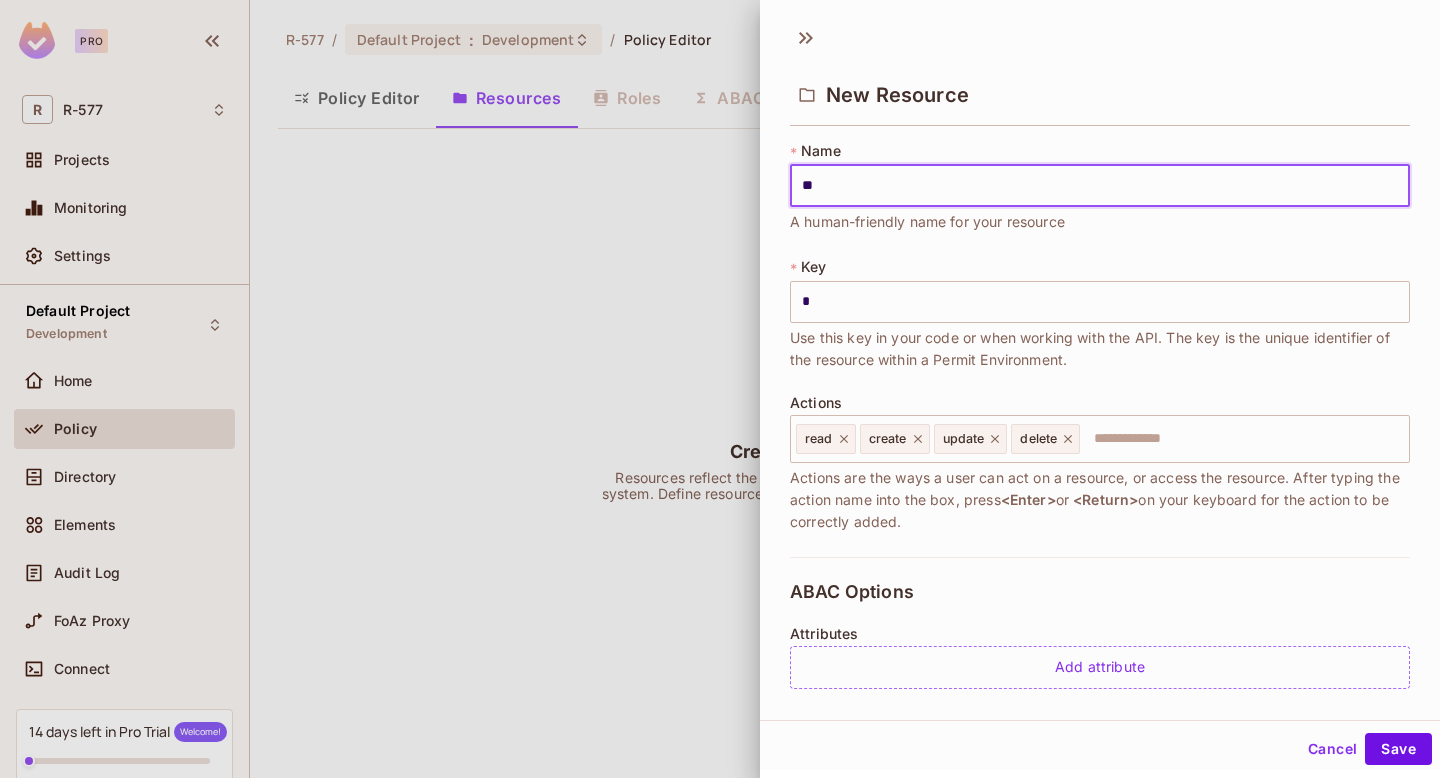 type on "**" 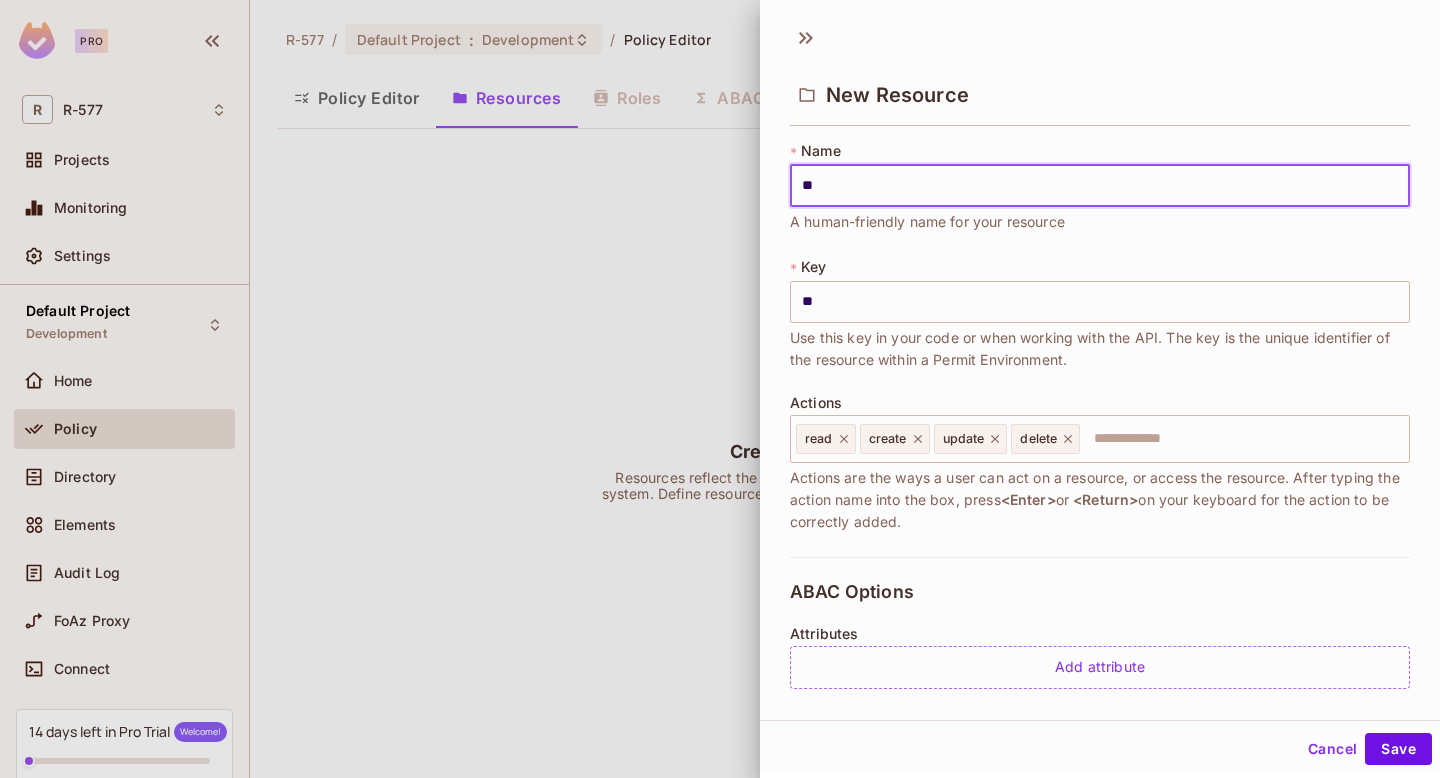 type on "***" 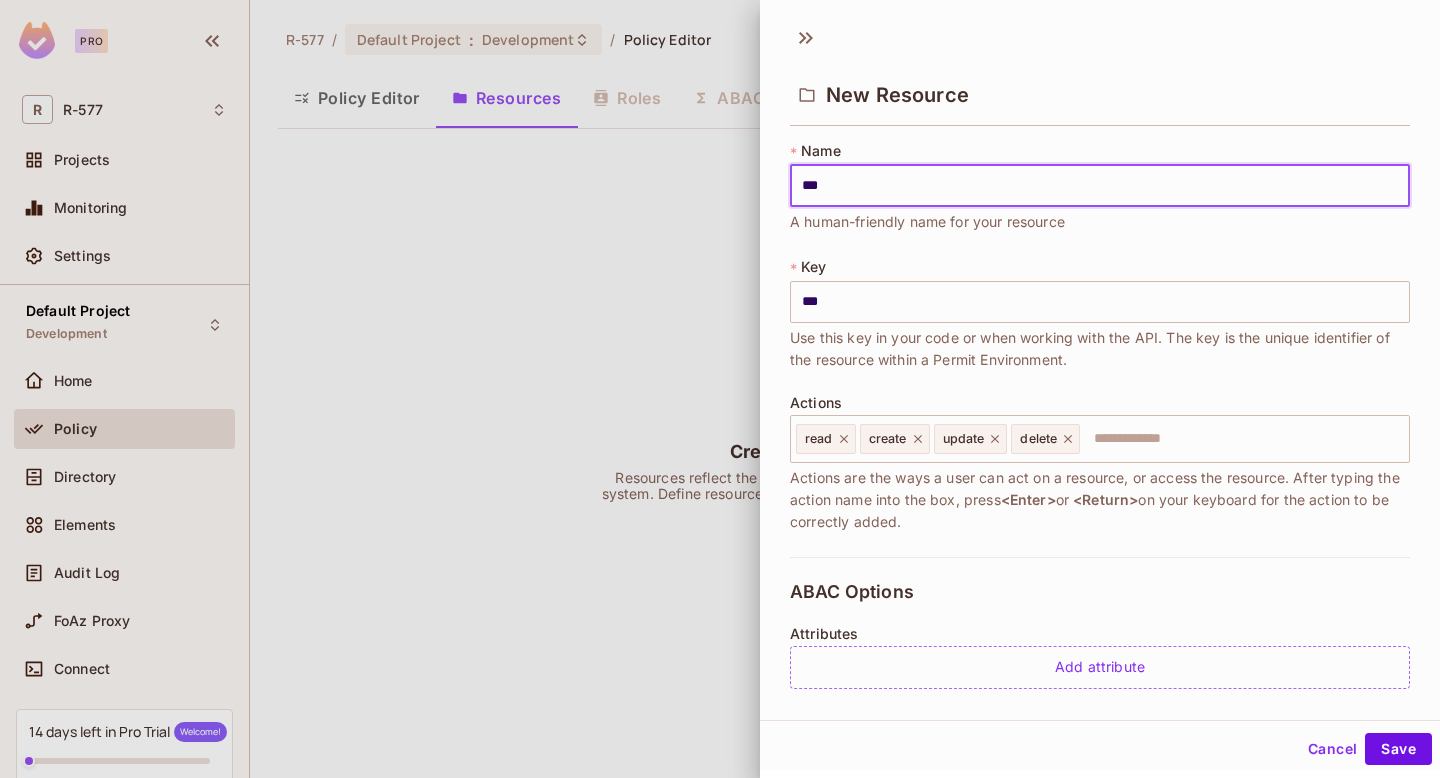 type on "****" 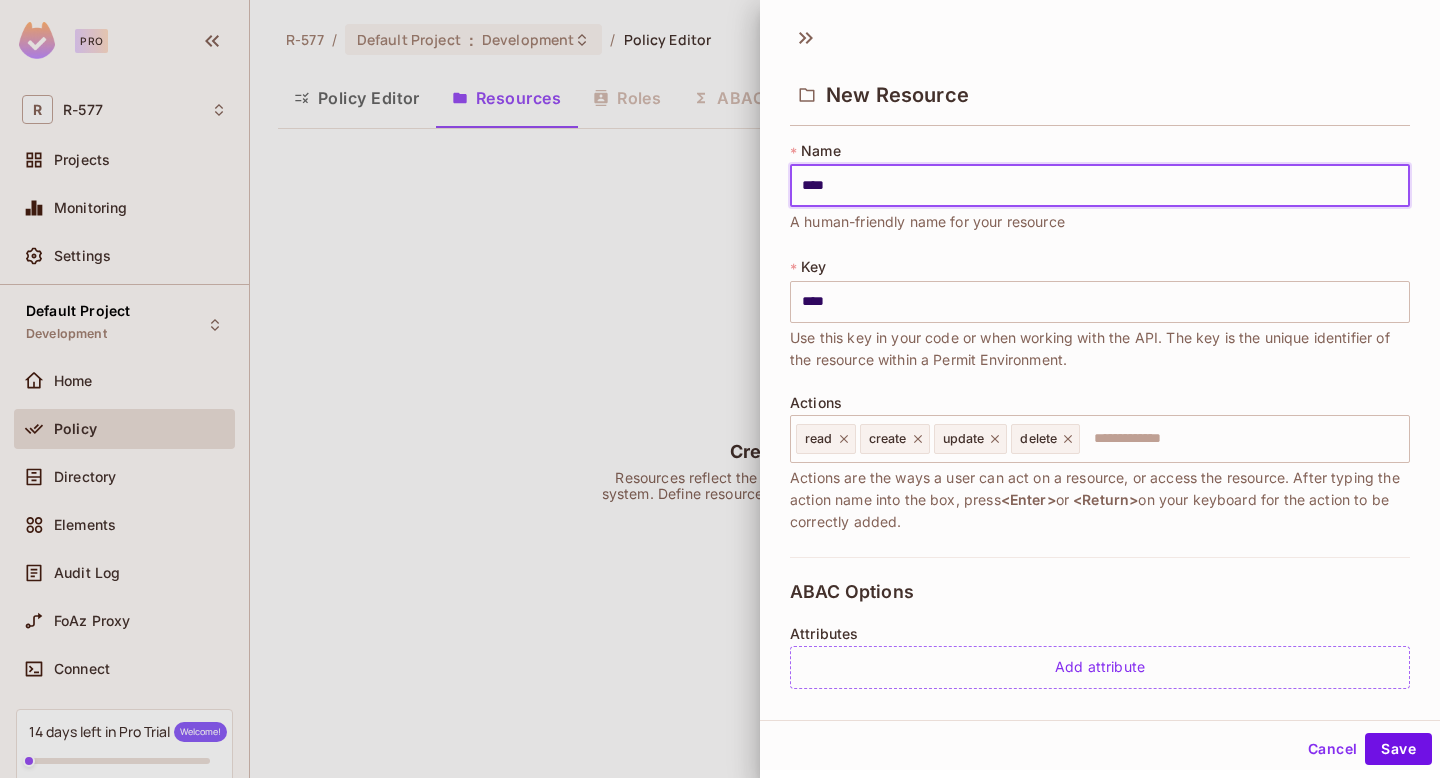 type on "*****" 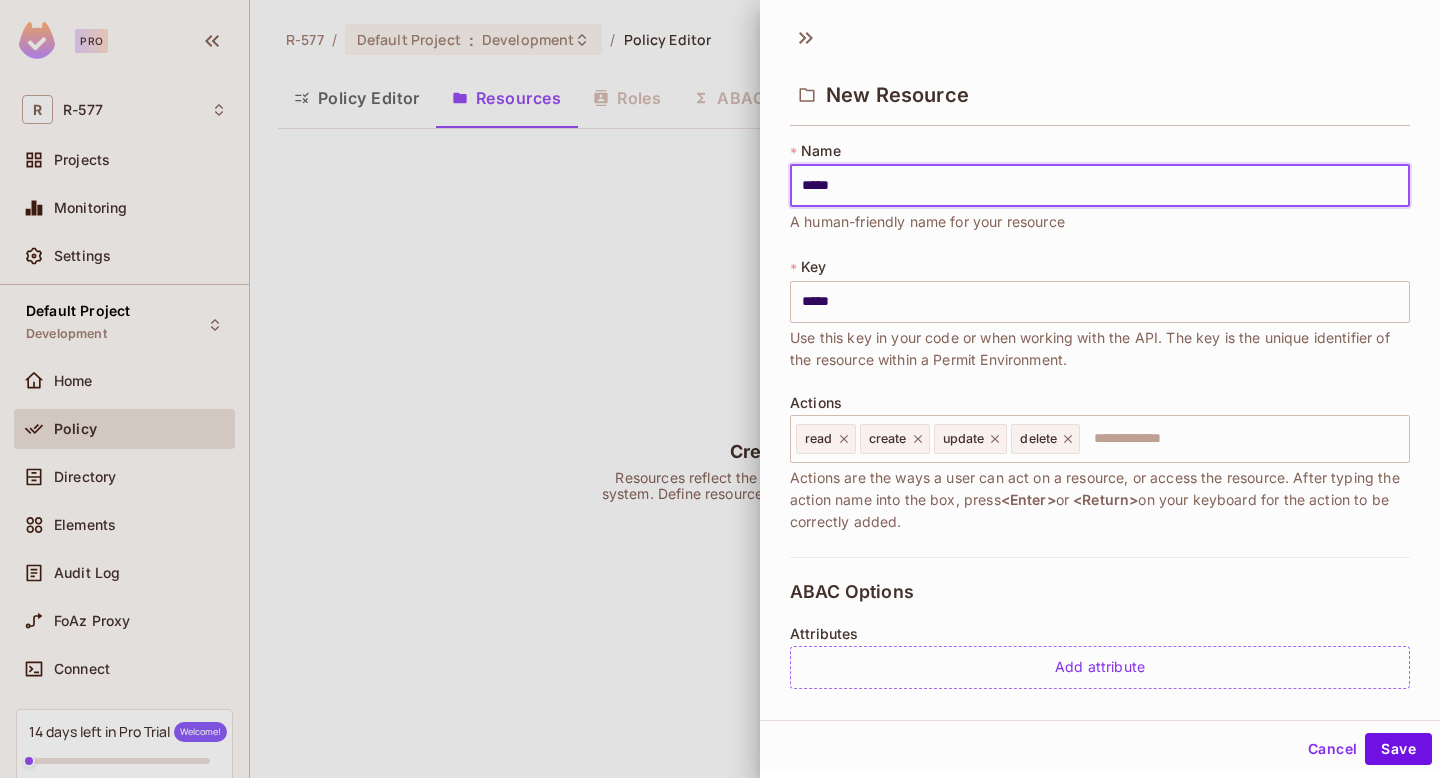 type on "******" 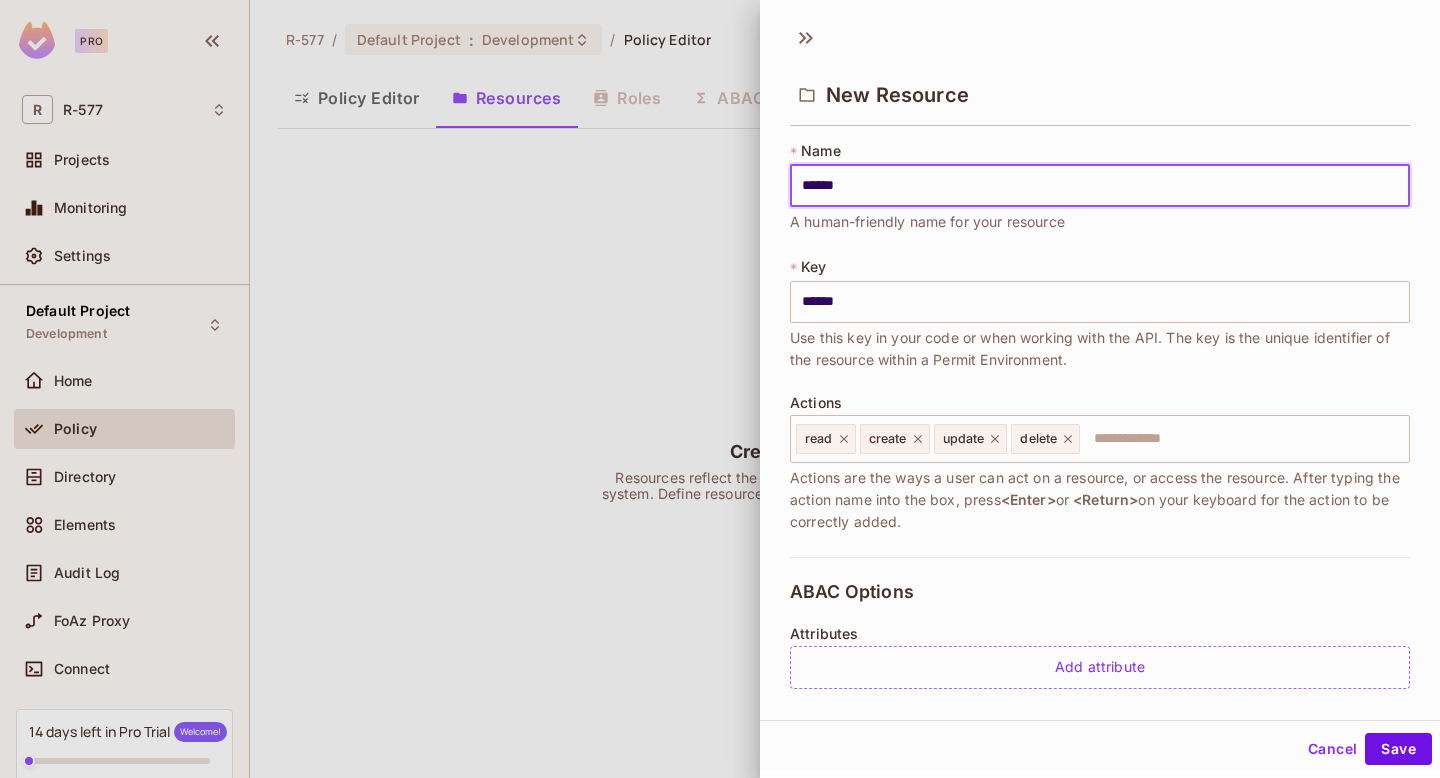 type on "*******" 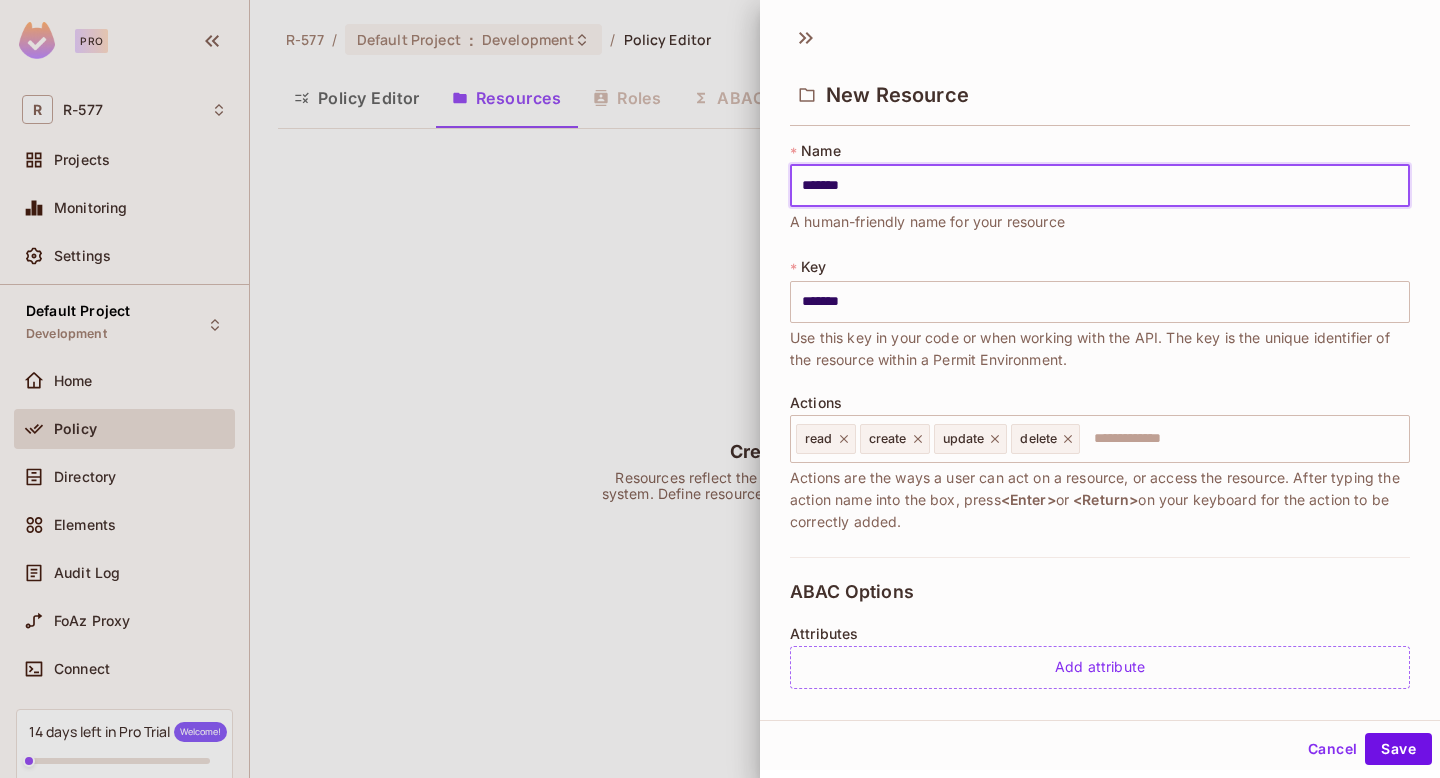 type on "********" 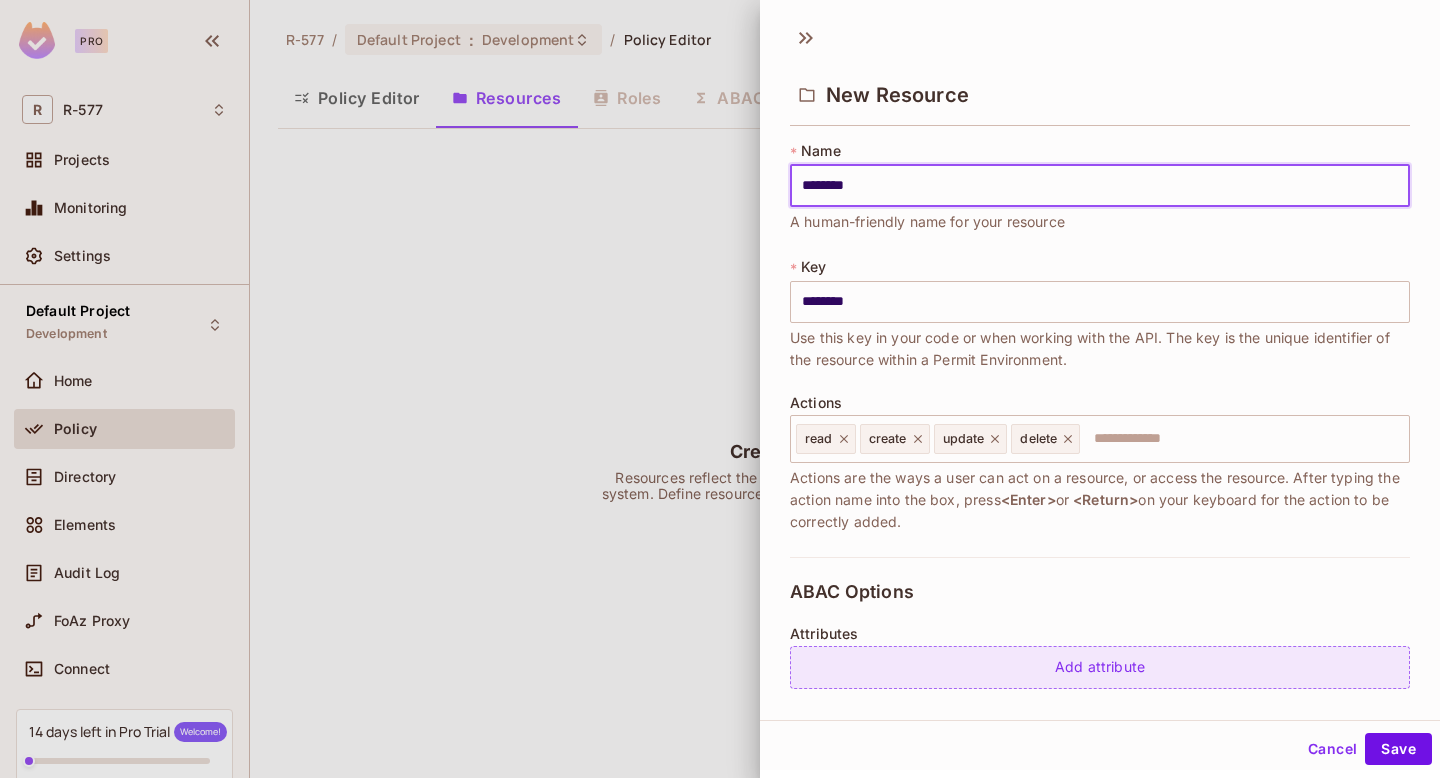 type on "********" 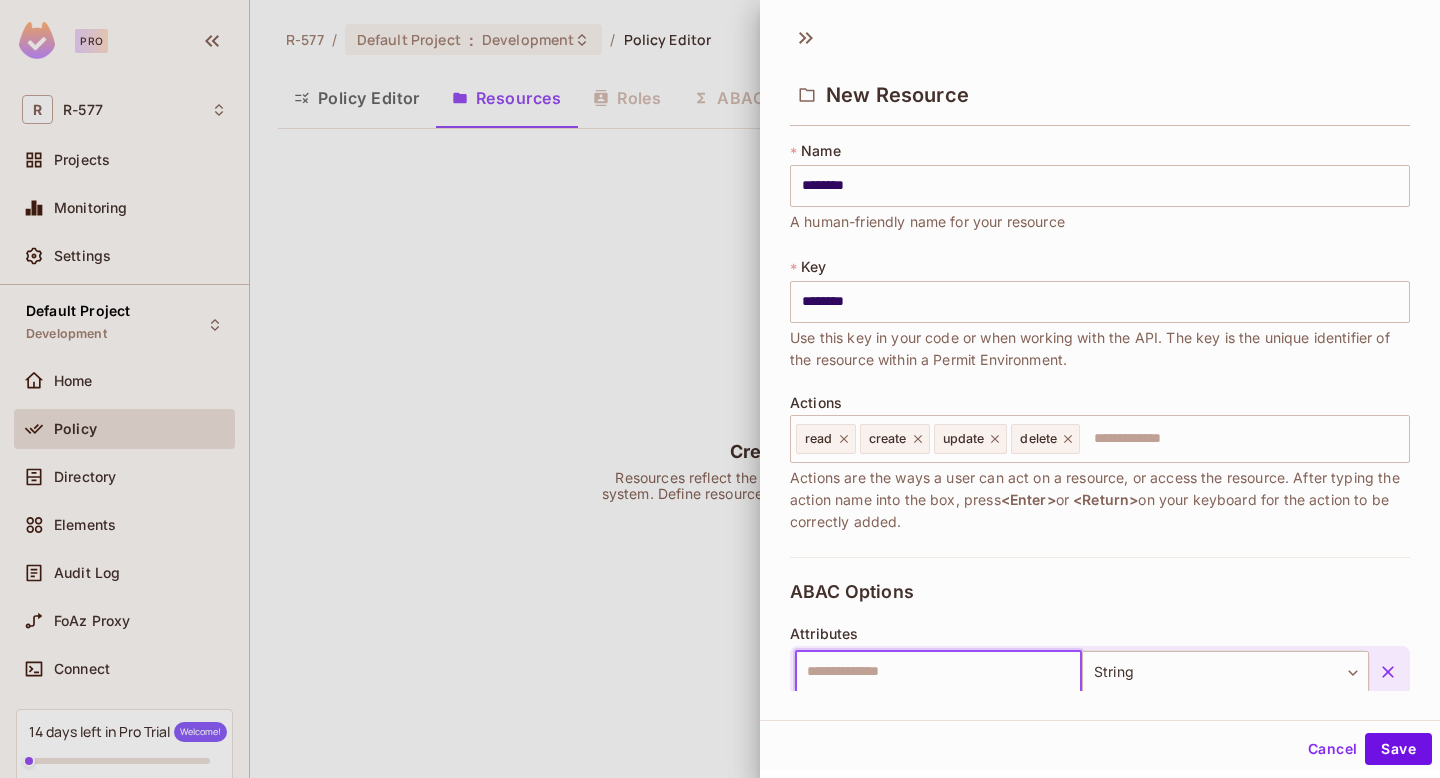 scroll, scrollTop: 2, scrollLeft: 0, axis: vertical 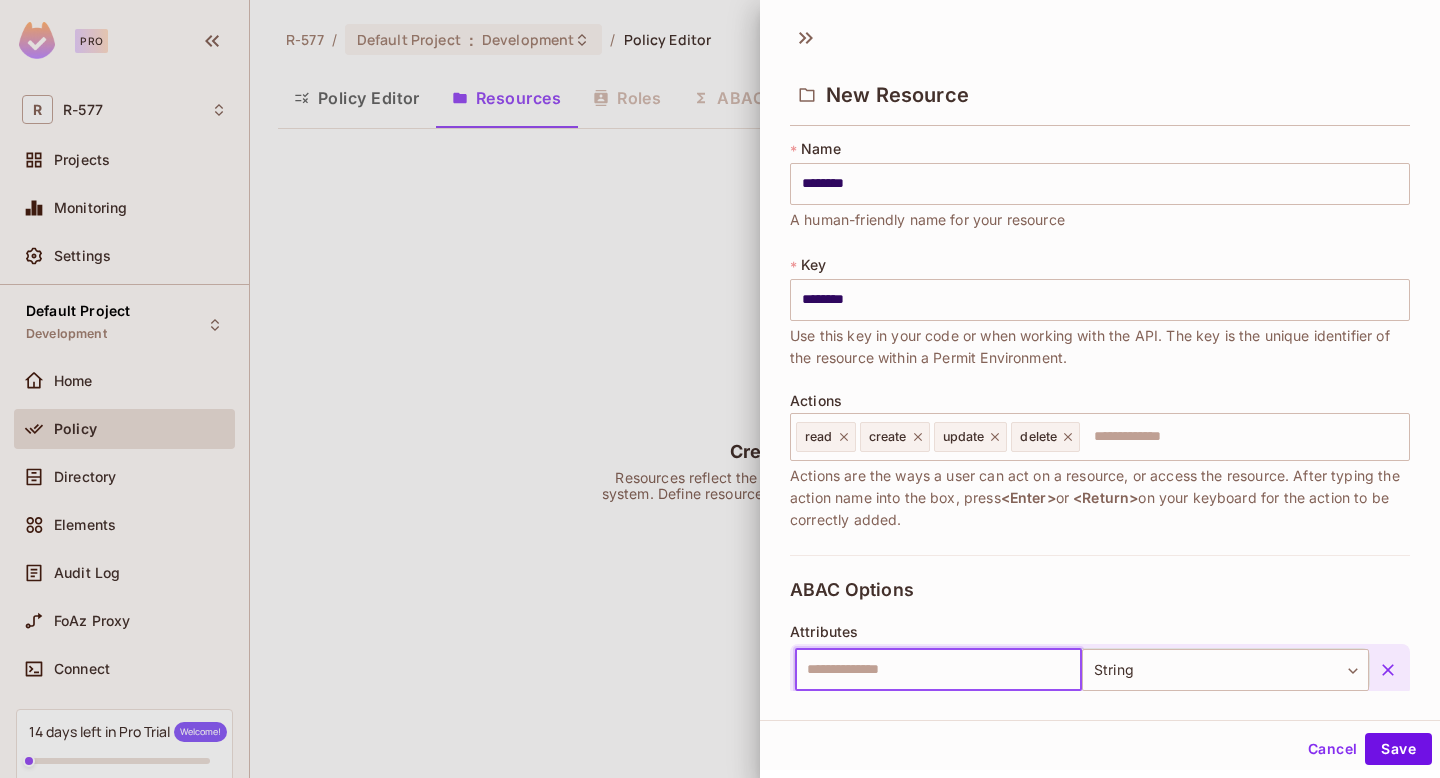 click 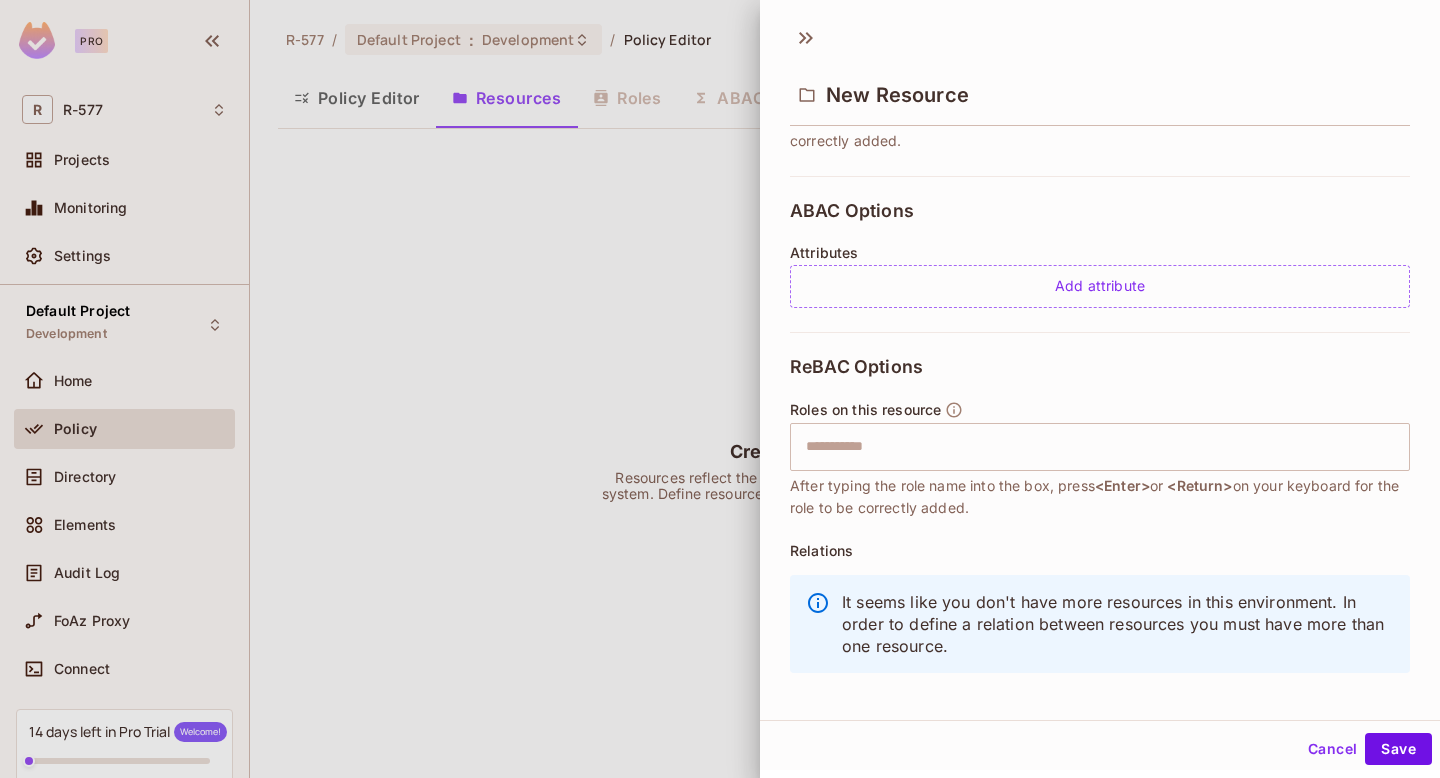 scroll, scrollTop: 399, scrollLeft: 0, axis: vertical 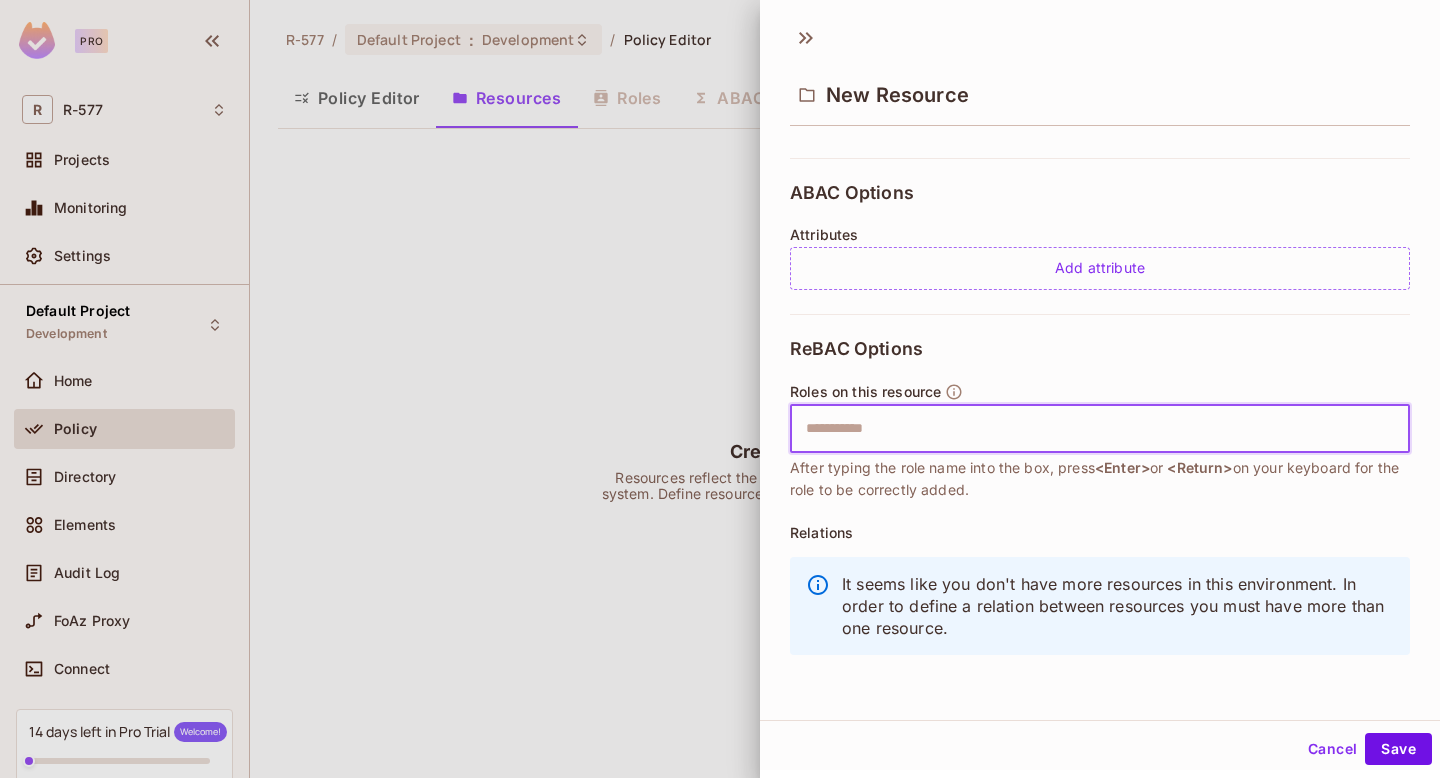 click at bounding box center (1097, 429) 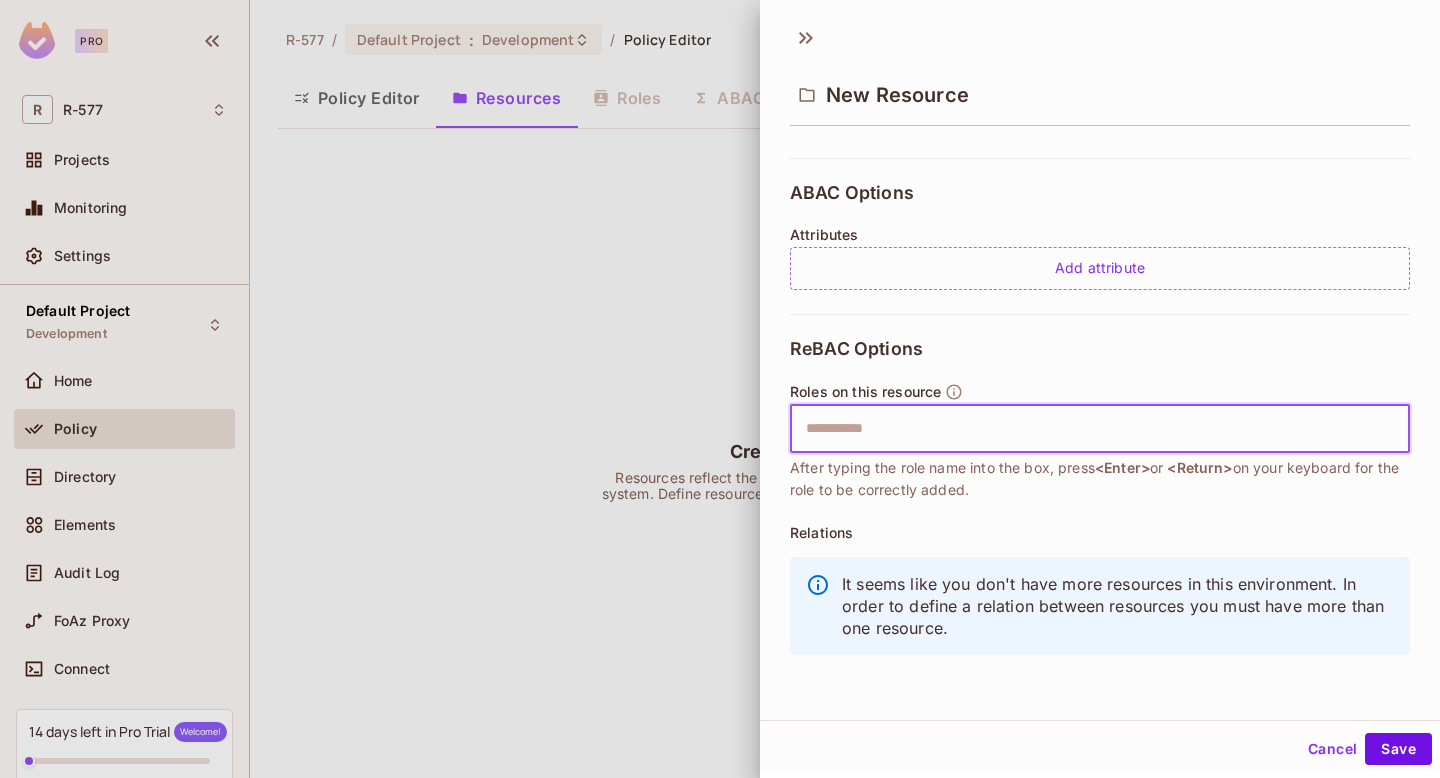 scroll, scrollTop: 3, scrollLeft: 0, axis: vertical 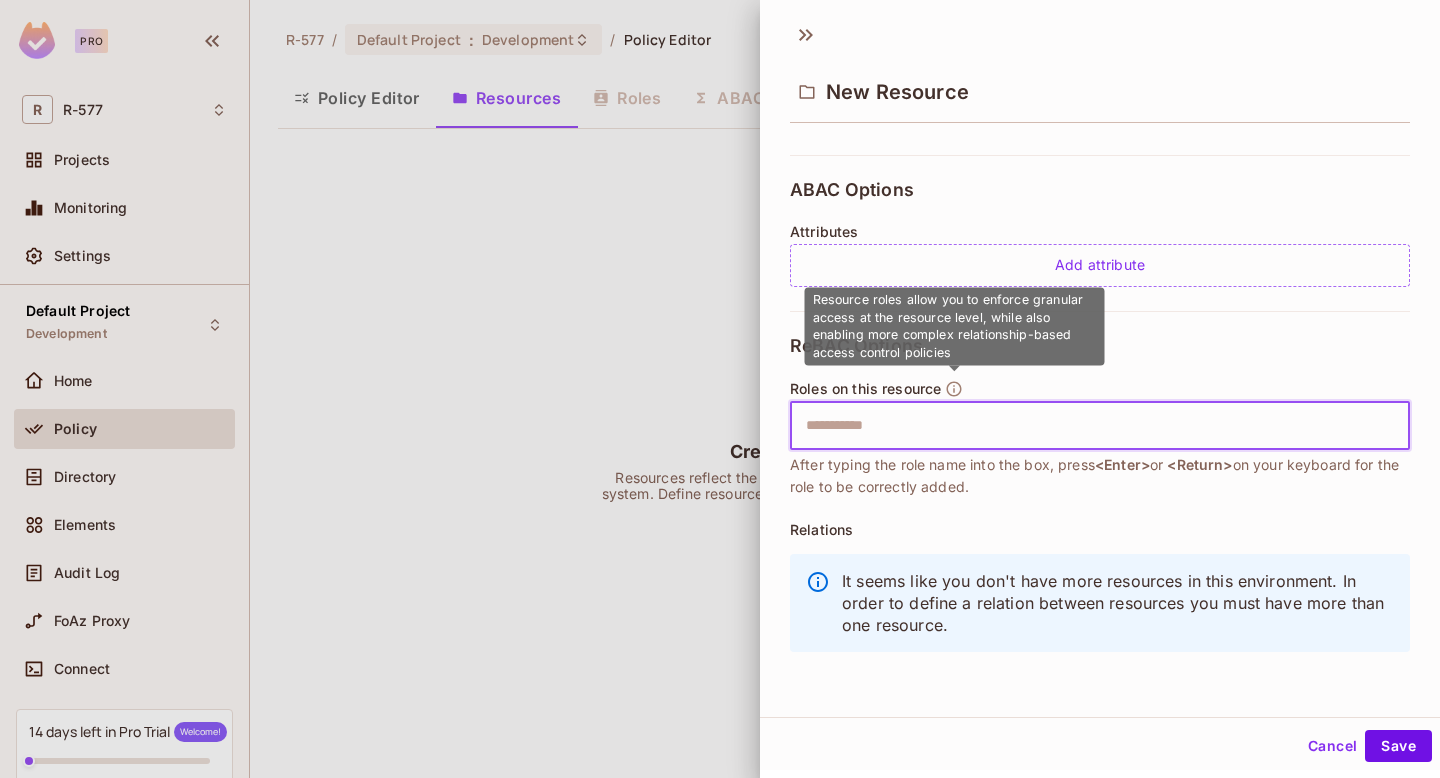 click 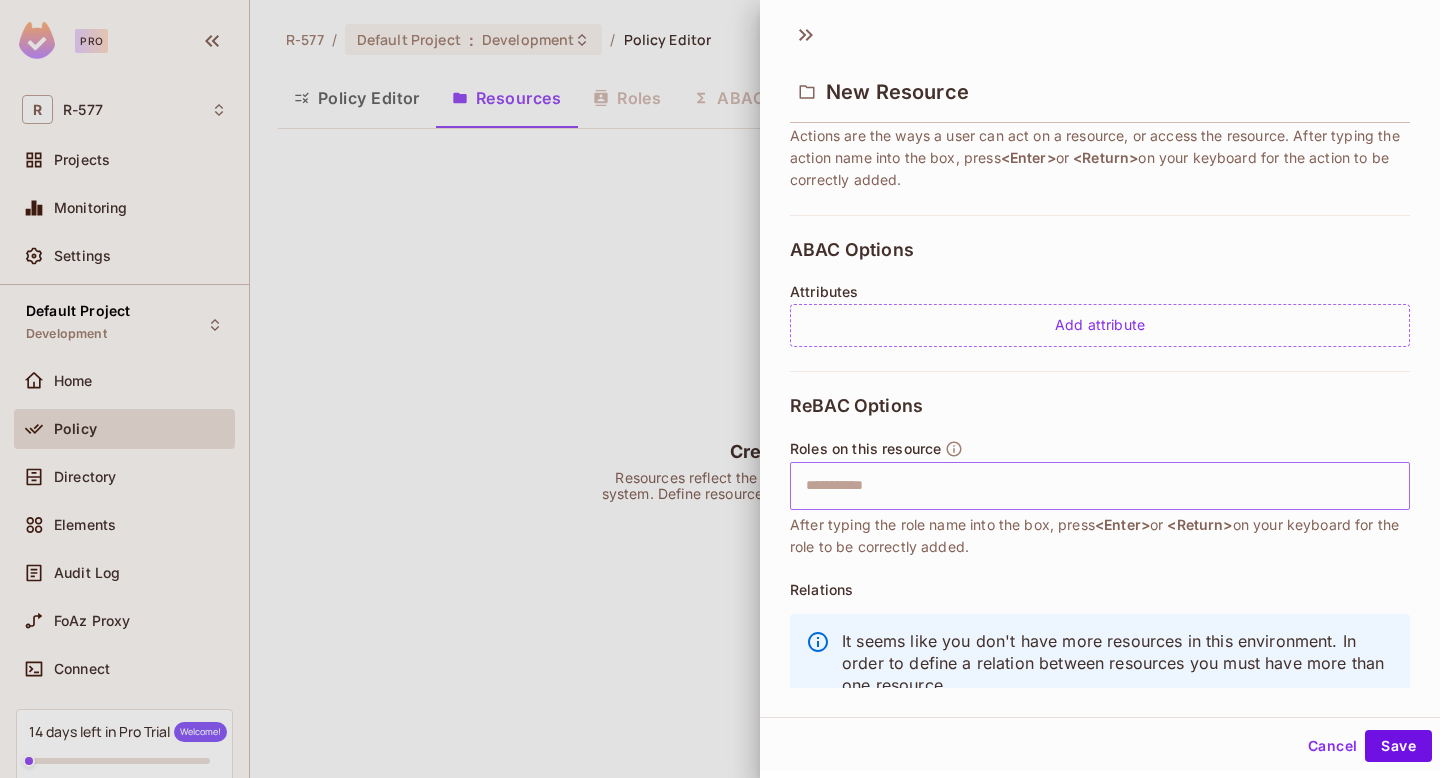 scroll, scrollTop: 399, scrollLeft: 0, axis: vertical 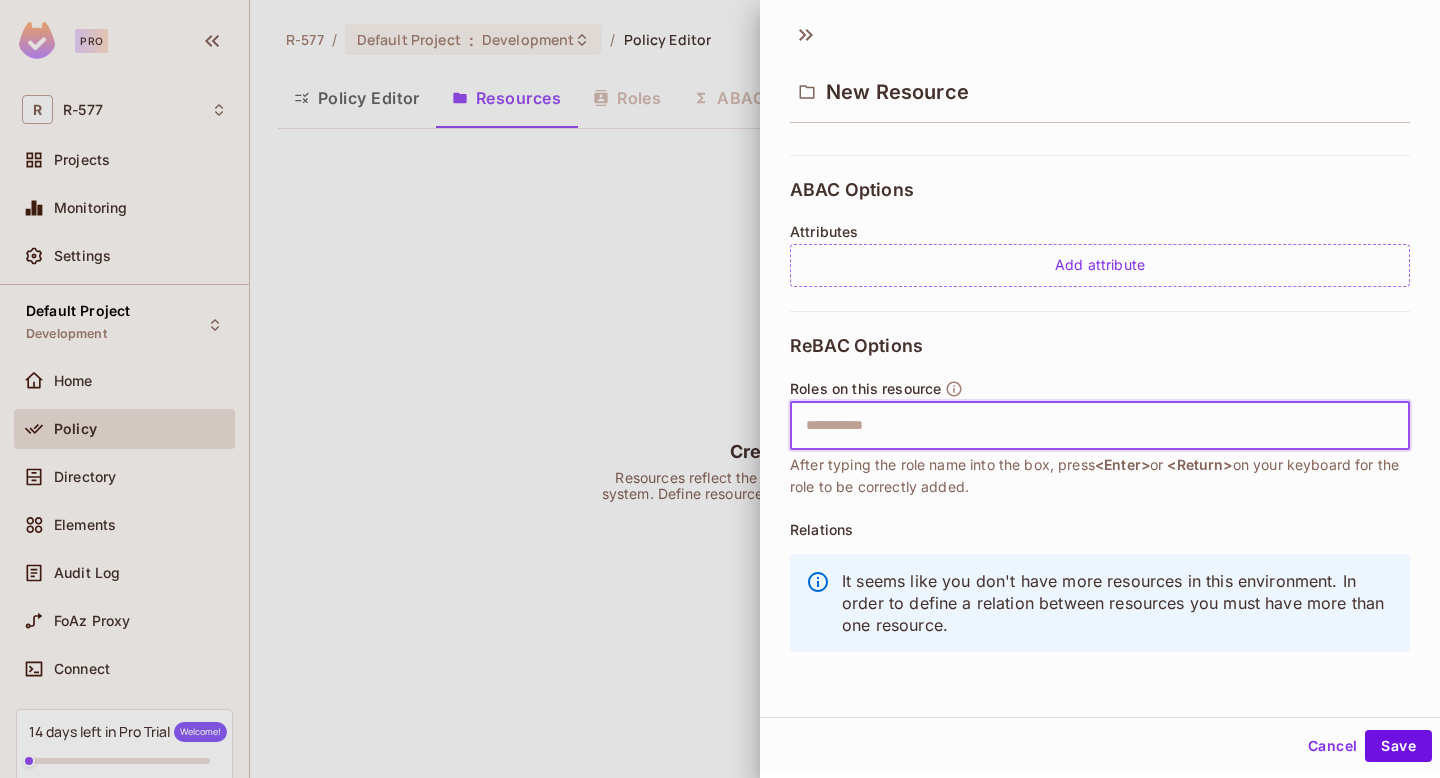 click at bounding box center [1097, 426] 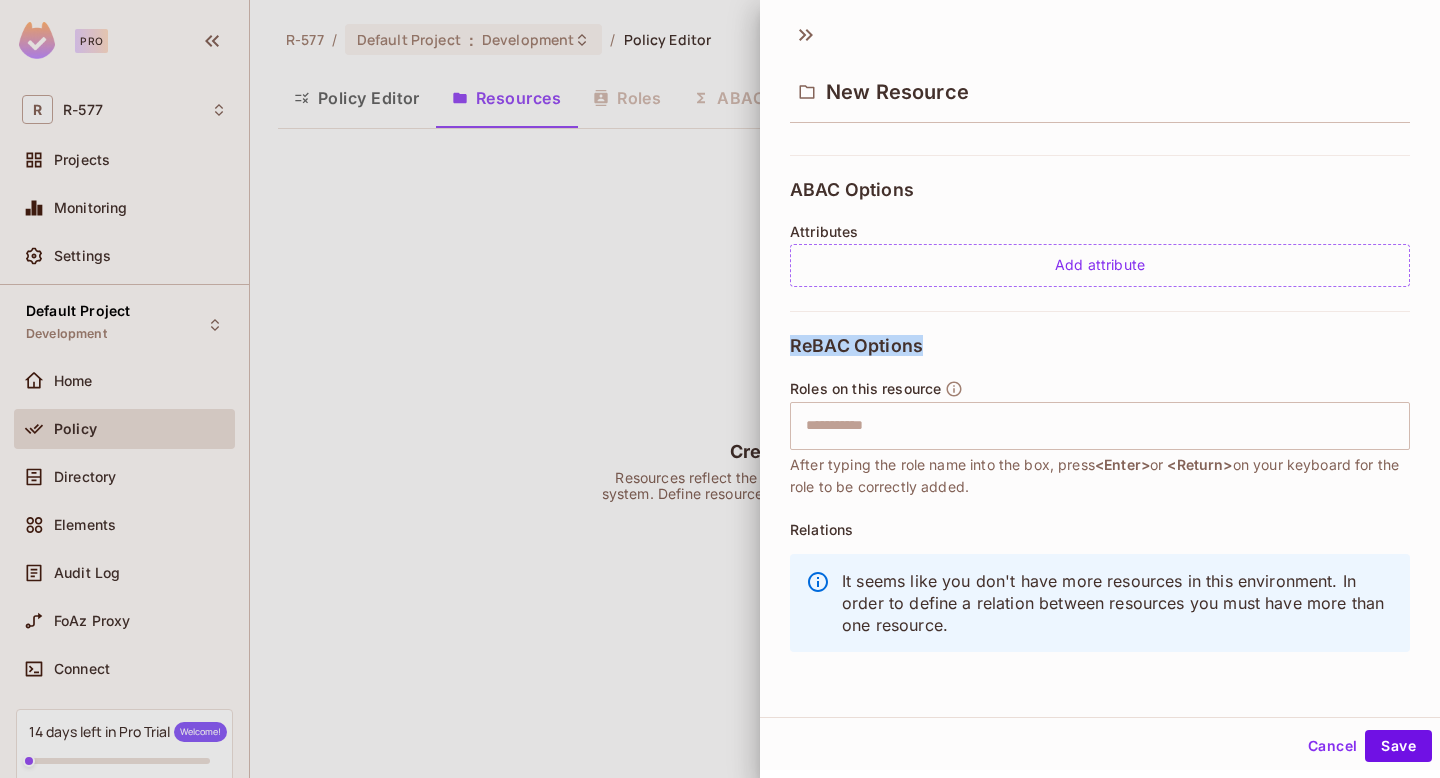 drag, startPoint x: 928, startPoint y: 346, endPoint x: 791, endPoint y: 349, distance: 137.03284 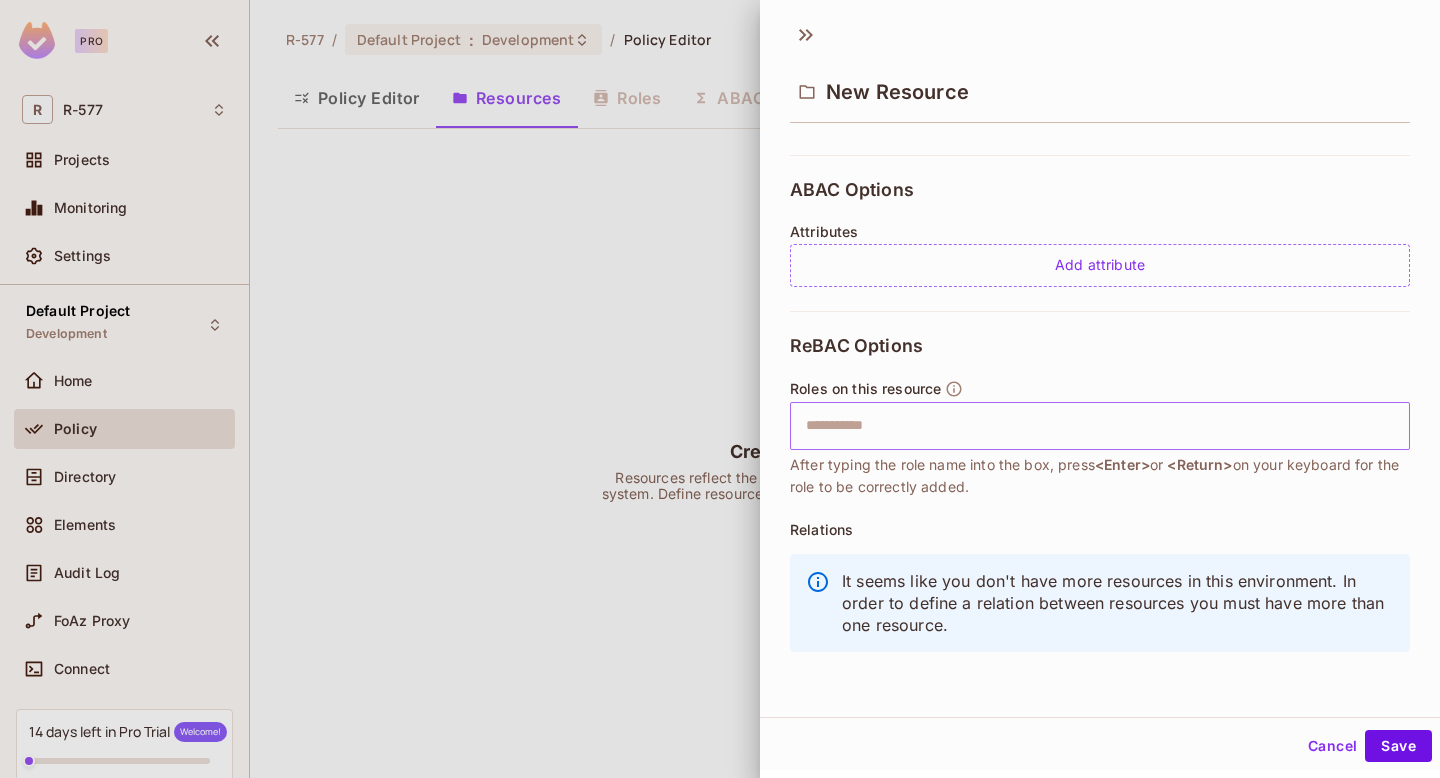 click at bounding box center [1097, 426] 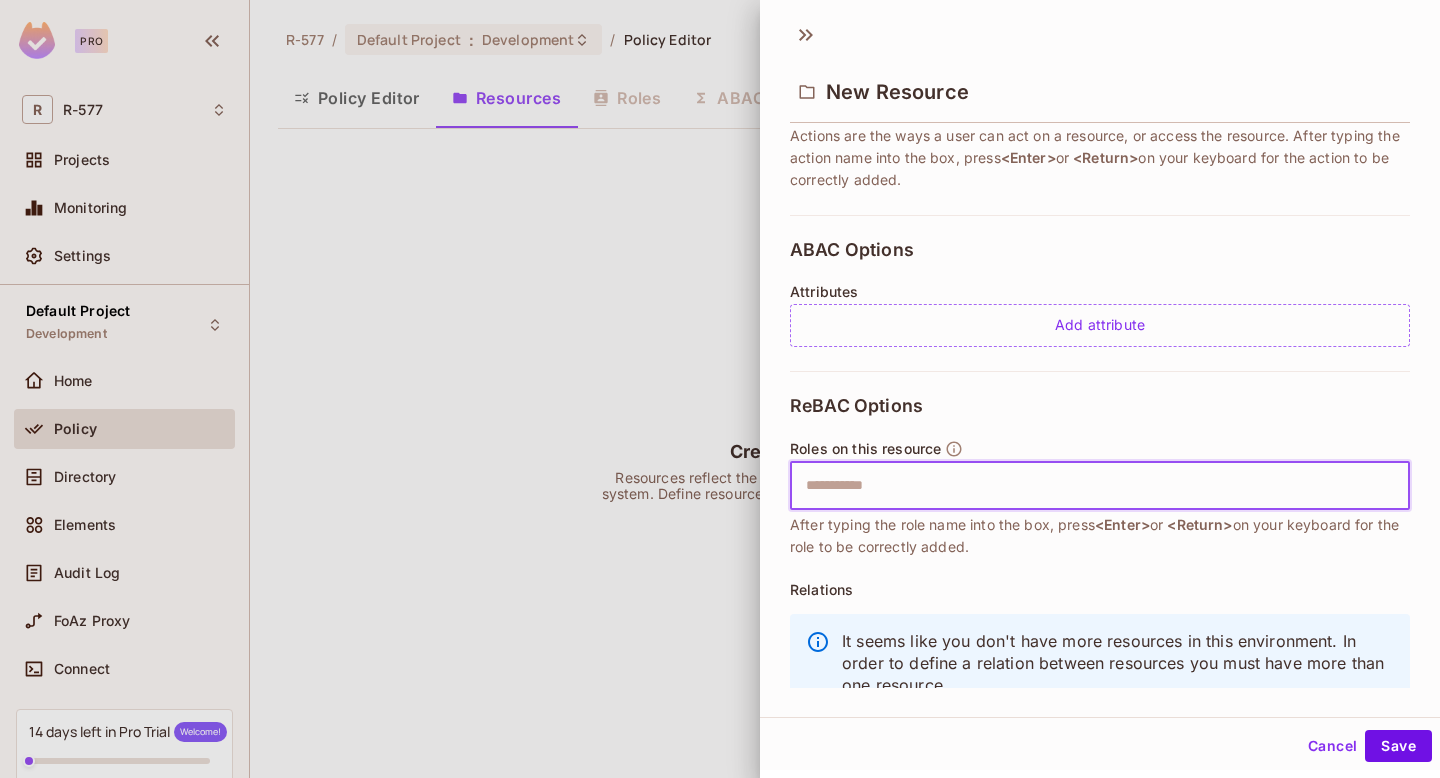 scroll, scrollTop: 399, scrollLeft: 0, axis: vertical 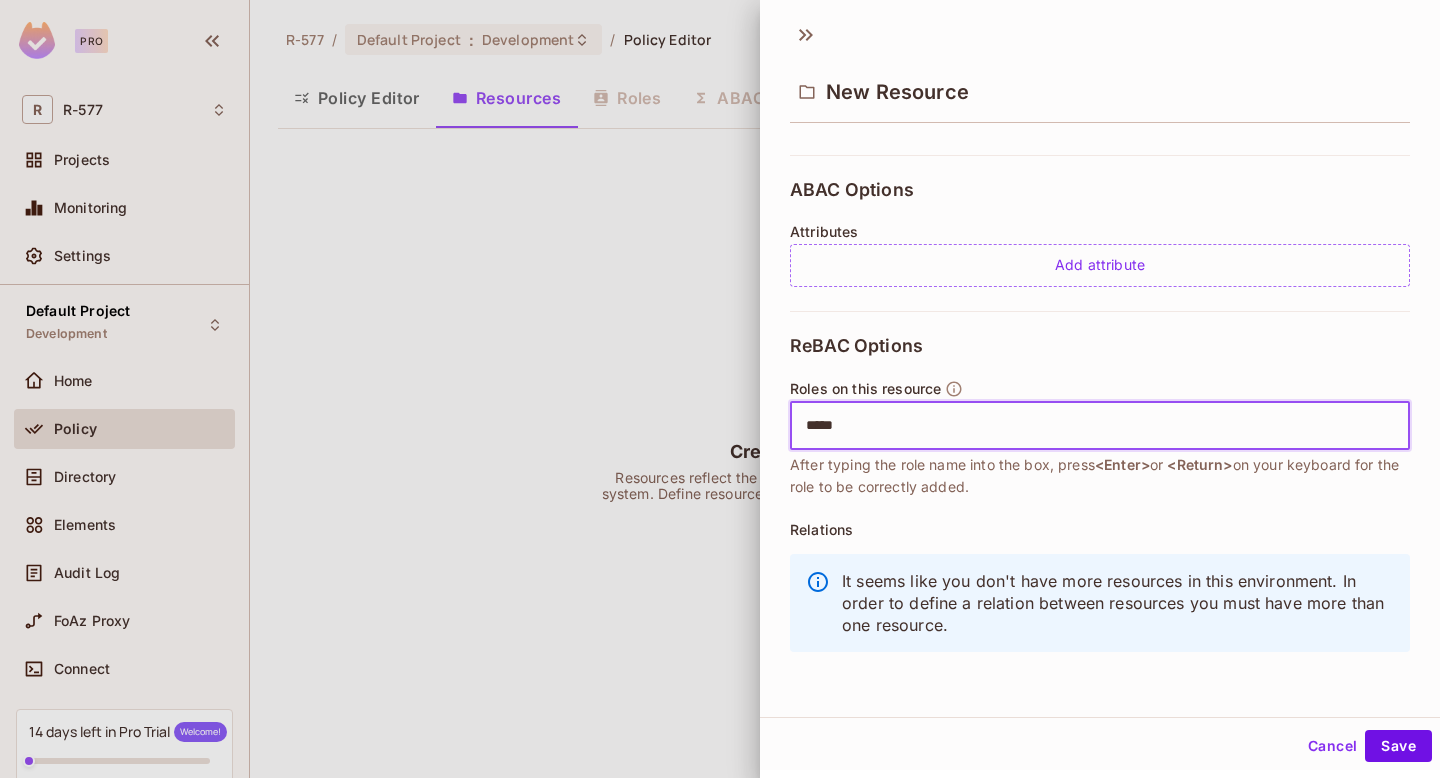 type on "******" 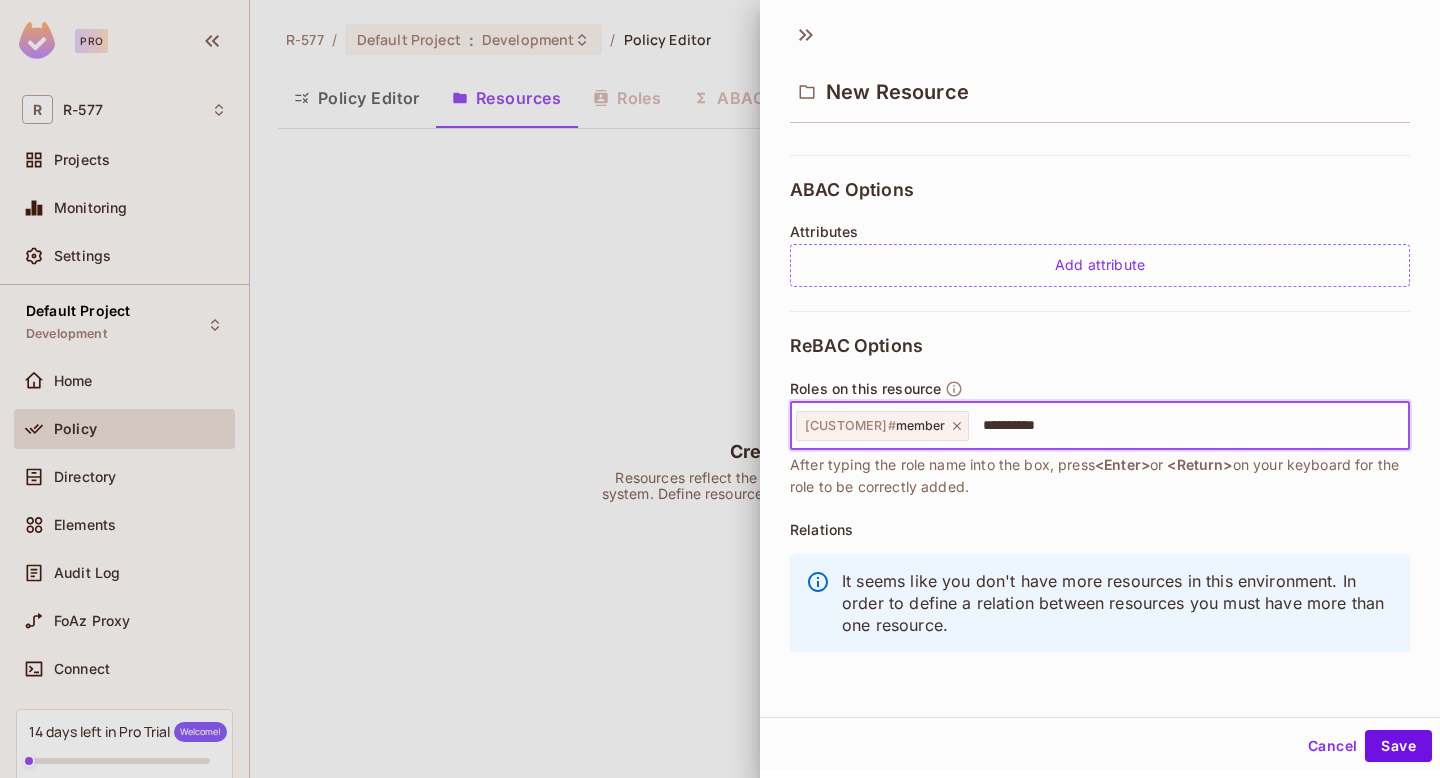 type on "**********" 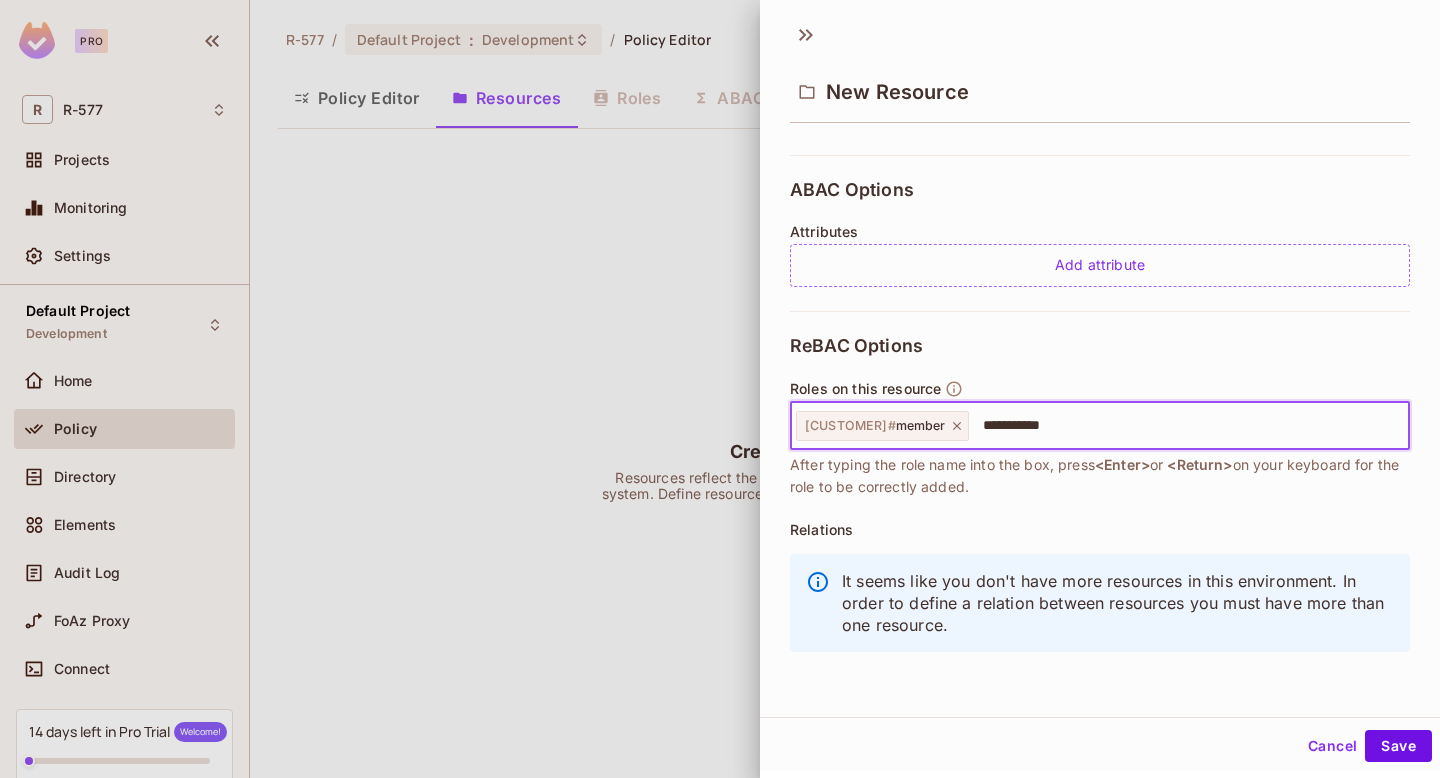 type 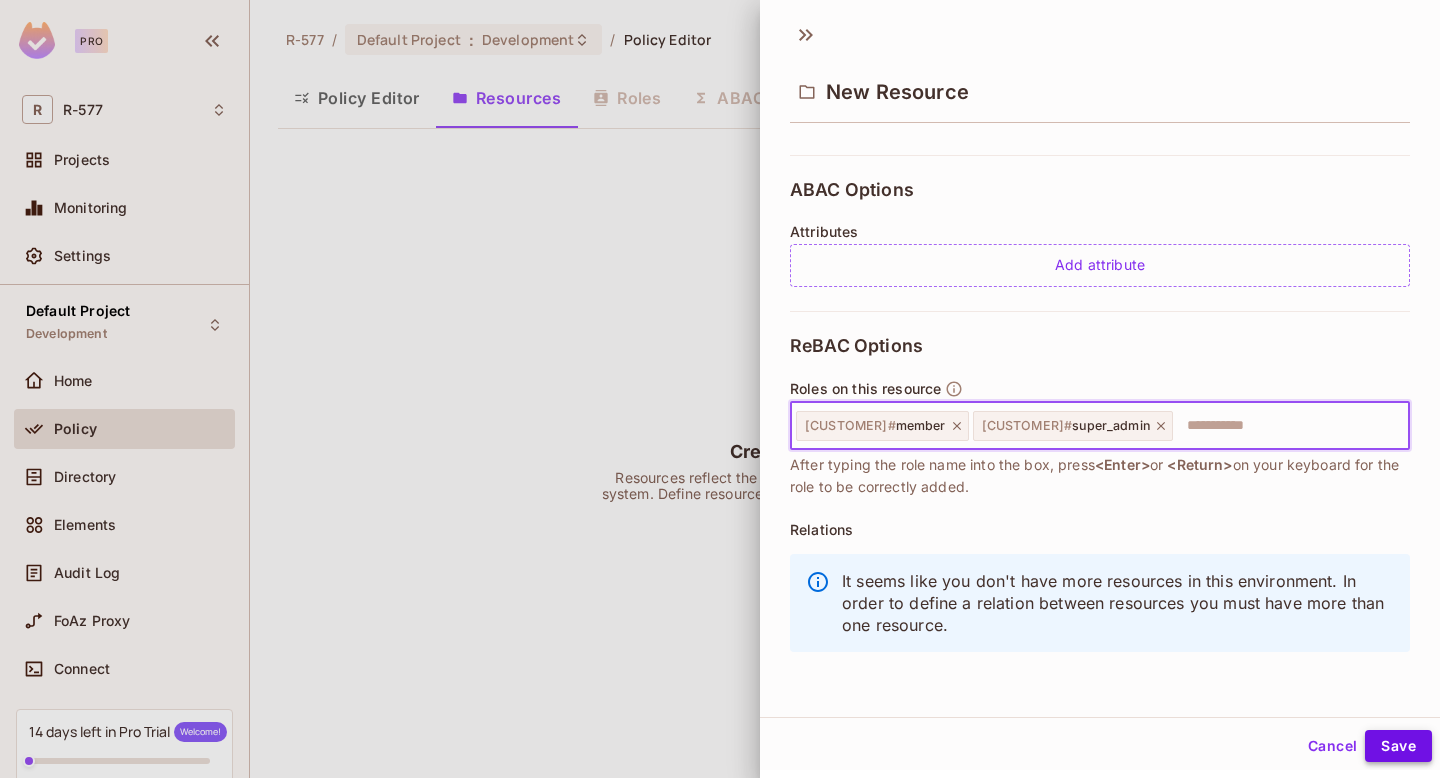 click on "Save" at bounding box center [1398, 746] 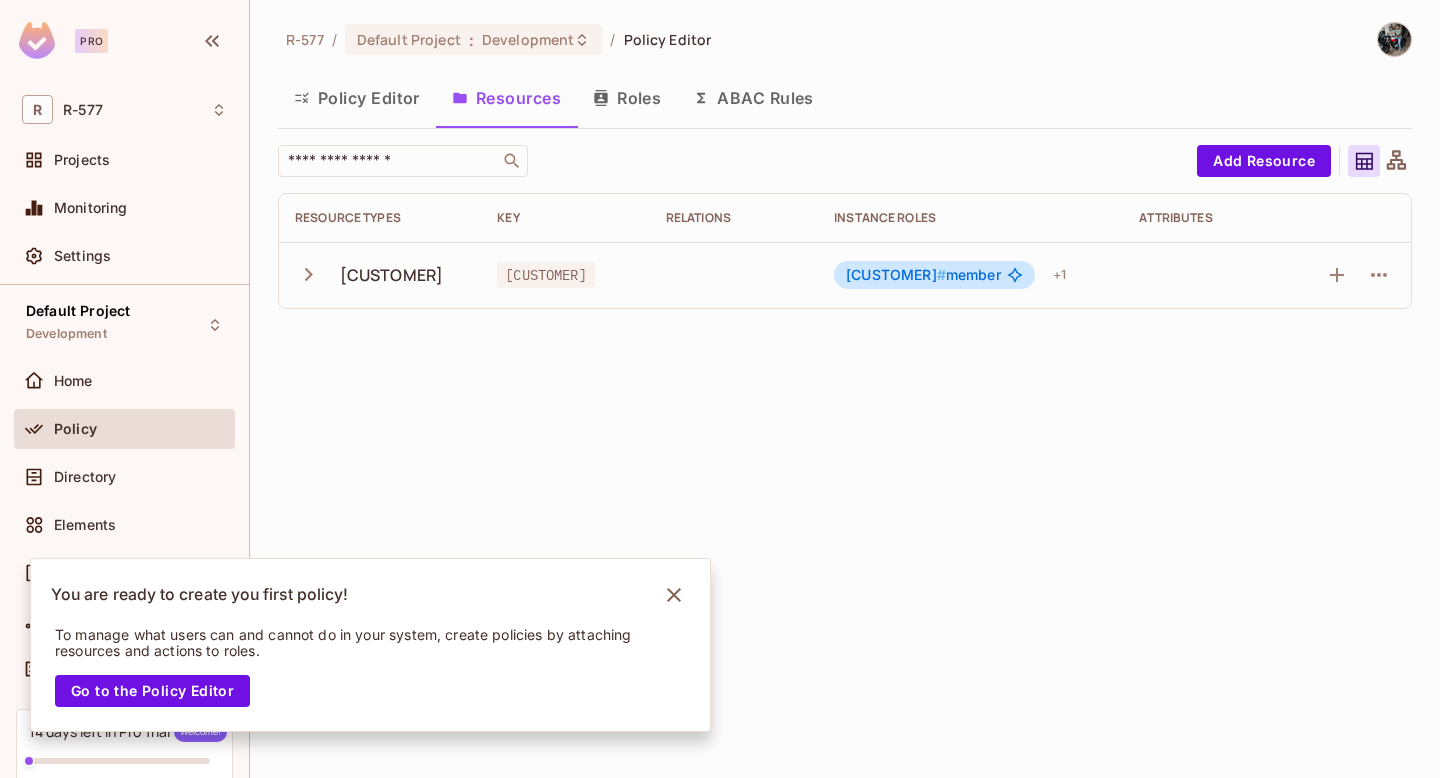 click on "Roles" at bounding box center [627, 98] 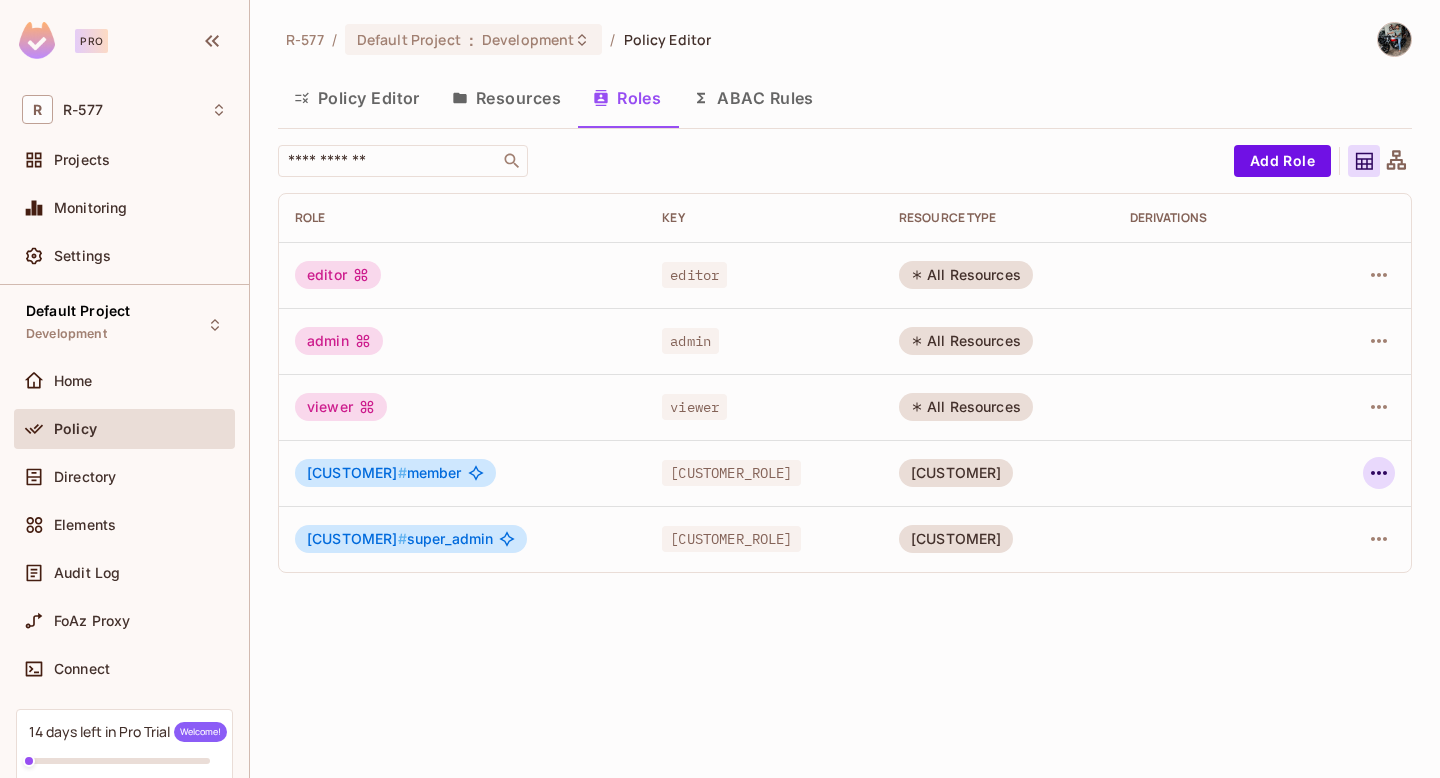 click 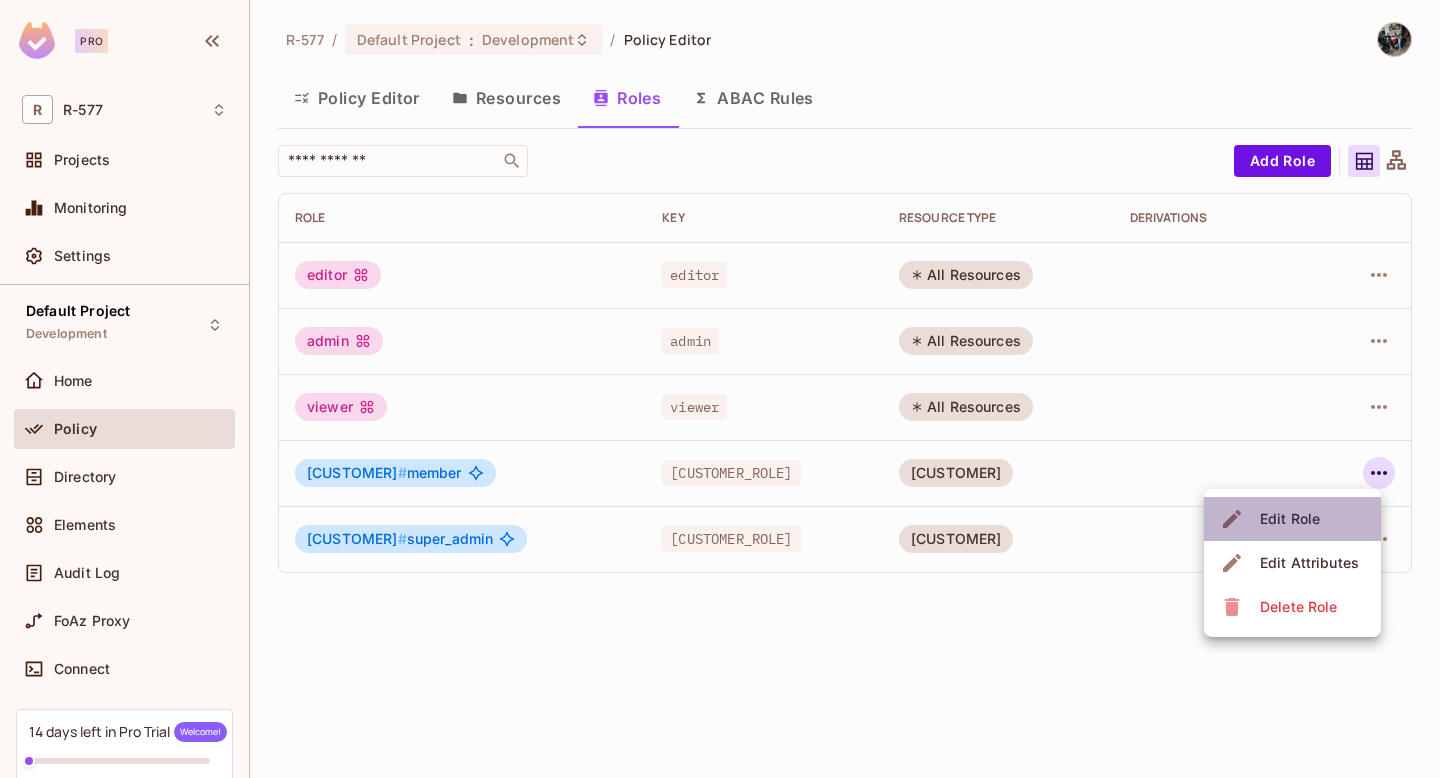 click on "Edit Role" at bounding box center [1290, 519] 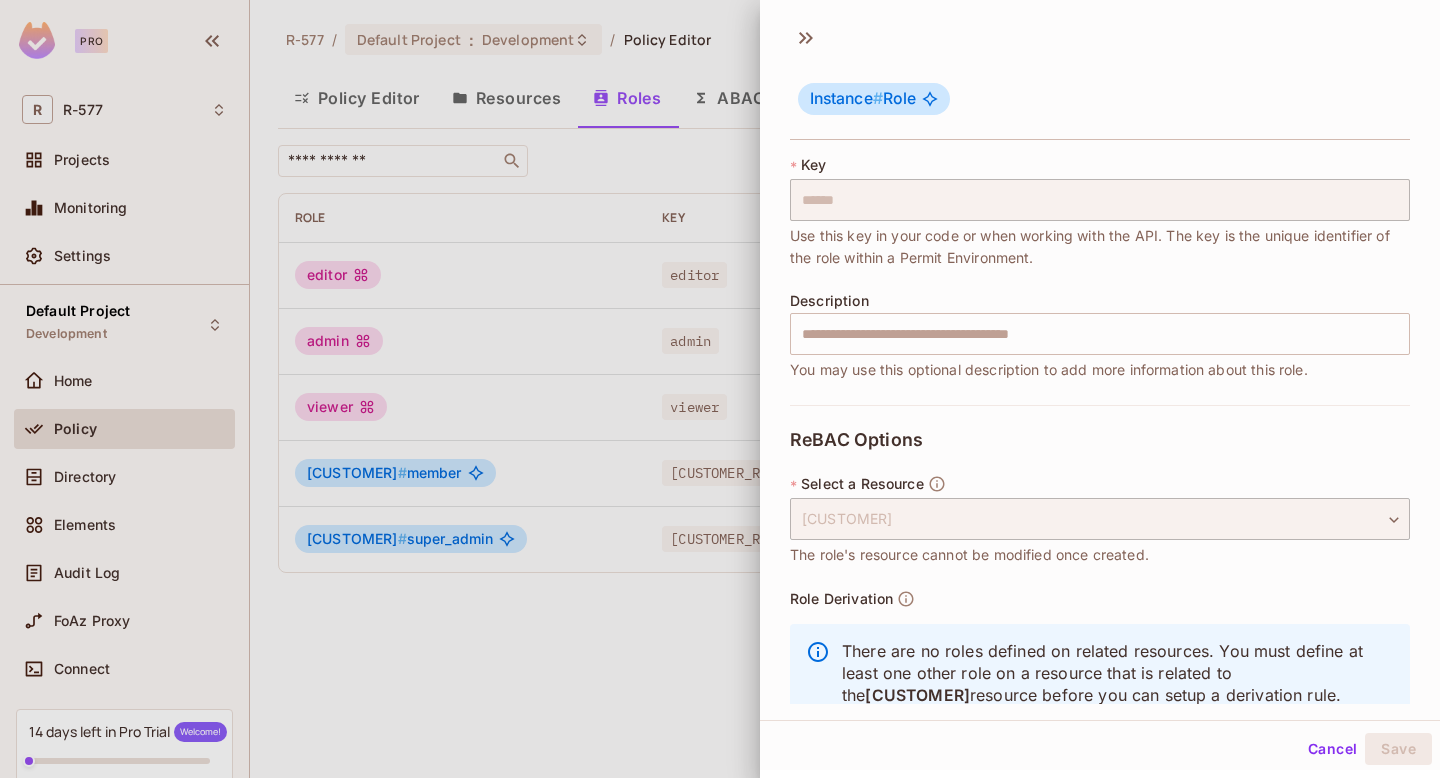scroll, scrollTop: 169, scrollLeft: 0, axis: vertical 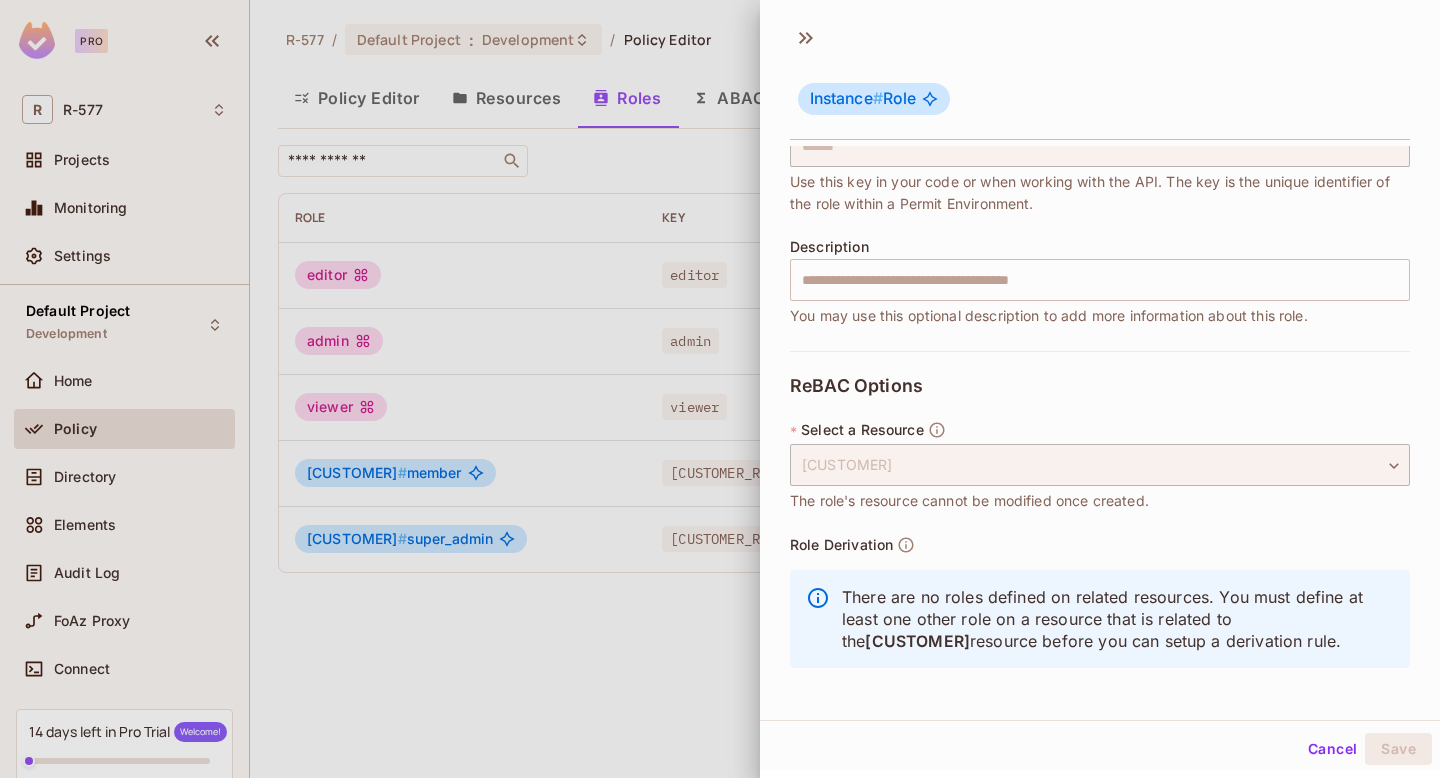 click on "[CUSTOMER]" at bounding box center [1100, 465] 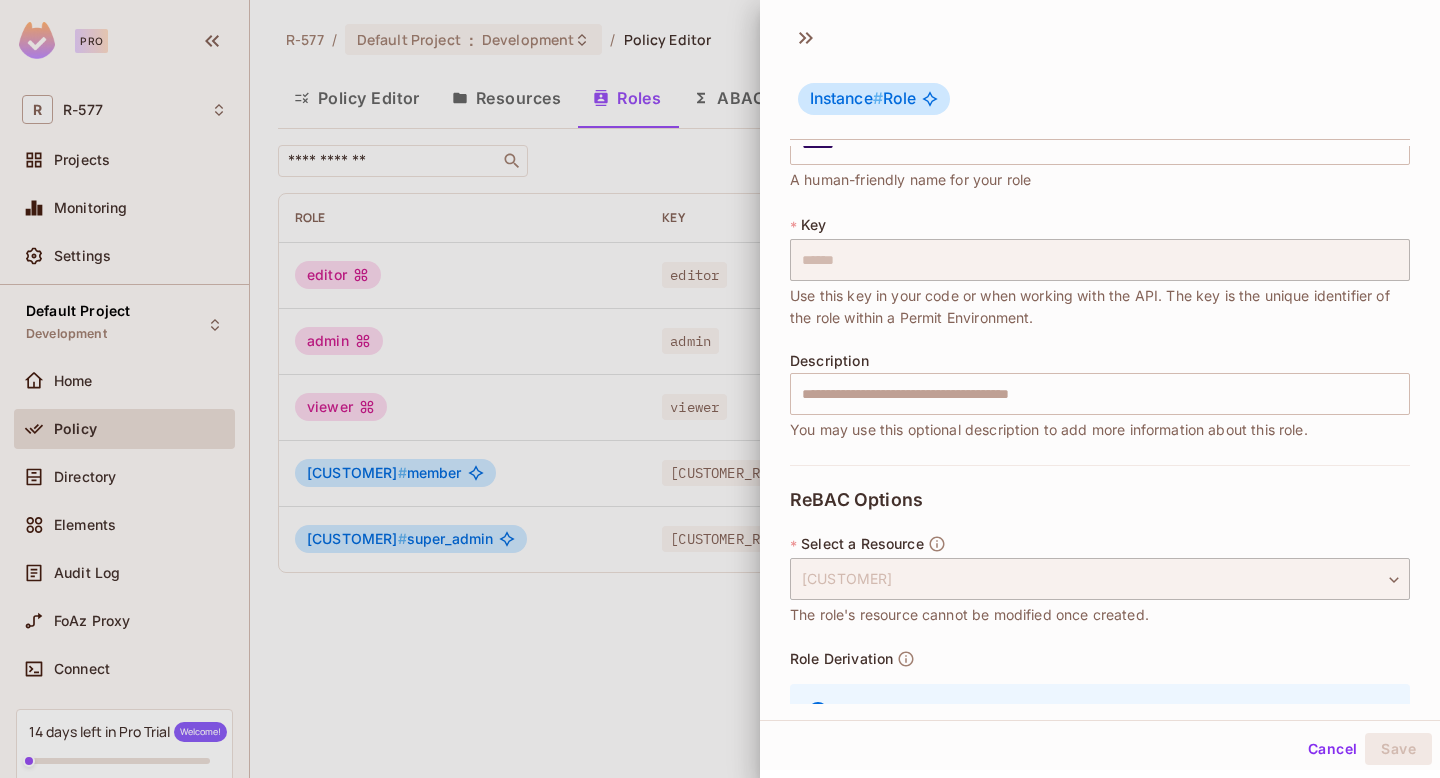scroll, scrollTop: 0, scrollLeft: 0, axis: both 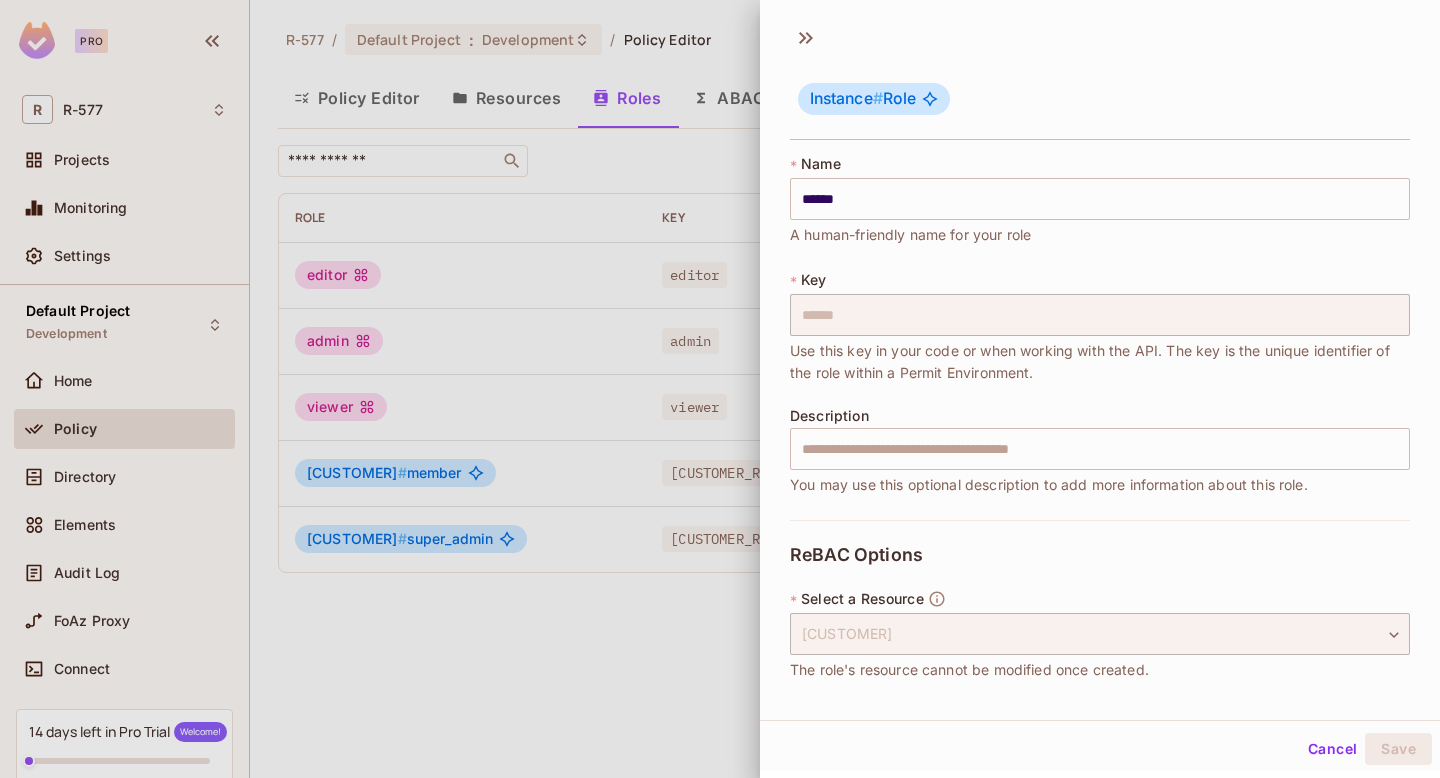 click on "Cancel" at bounding box center [1332, 749] 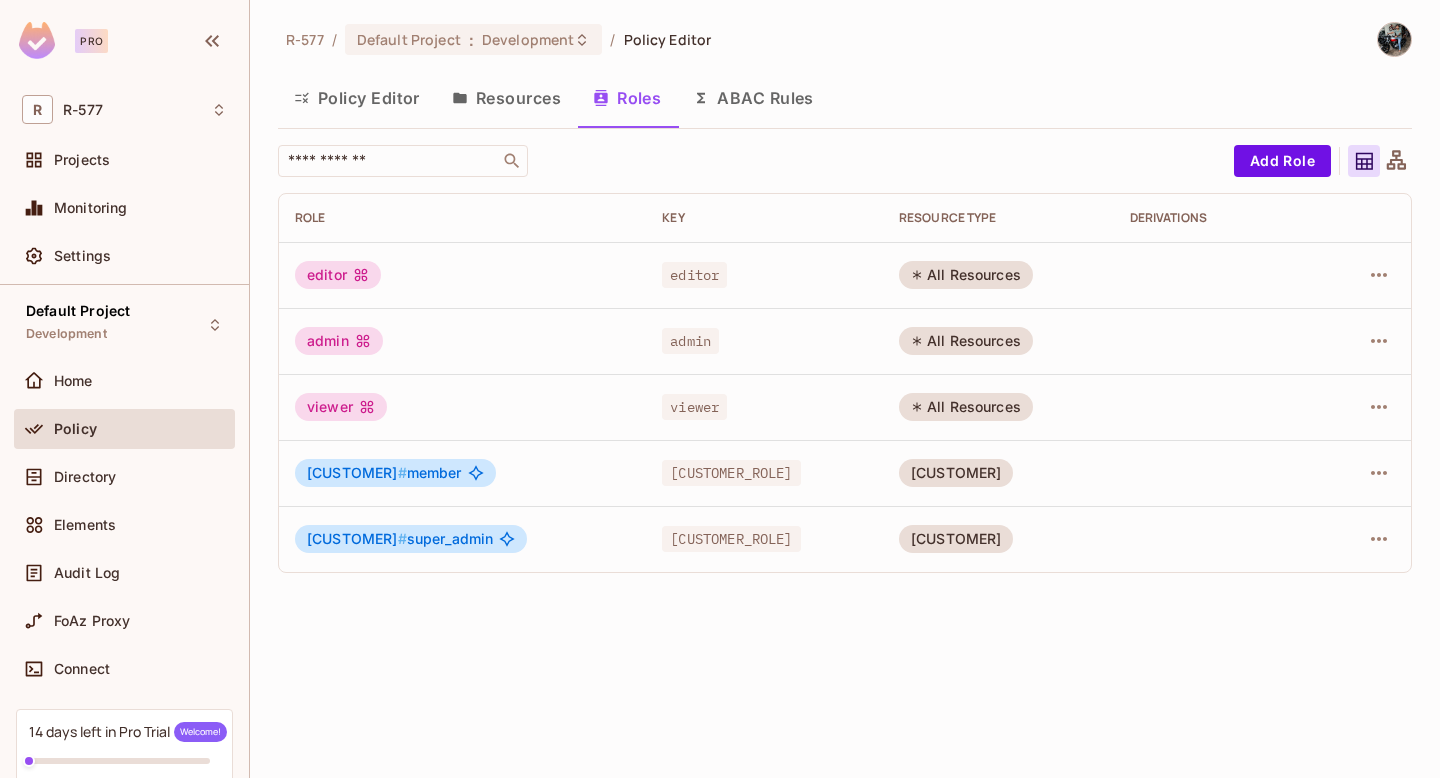 click on "ABAC Rules" at bounding box center (753, 98) 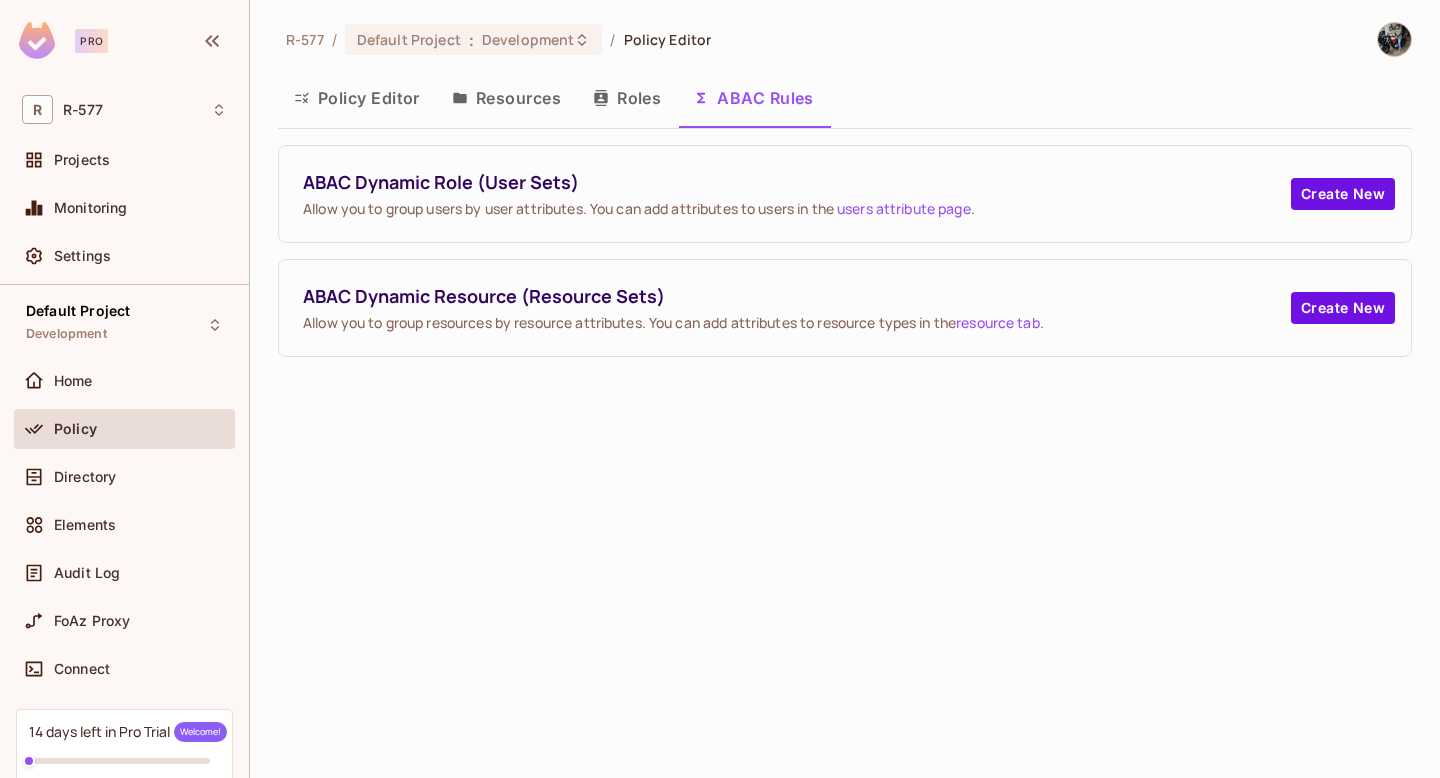 click on "Roles" at bounding box center (627, 98) 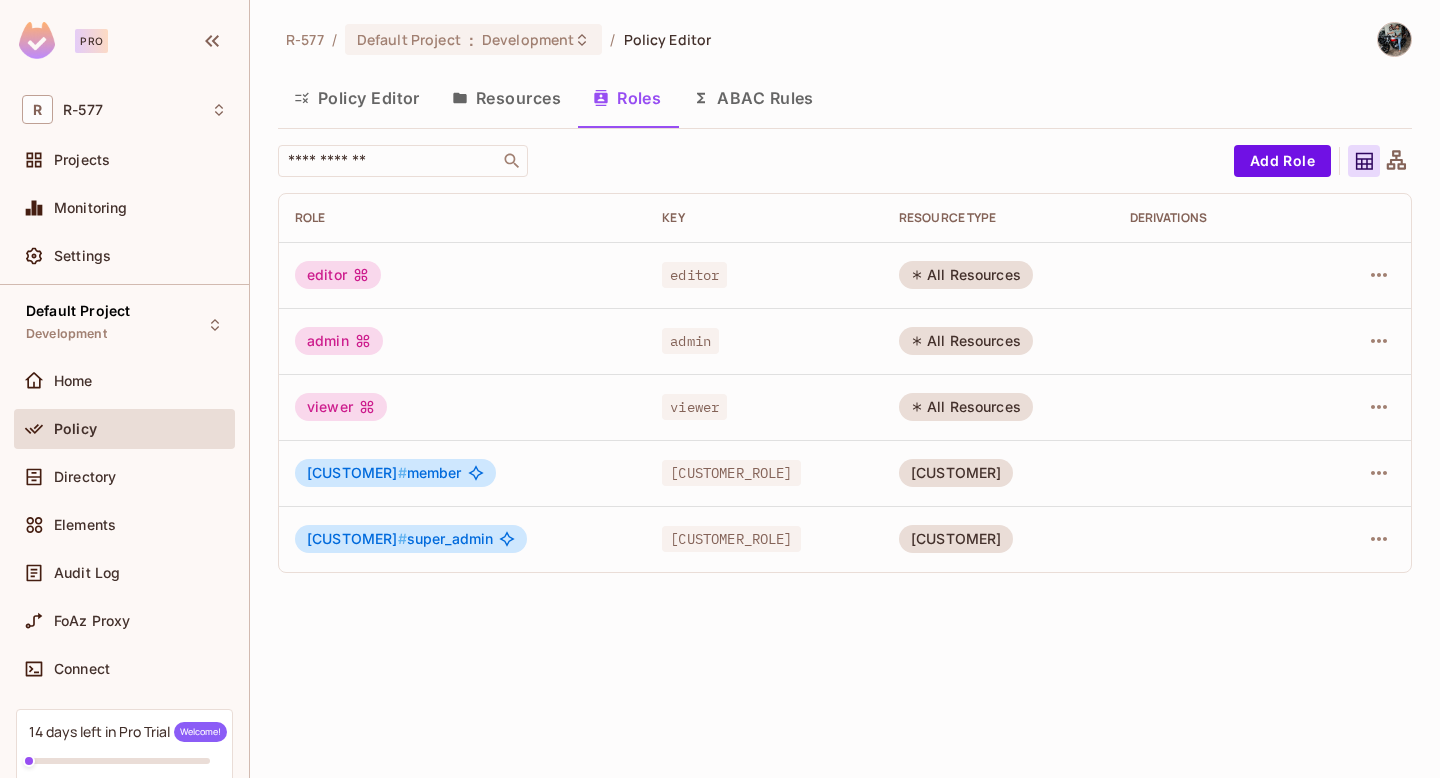 click on "[CUSTOMER_ROLE]" at bounding box center (384, 473) 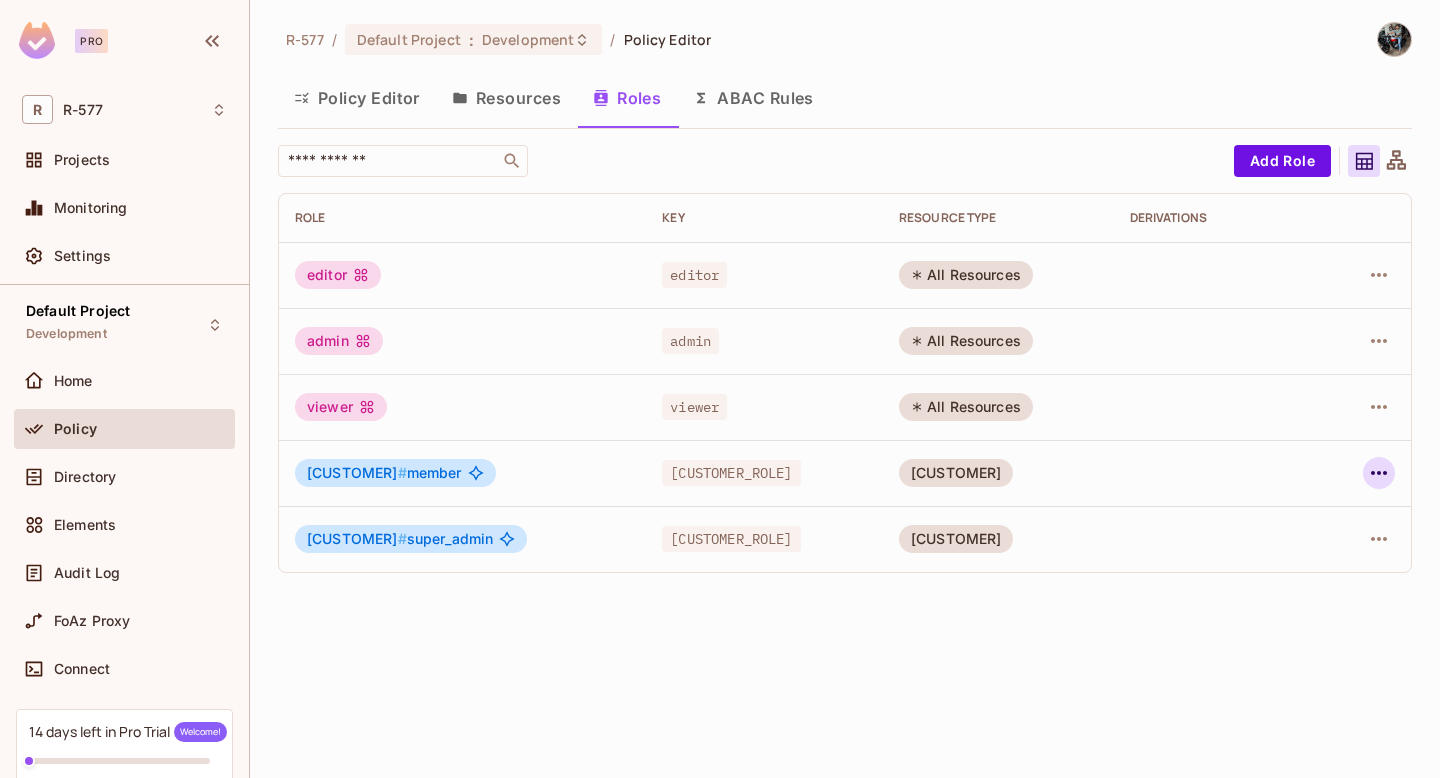 click 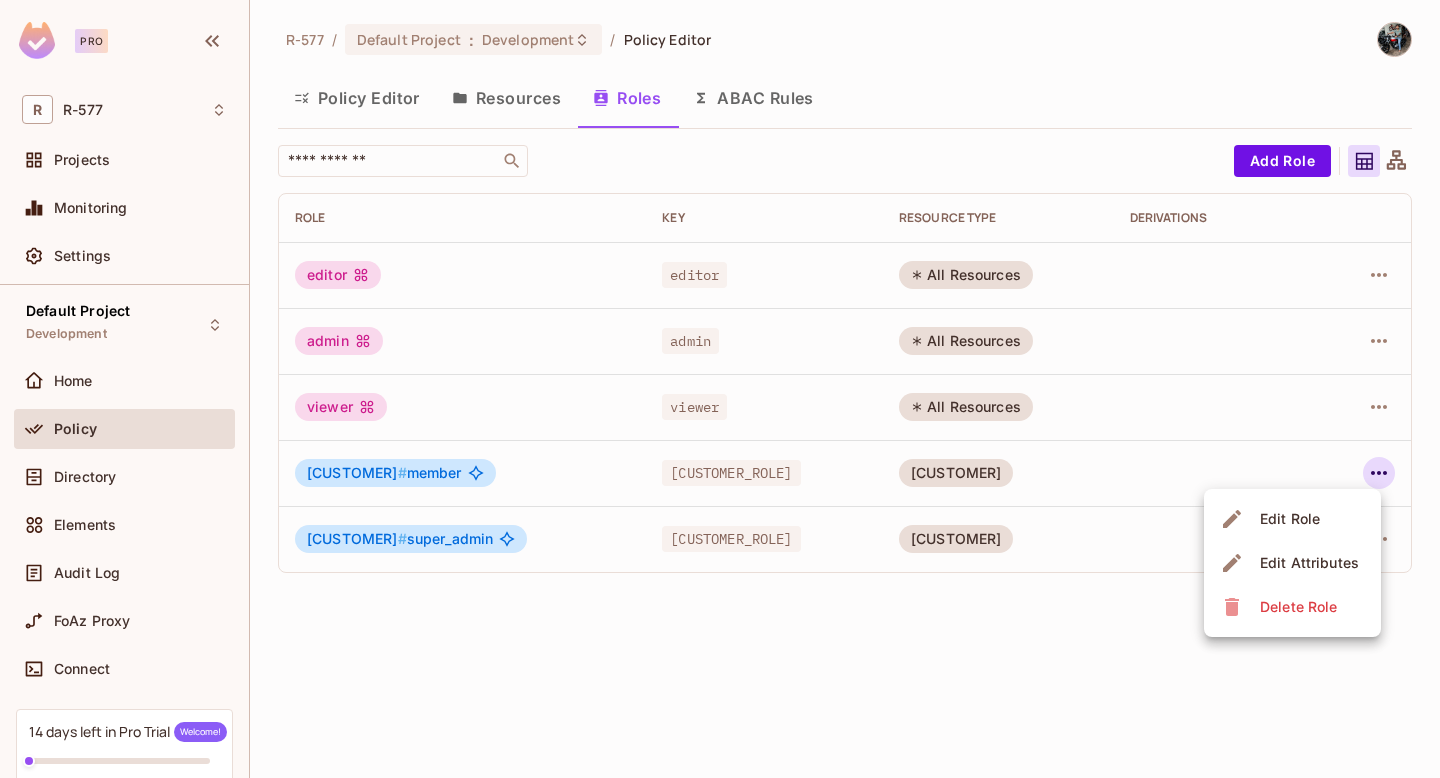 click on "Edit Role" at bounding box center [1290, 519] 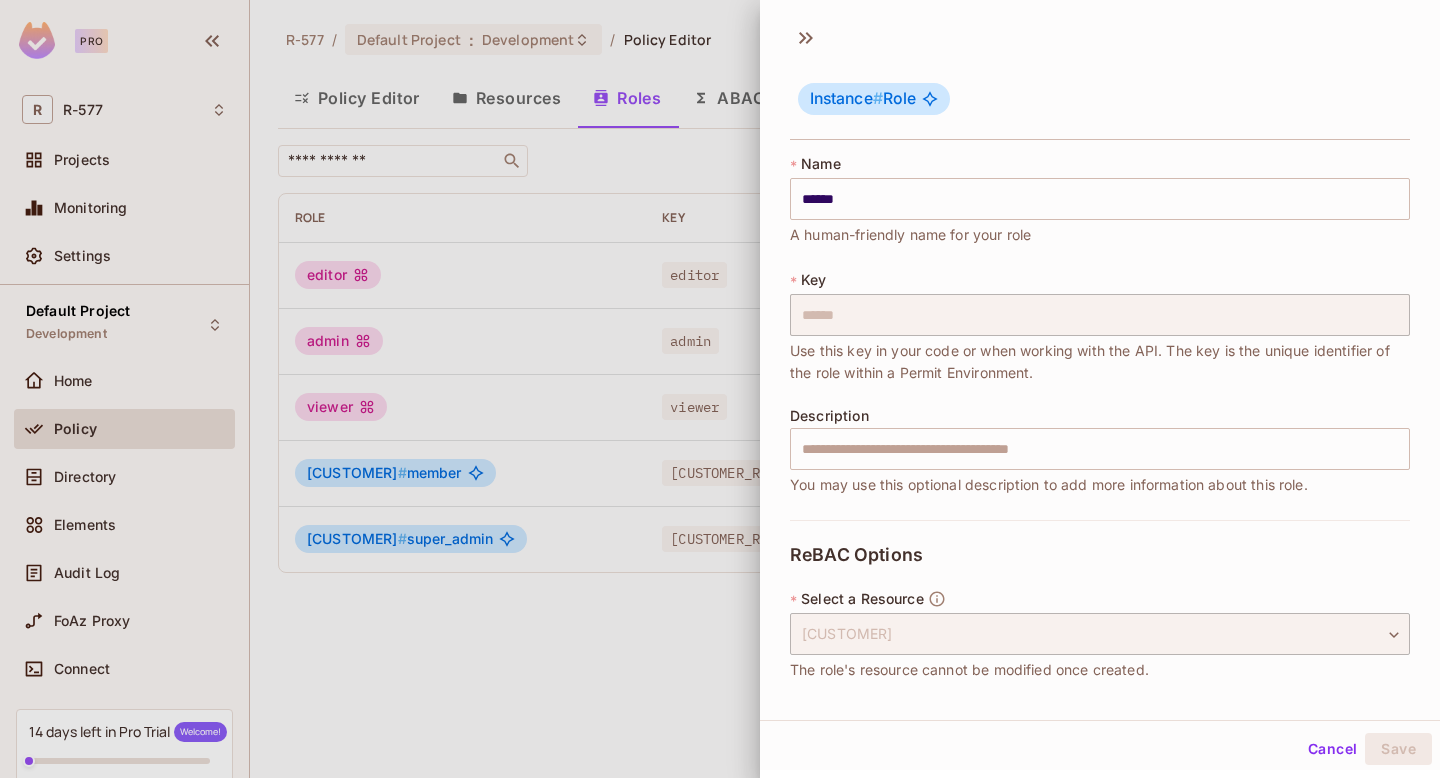 scroll, scrollTop: 169, scrollLeft: 0, axis: vertical 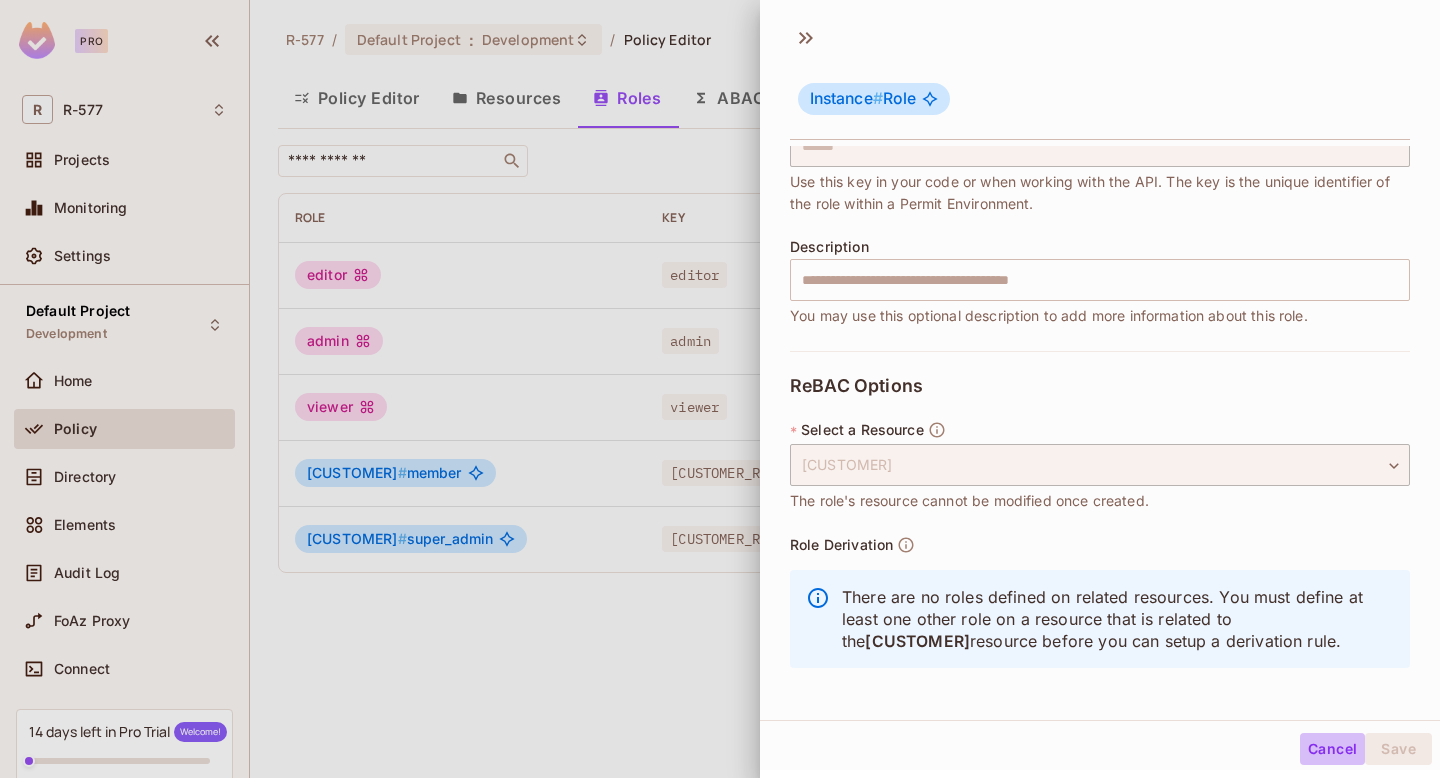 click on "Cancel" at bounding box center (1332, 749) 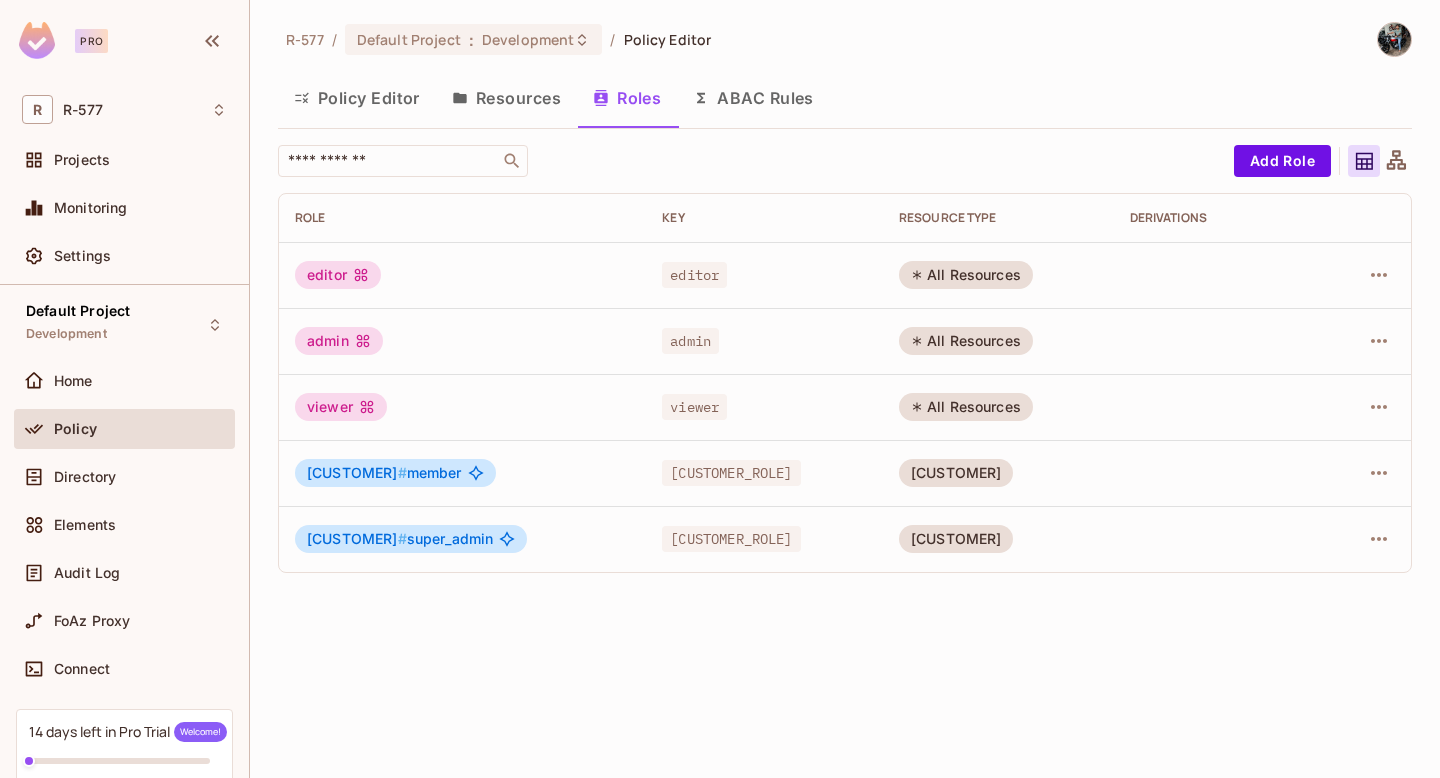 click on "Resources" at bounding box center (506, 98) 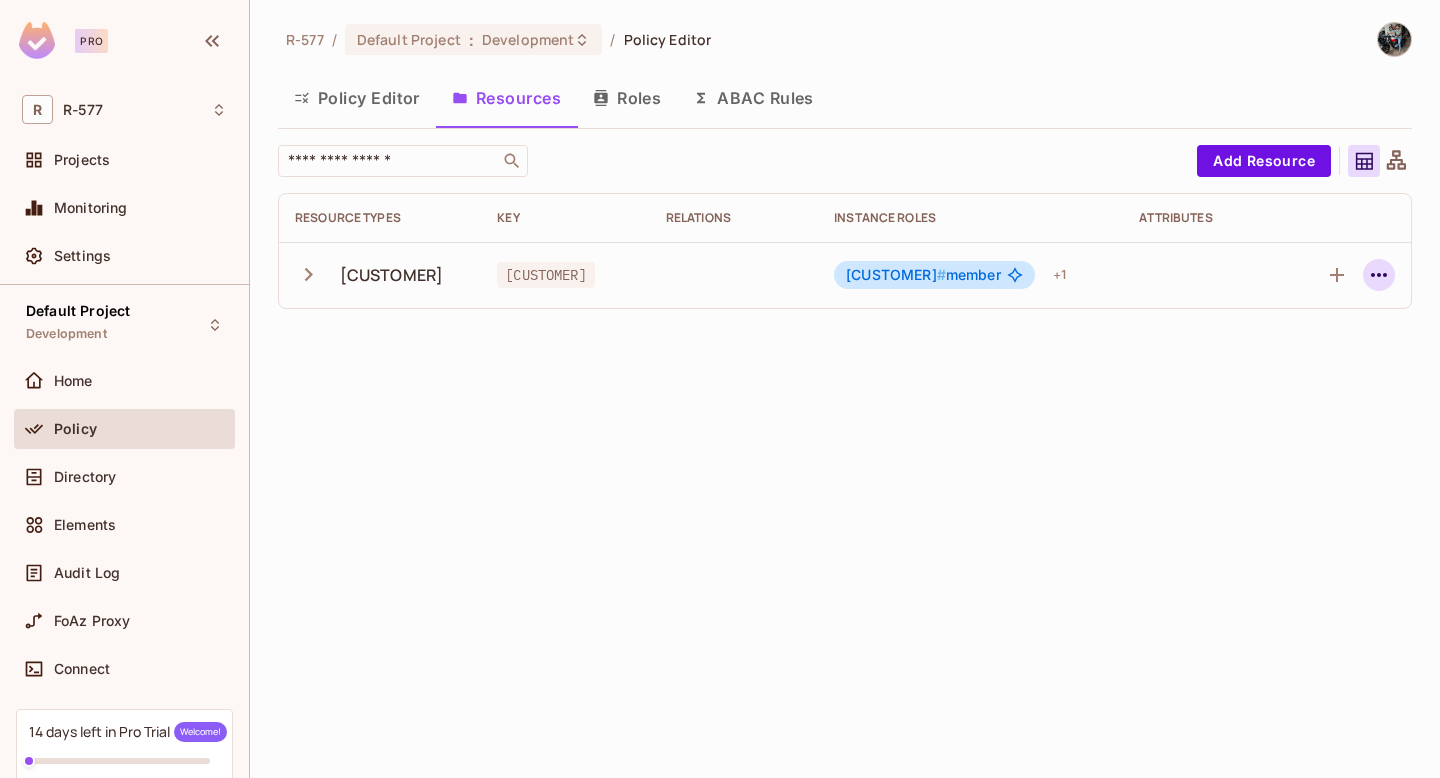 click 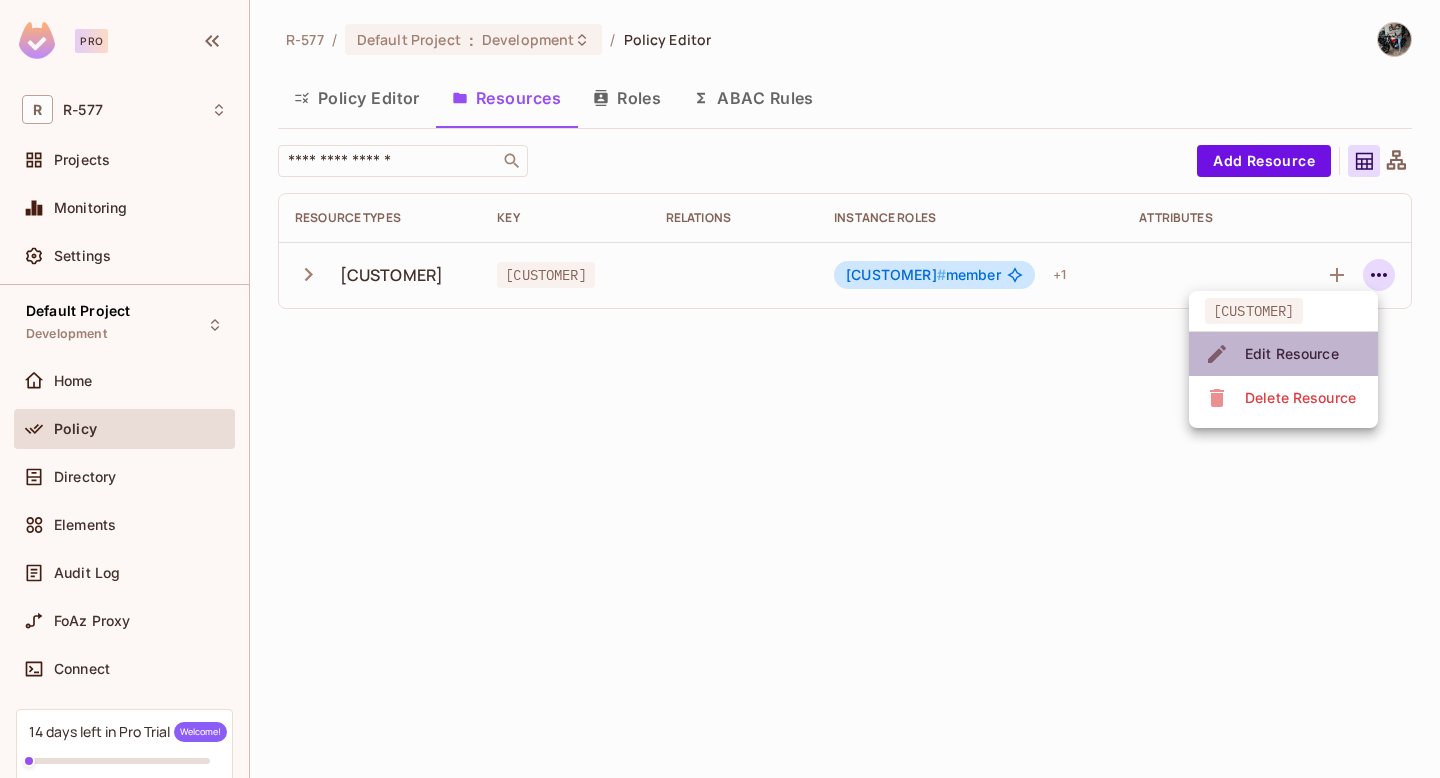 click on "Edit Resource" at bounding box center [1292, 354] 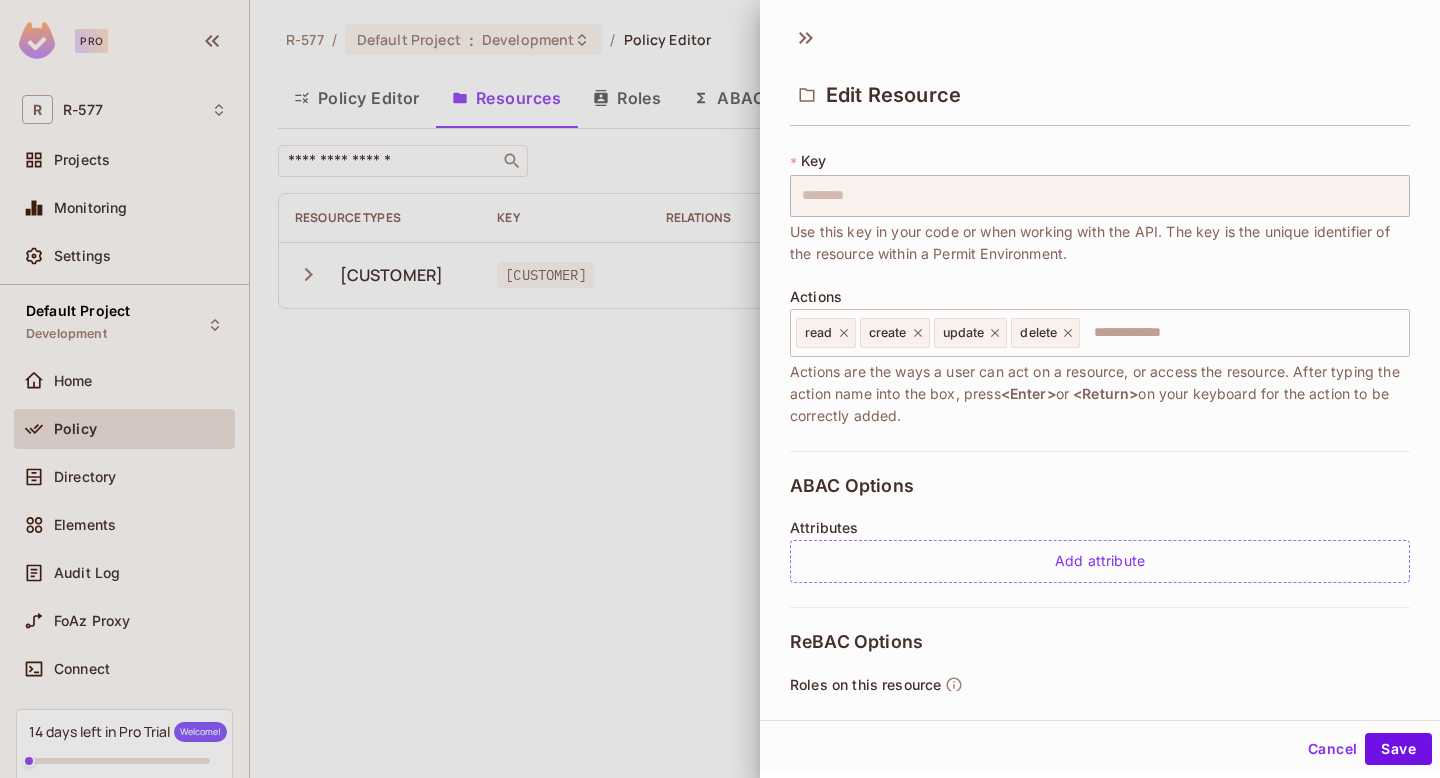 scroll, scrollTop: 322, scrollLeft: 0, axis: vertical 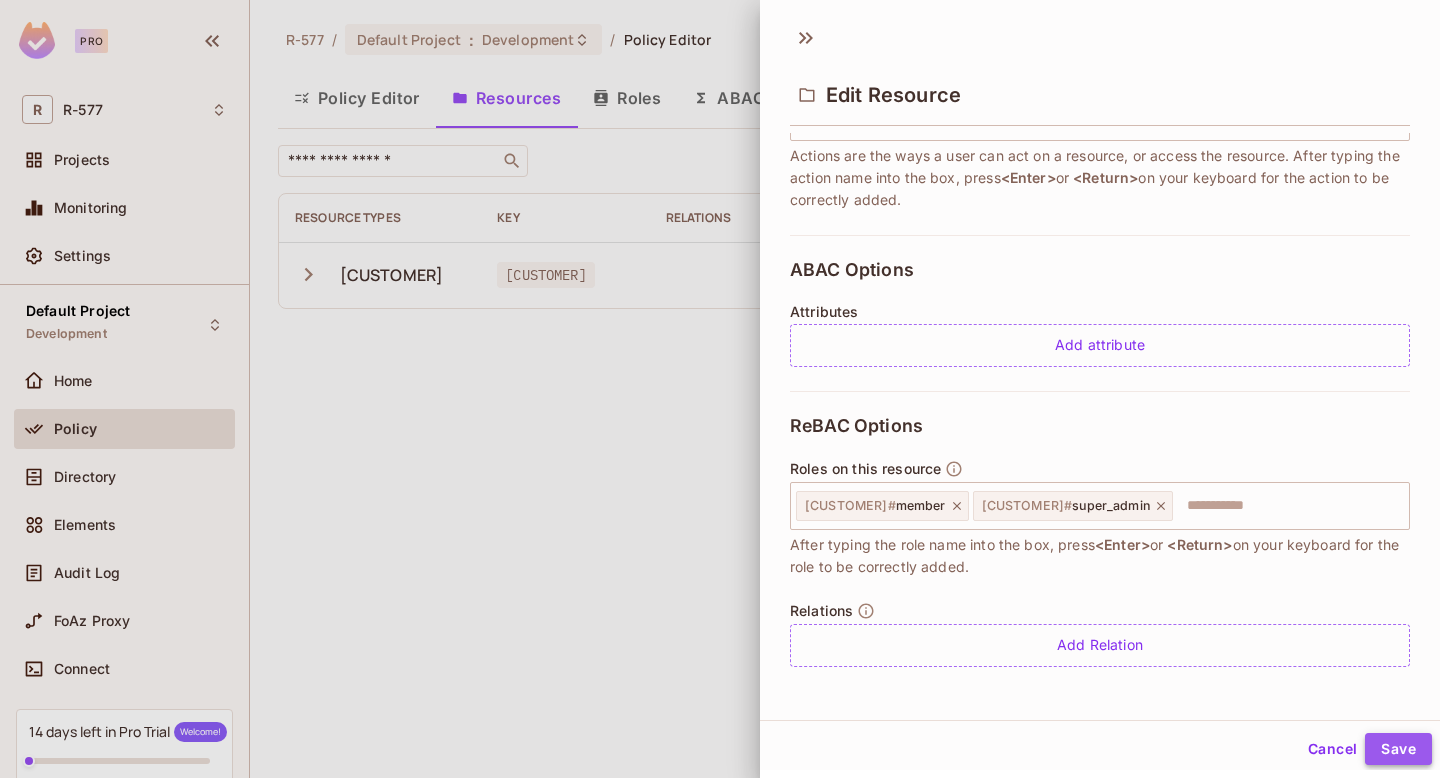 click on "Save" at bounding box center (1398, 749) 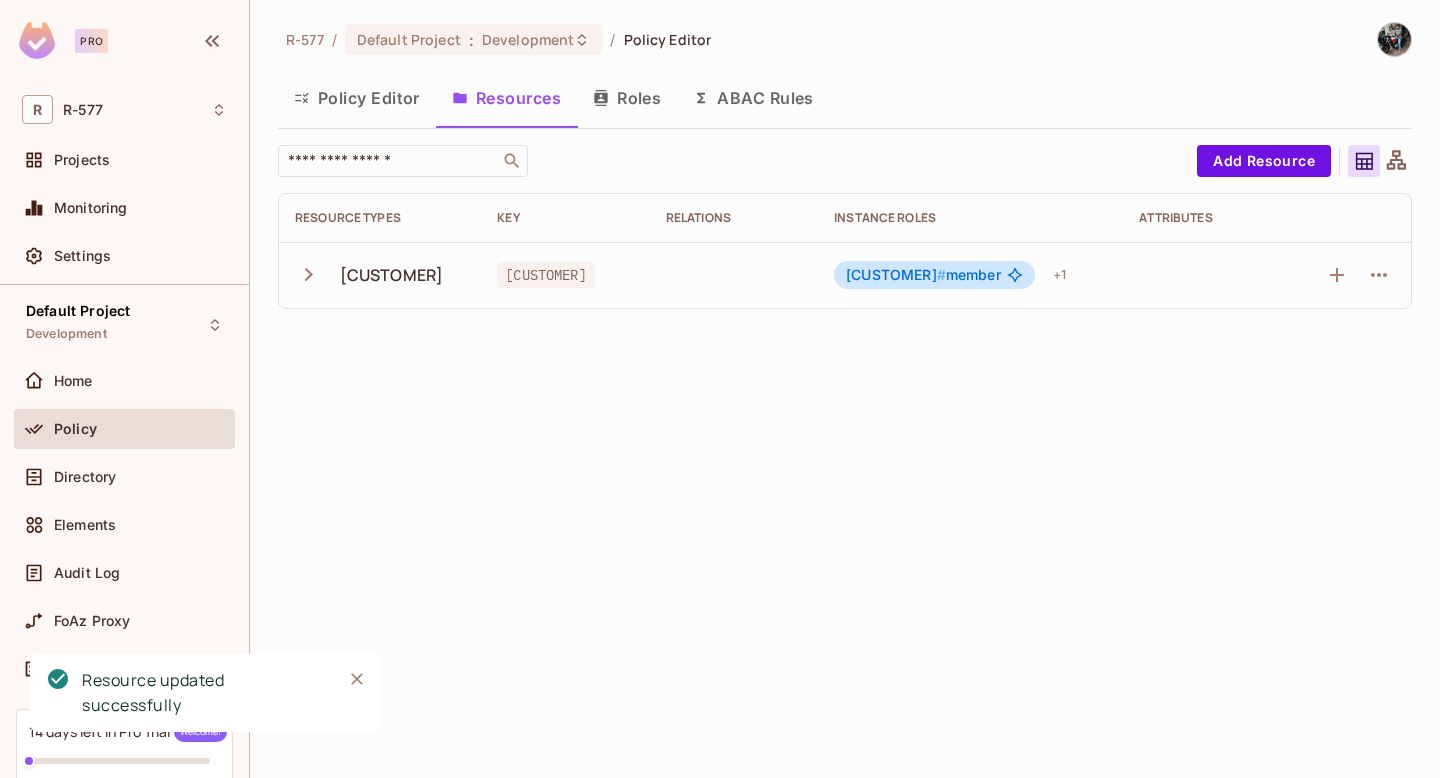 click on "Policy Editor" at bounding box center [357, 98] 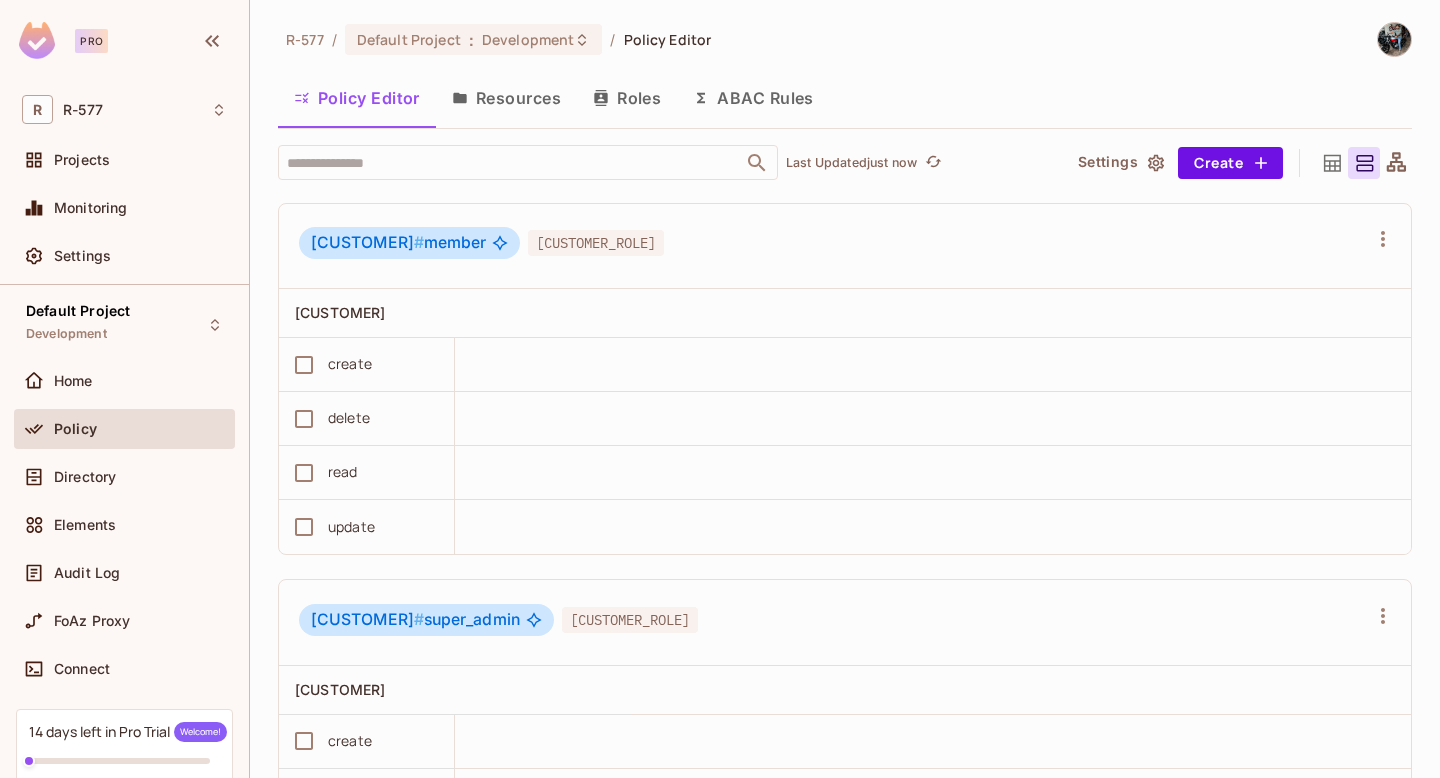scroll, scrollTop: 1125, scrollLeft: 0, axis: vertical 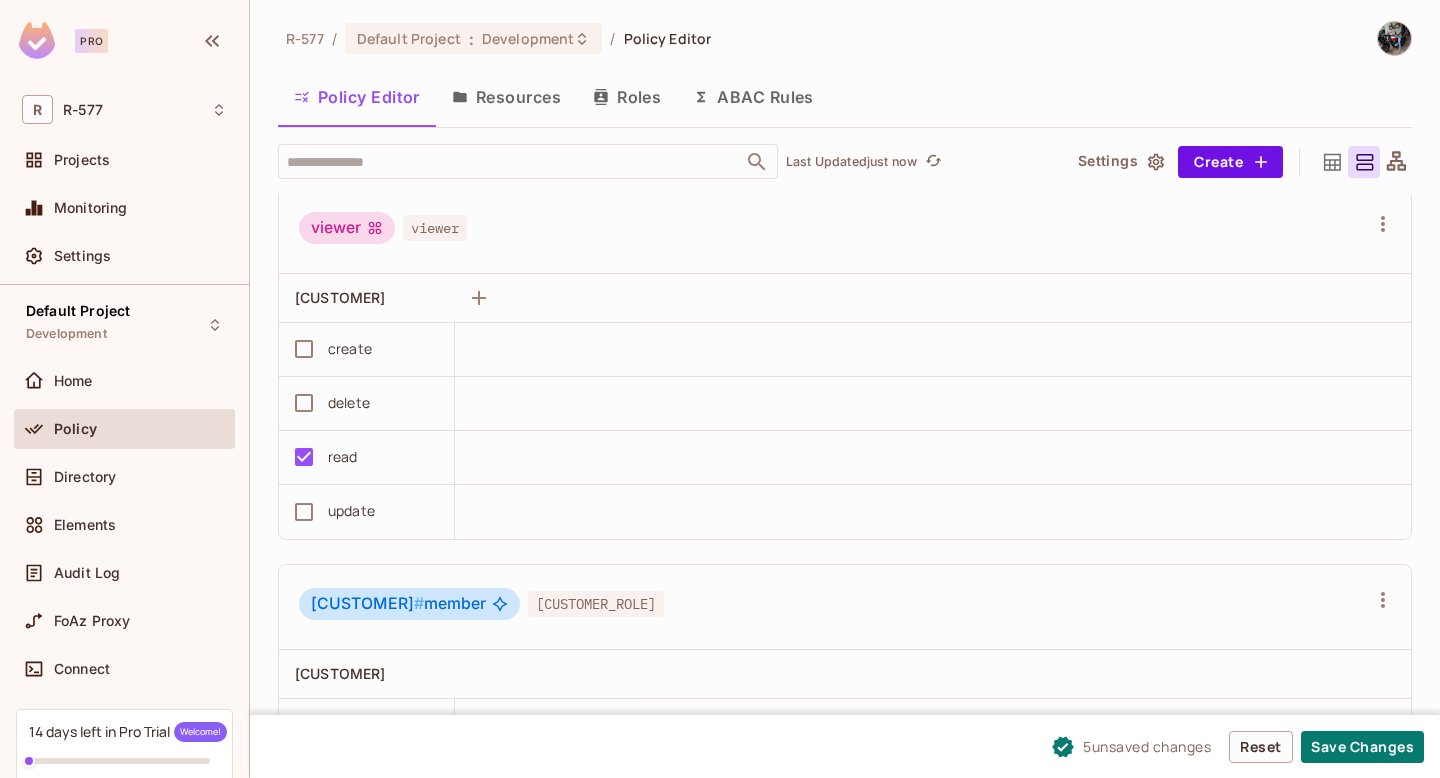 click on "Resources" at bounding box center (506, 97) 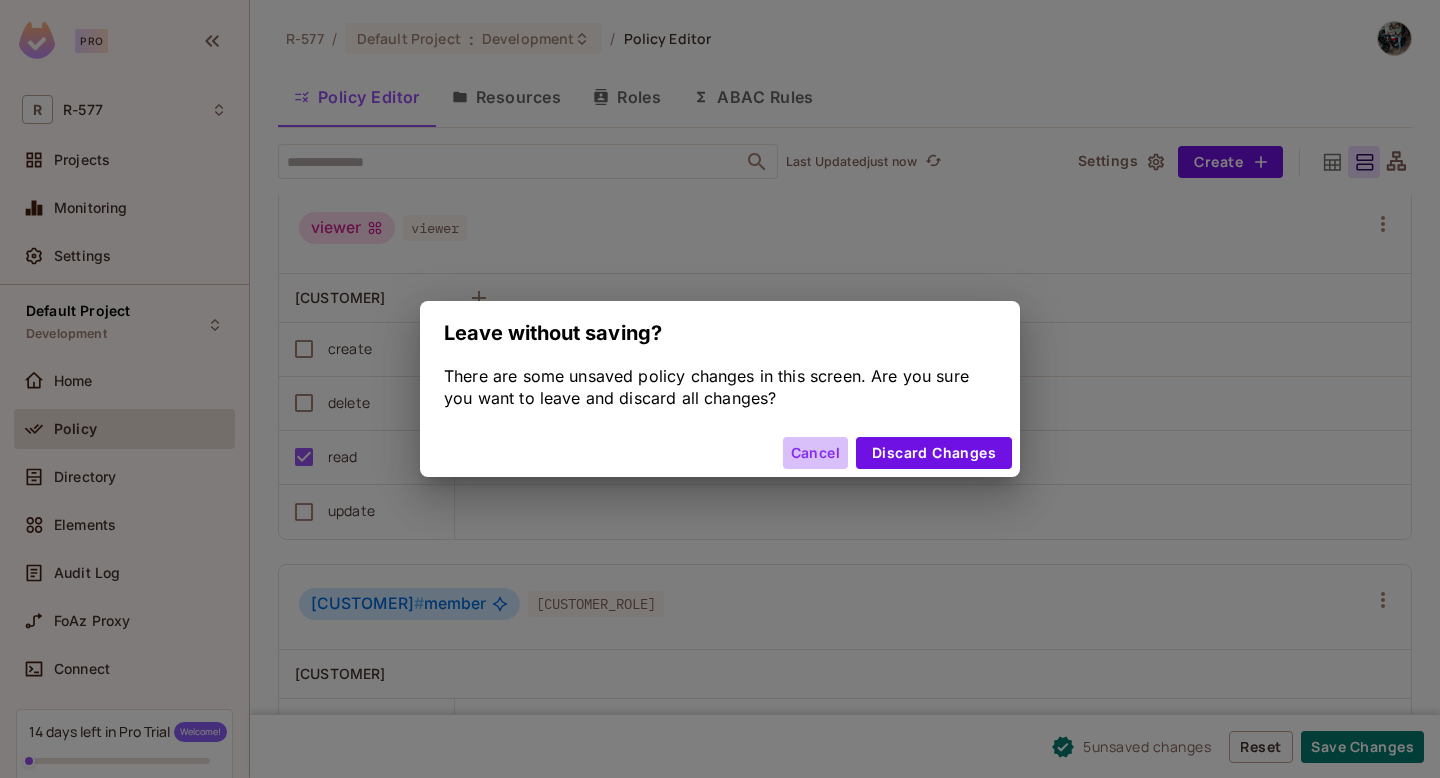 click on "Cancel" at bounding box center (815, 453) 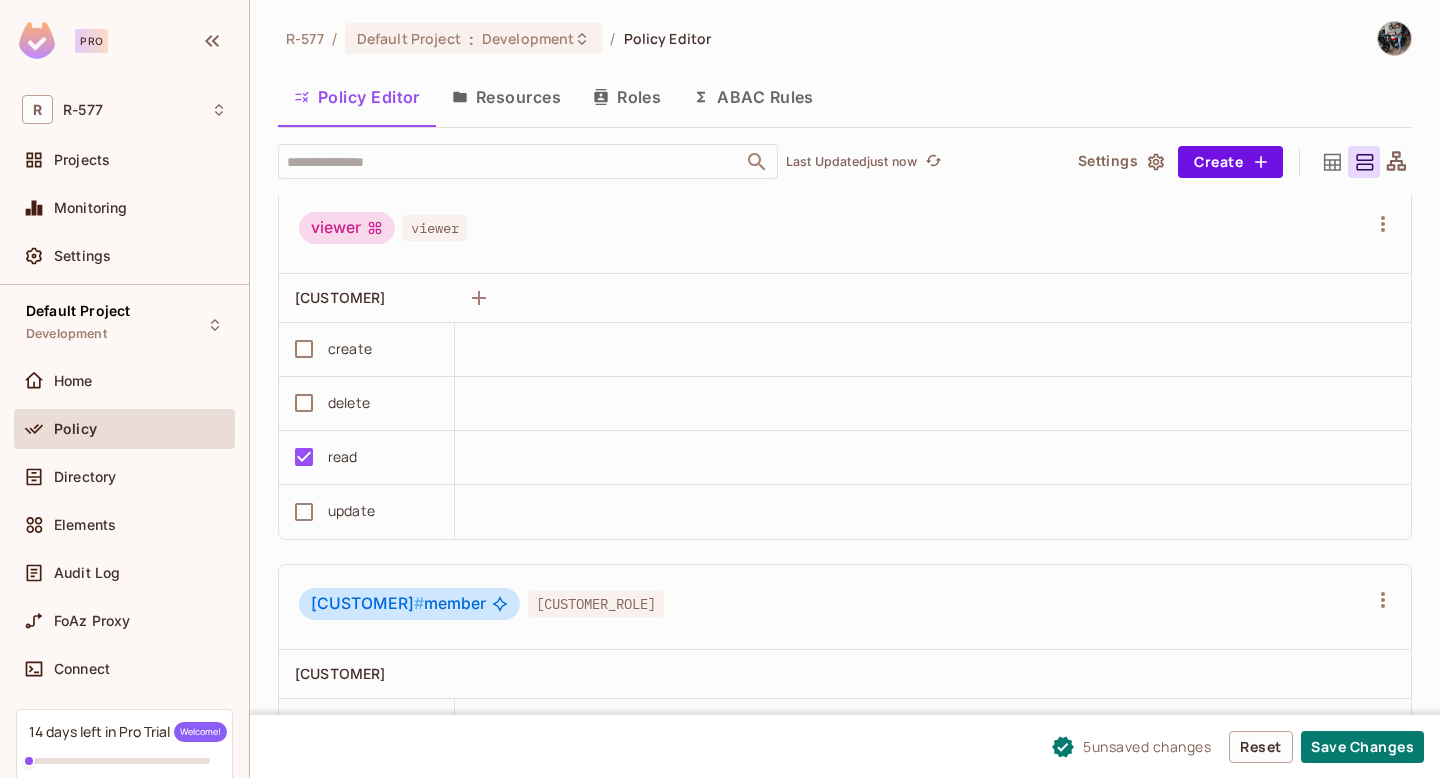 click on "5  unsaved change s Reset Save Changes" at bounding box center (845, 746) 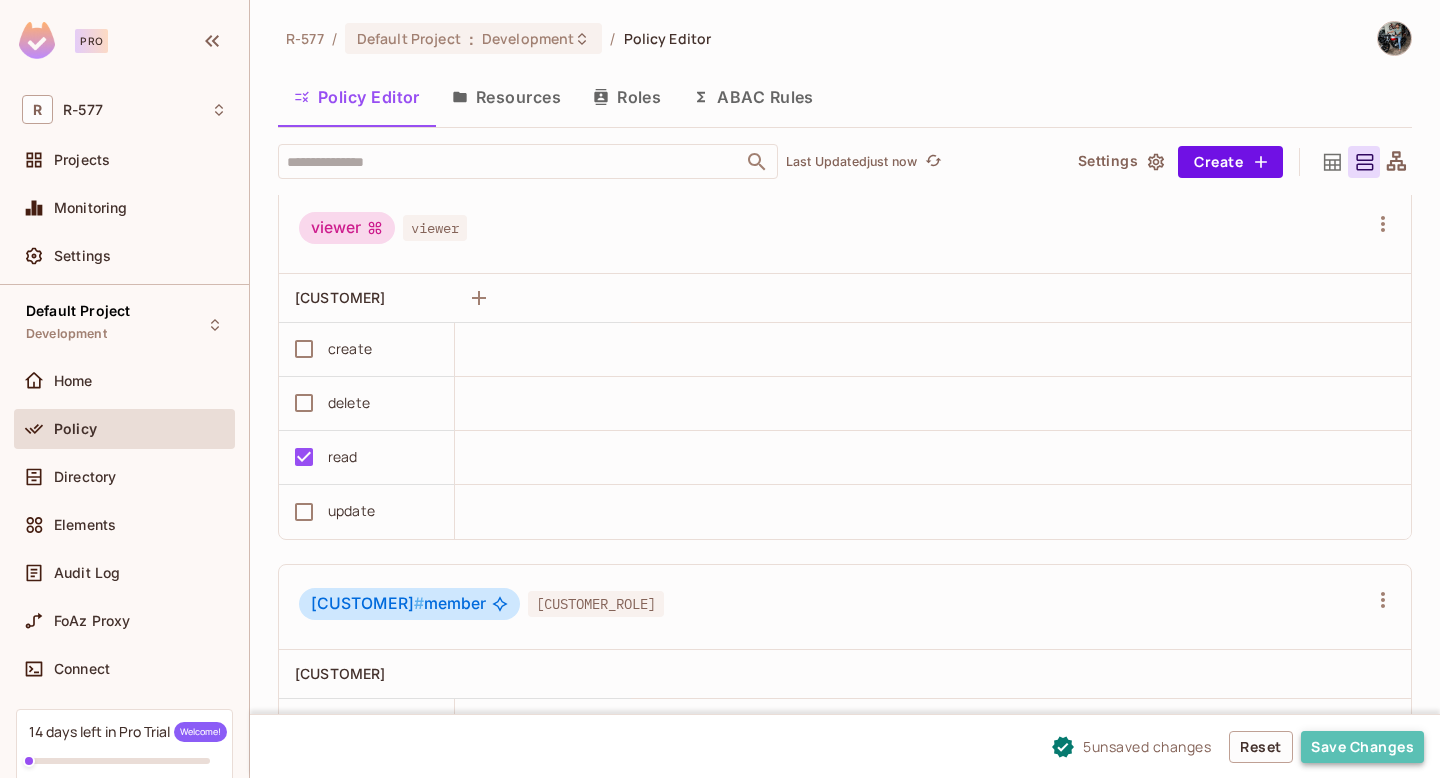 click on "Save Changes" at bounding box center (1362, 747) 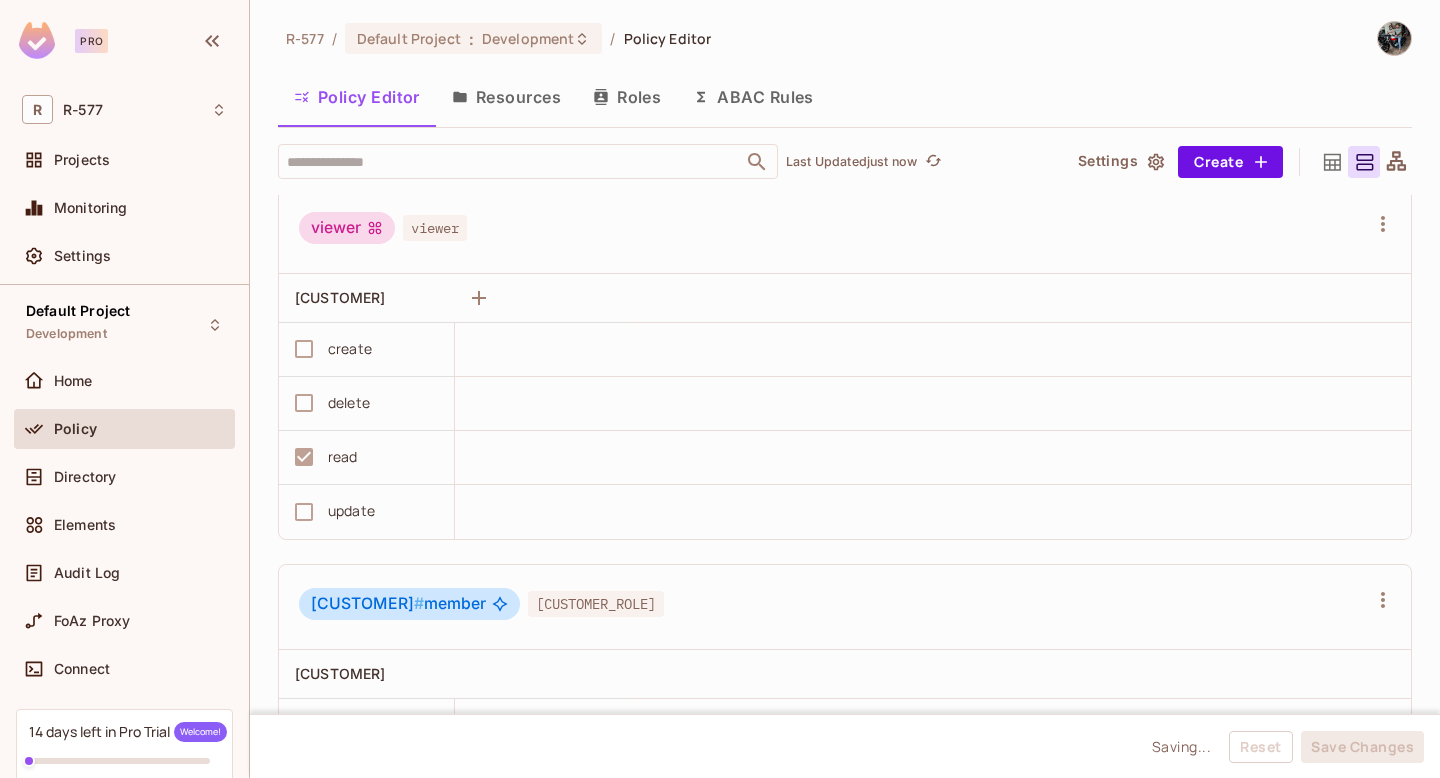 click on "Resources" at bounding box center (506, 97) 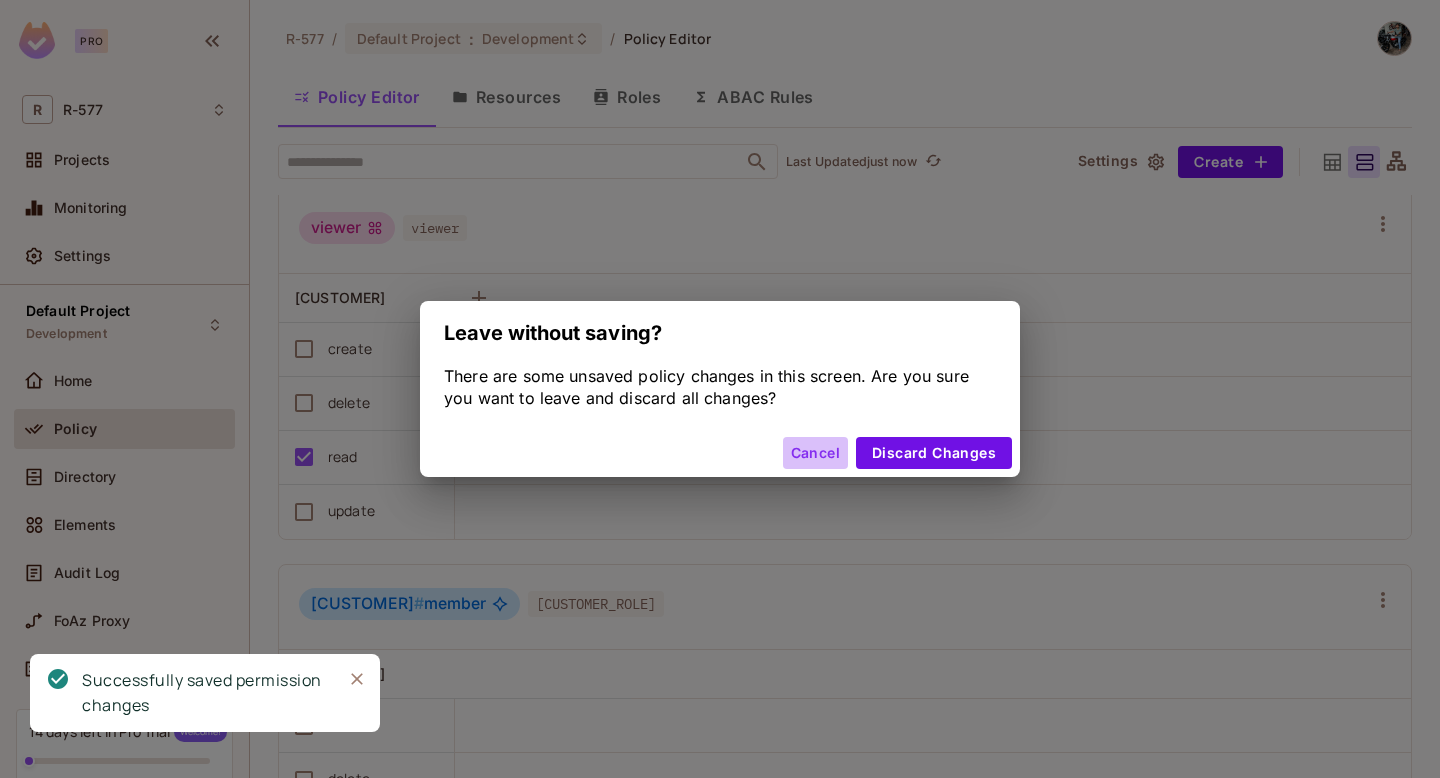 click on "Cancel" at bounding box center [815, 453] 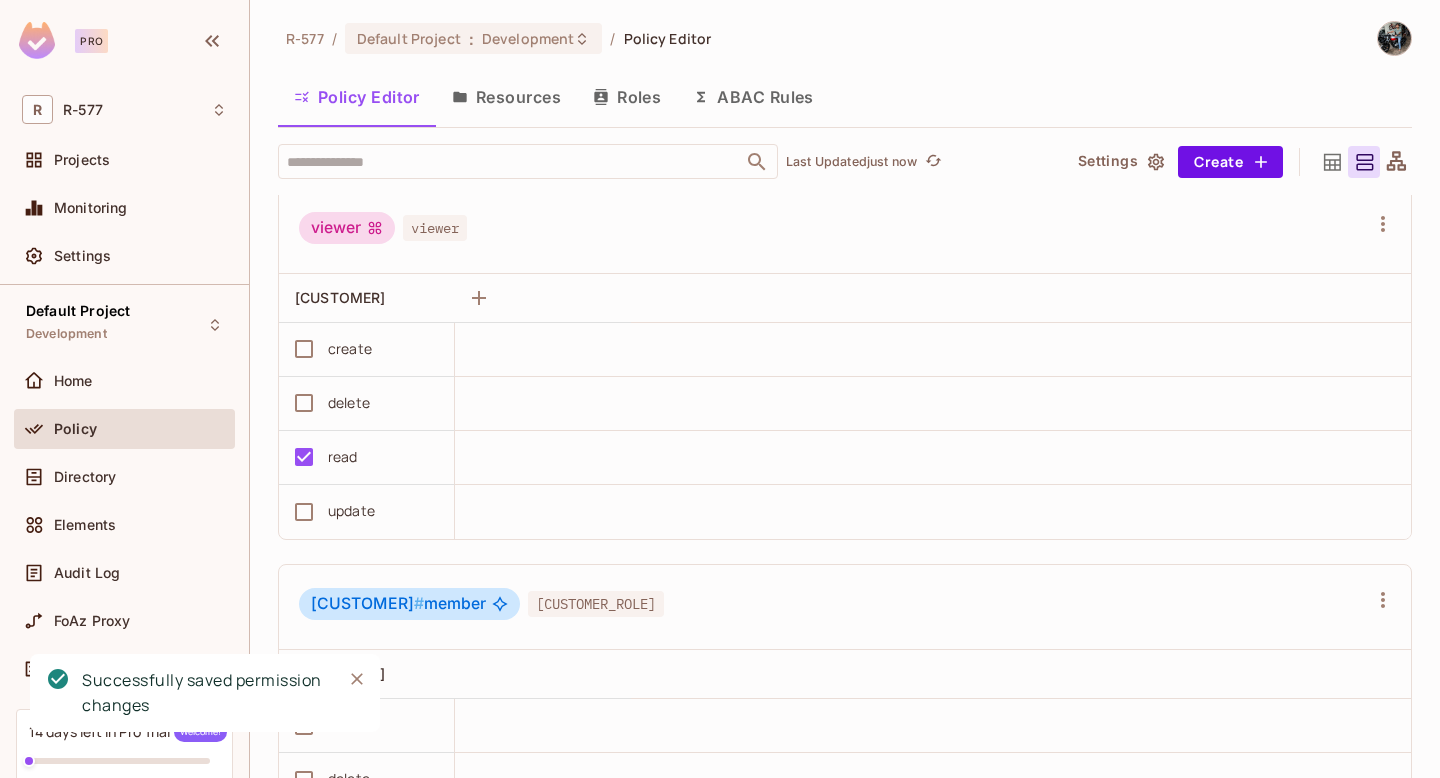 click on "Resources" at bounding box center [506, 97] 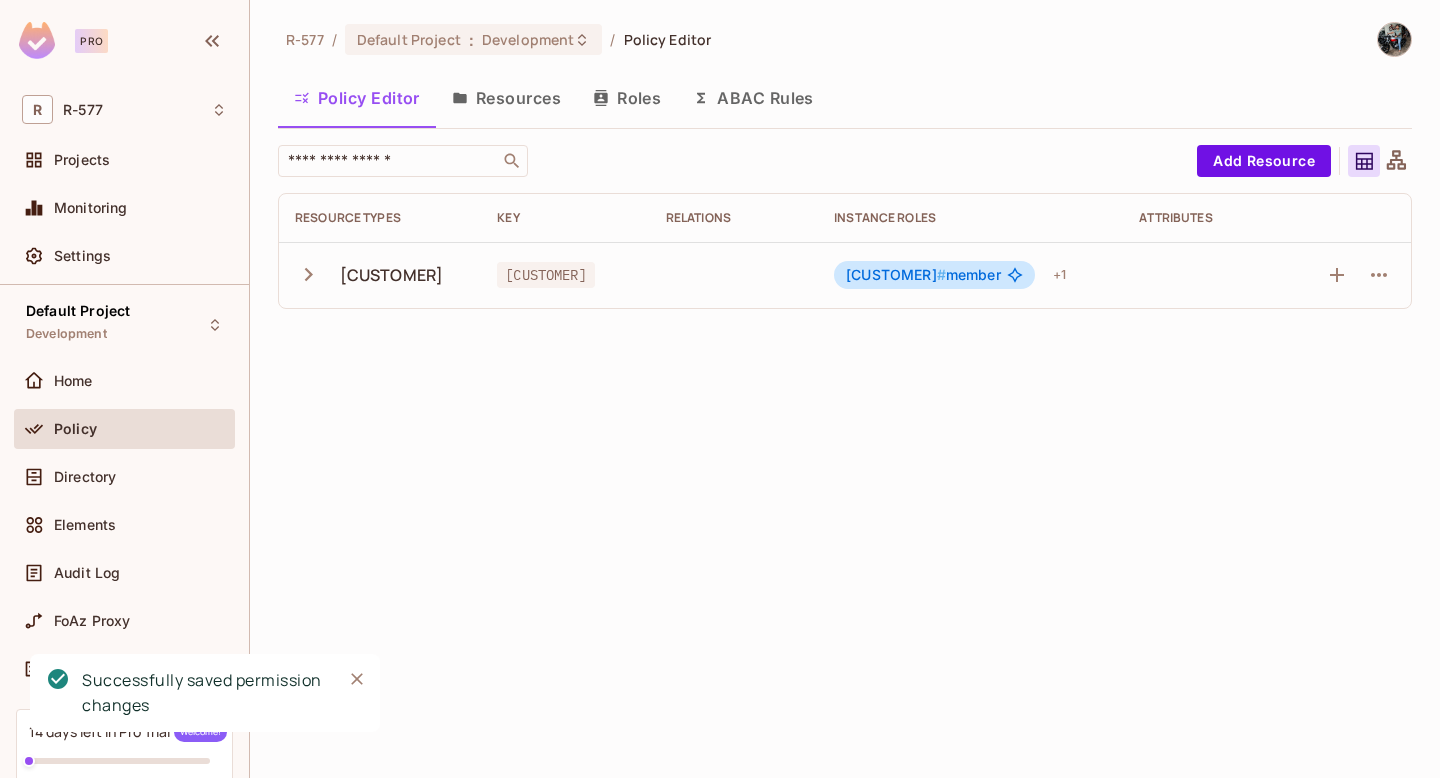 scroll, scrollTop: 0, scrollLeft: 0, axis: both 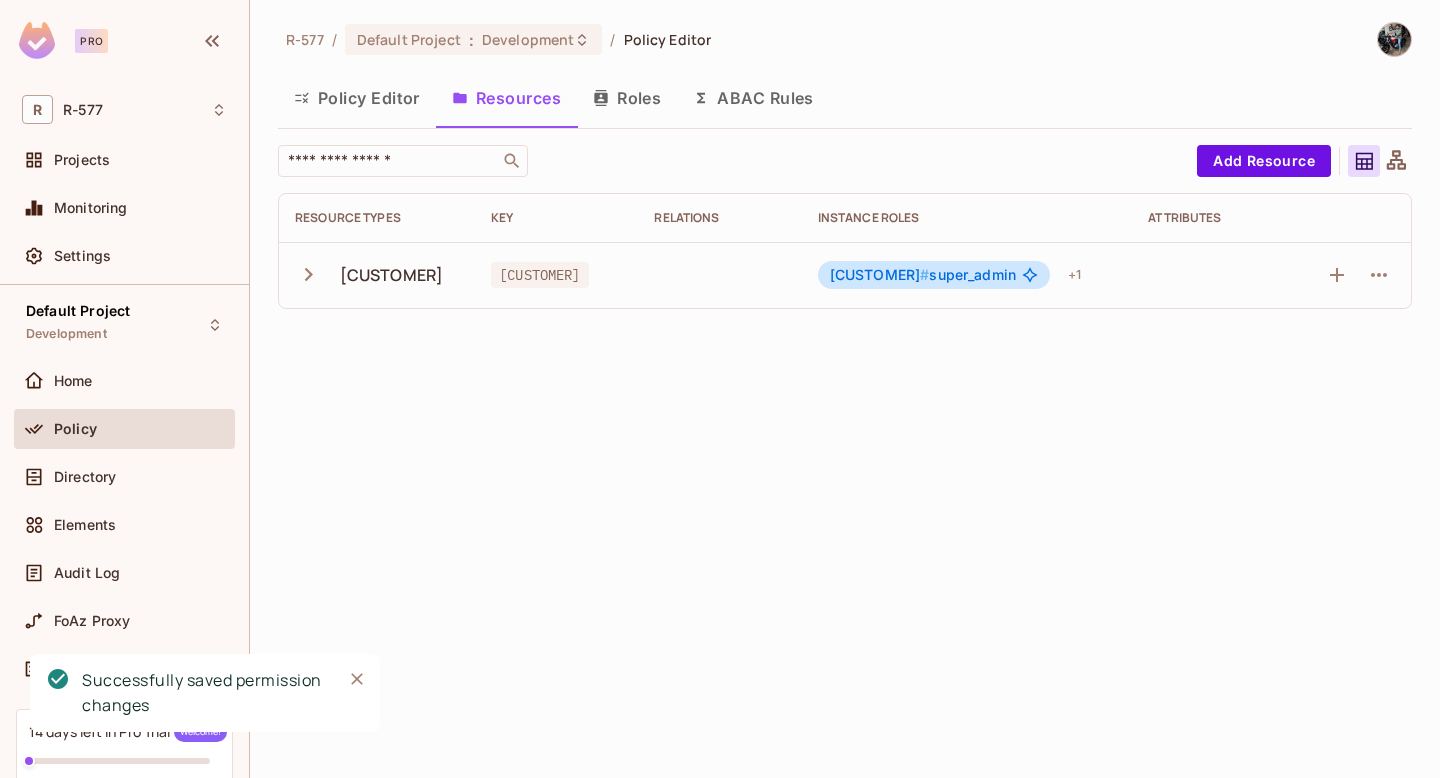 click 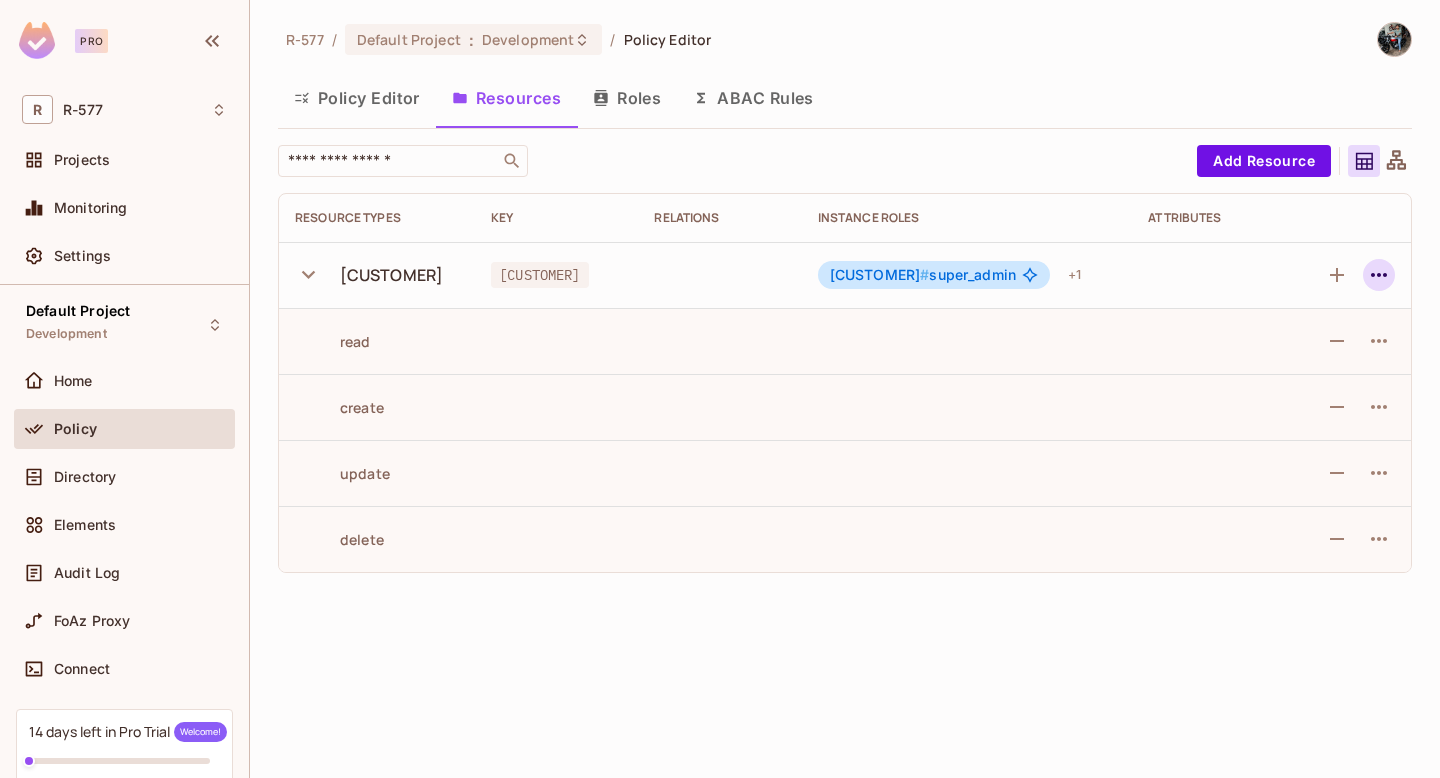 click 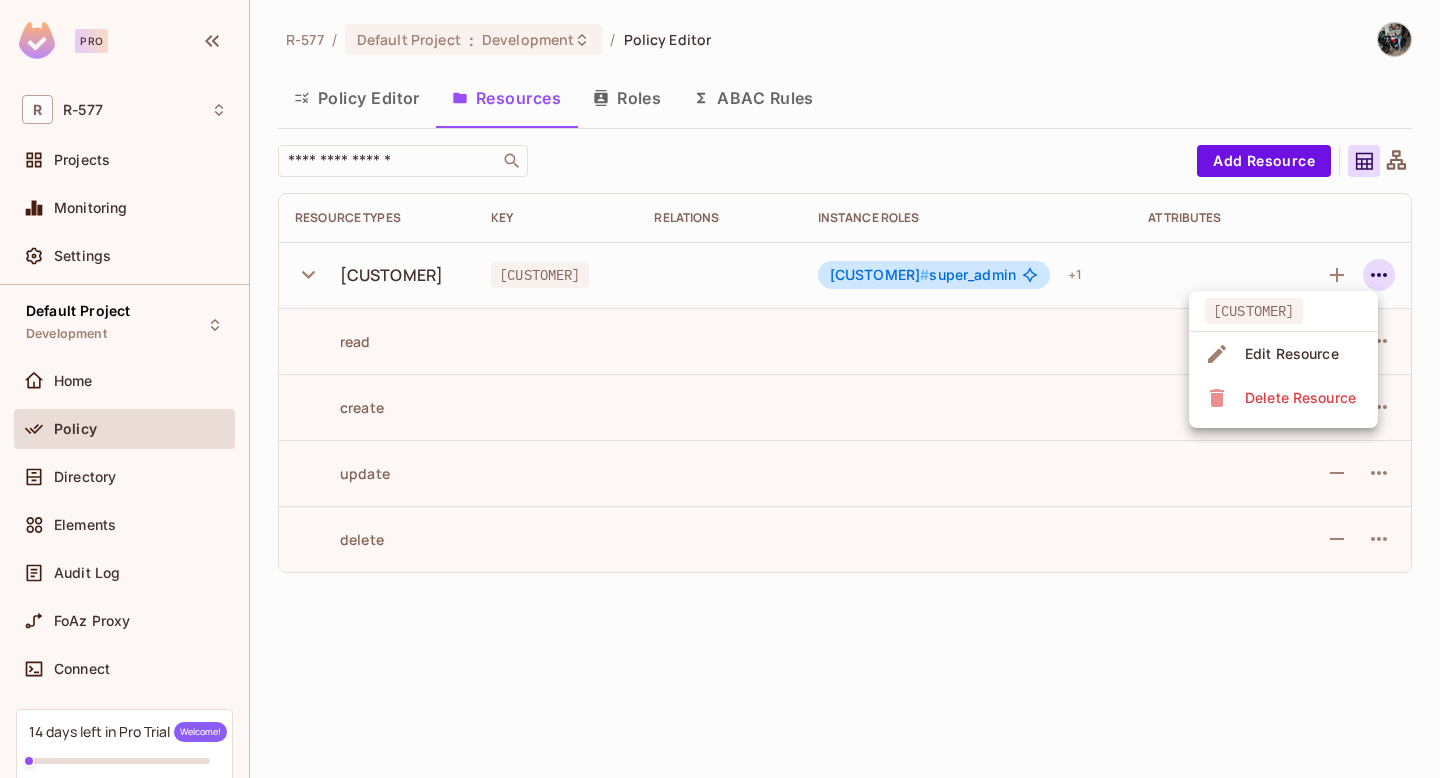 click on "Edit Resource" at bounding box center (1292, 354) 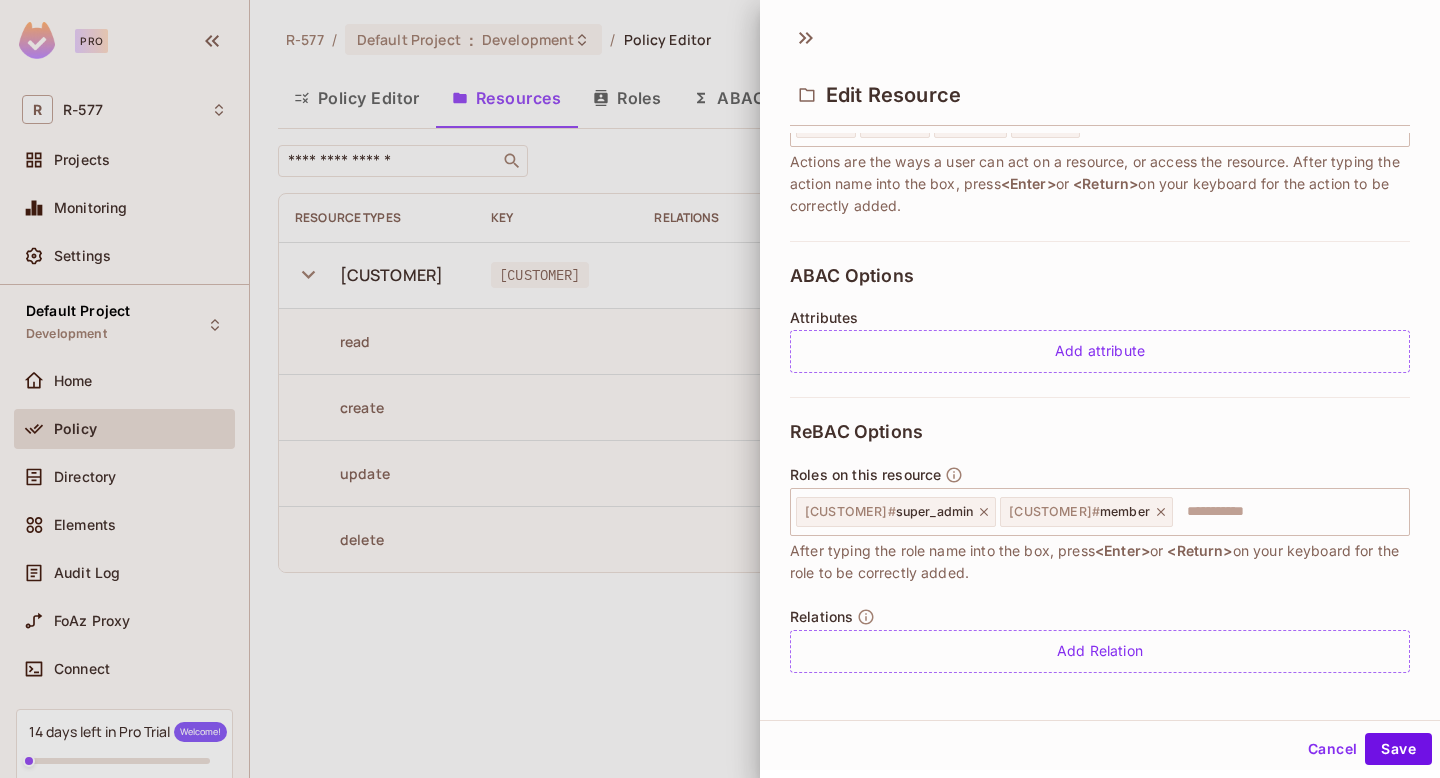 scroll, scrollTop: 322, scrollLeft: 0, axis: vertical 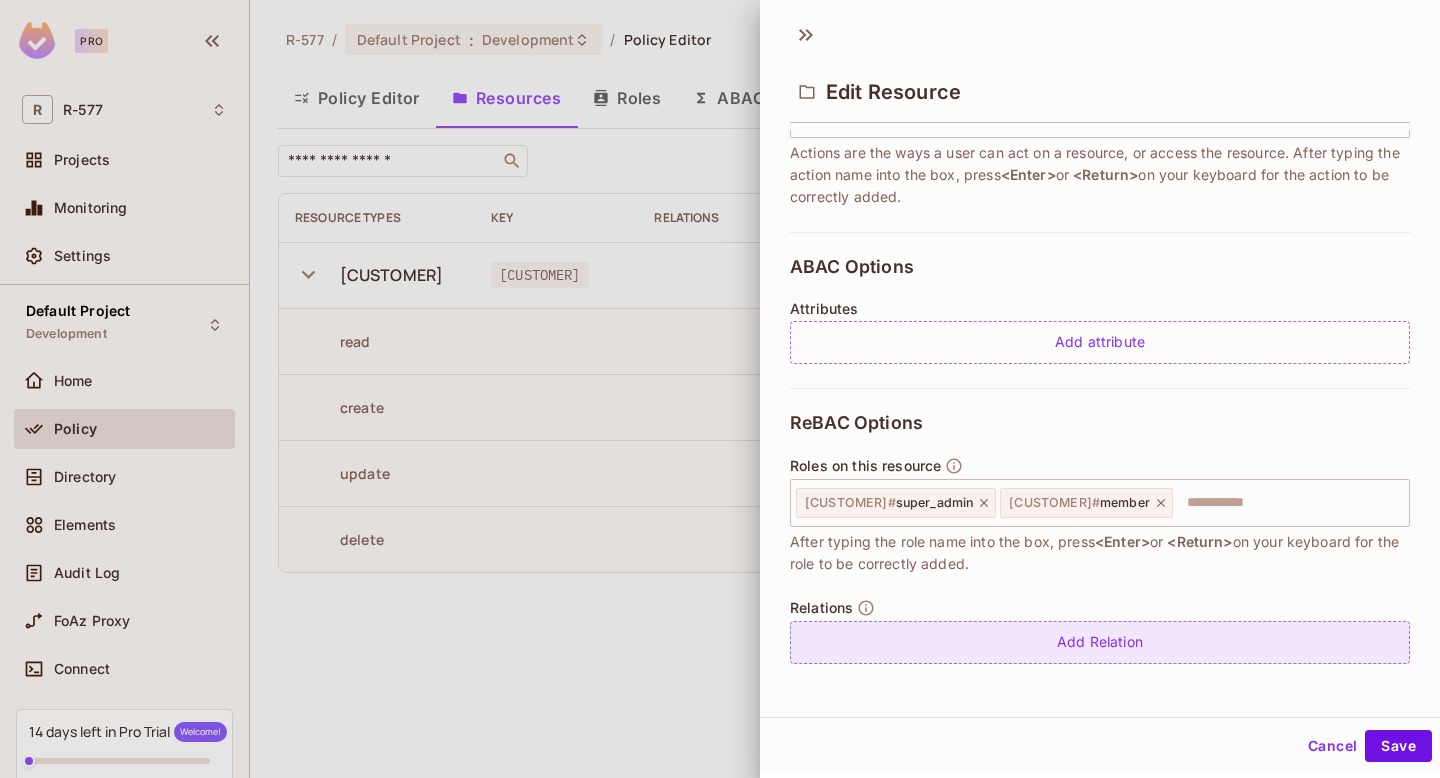 click on "Add Relation" at bounding box center (1100, 642) 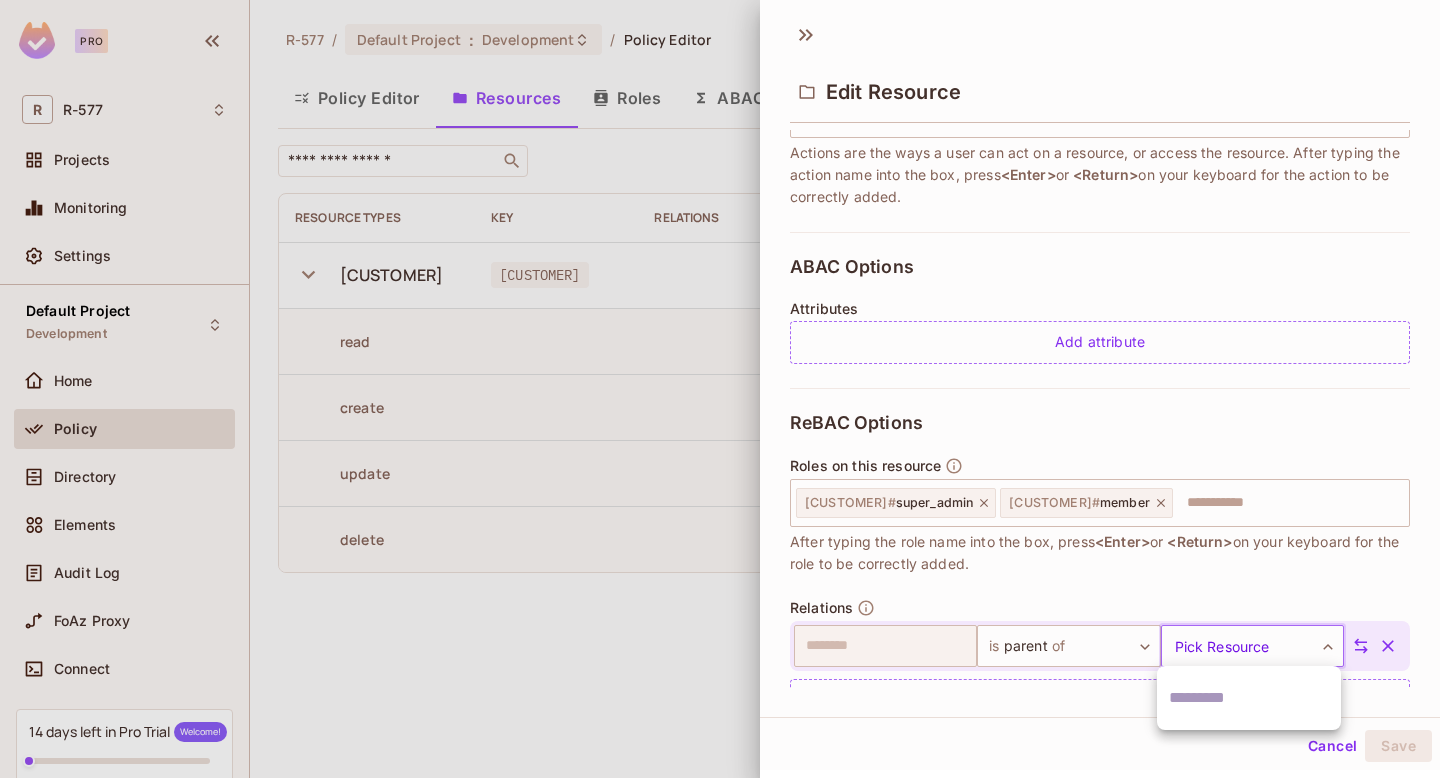 click on "Pro R R-577 Projects Monitoring Settings Default Project Development Home Policy Directory Elements Audit Log FoAz Proxy Connect 14 days left in Pro Trial Welcome! Upgrade Help & Updates R-577 / Default Project : Development / Policy Editor Policy Editor Resources Roles ABAC Rules ​ Add Resource Resource Types Key Relations Instance roles Attributes CUstomer CUstomer CUstomer # super_admin + 1 read create update delete
Edit Resource * Name ******** ​ A human-friendly name for your resource * Key ******** ​ Use this key in your code or when working with the API. The key is the unique identifier of the resource within a Permit Environment. Actions read create update delete ​ Actions are the ways a user can act on a resource, or access the resource. After typing the action name into the box, press  <Enter>  or   <Return>  on your keyboard for the action to be correctly added. ABAC Options Attributes Add attribute ReBAC Options Roles on this resource # # ​" at bounding box center [720, 389] 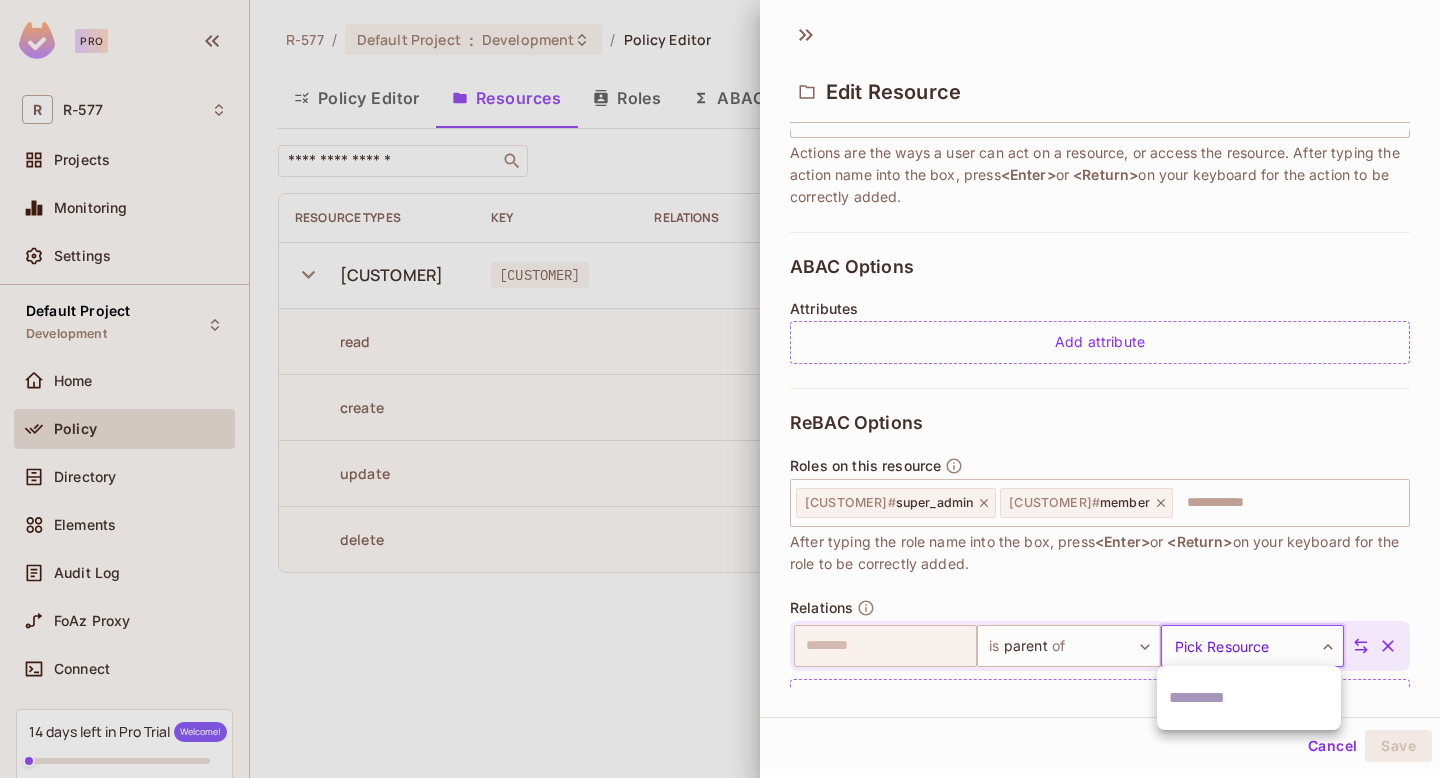 click at bounding box center [720, 389] 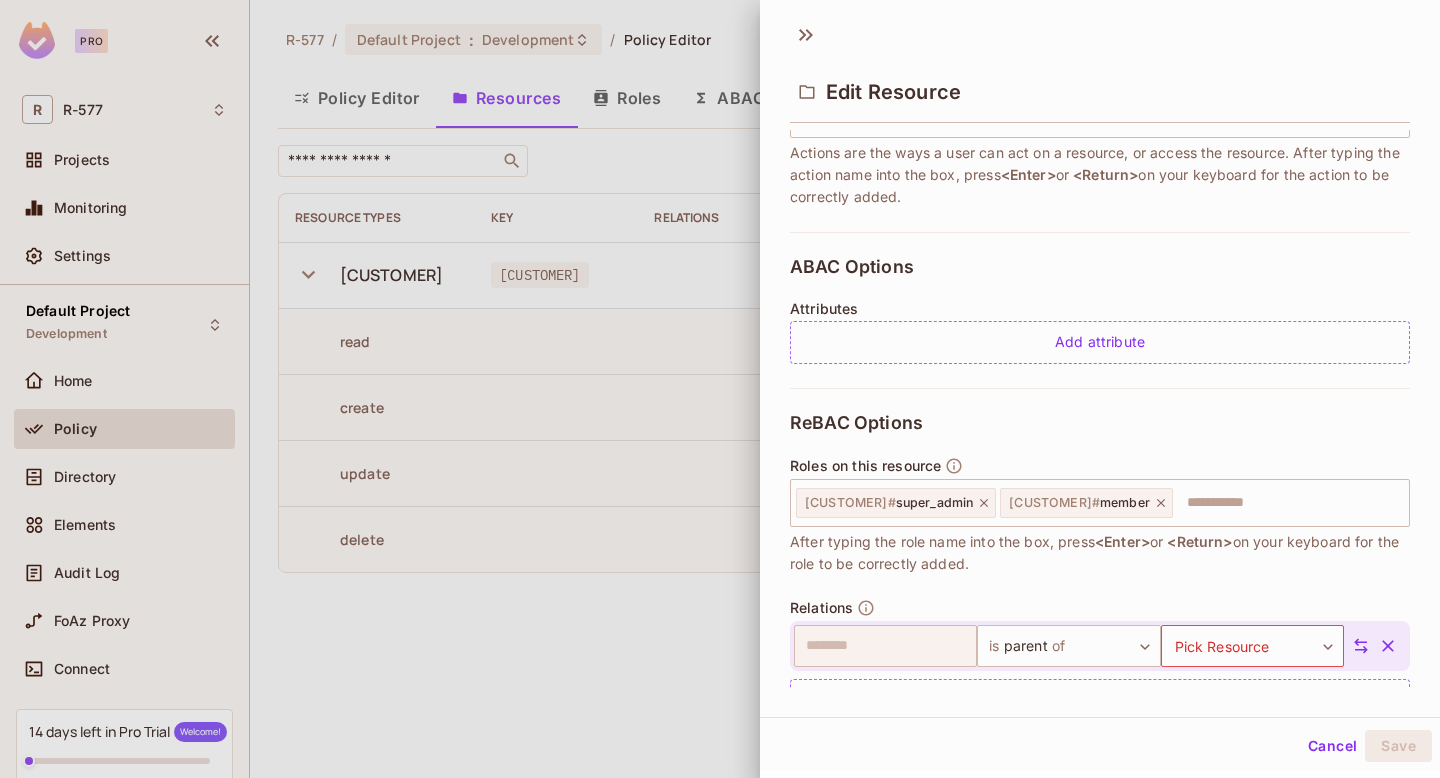 click 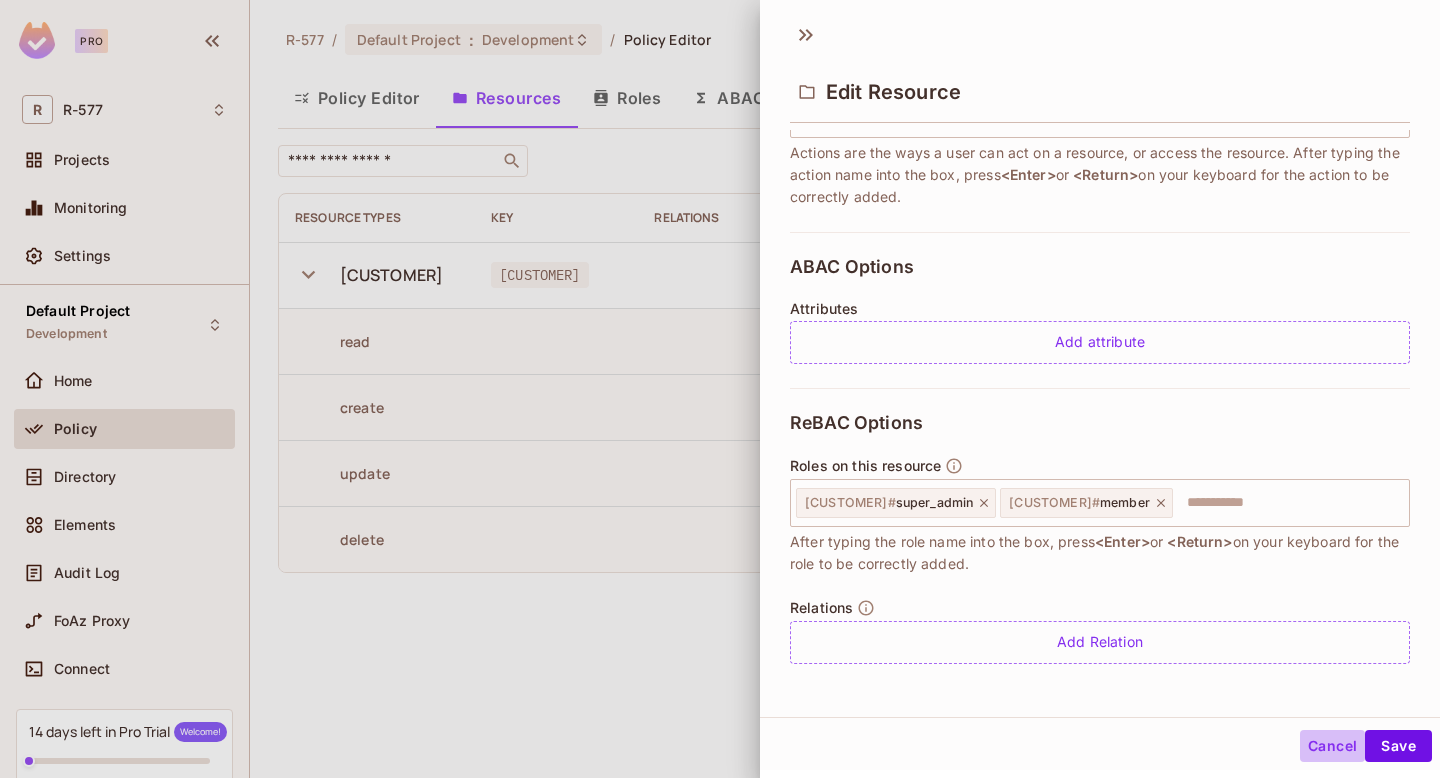 click on "Cancel" at bounding box center (1332, 746) 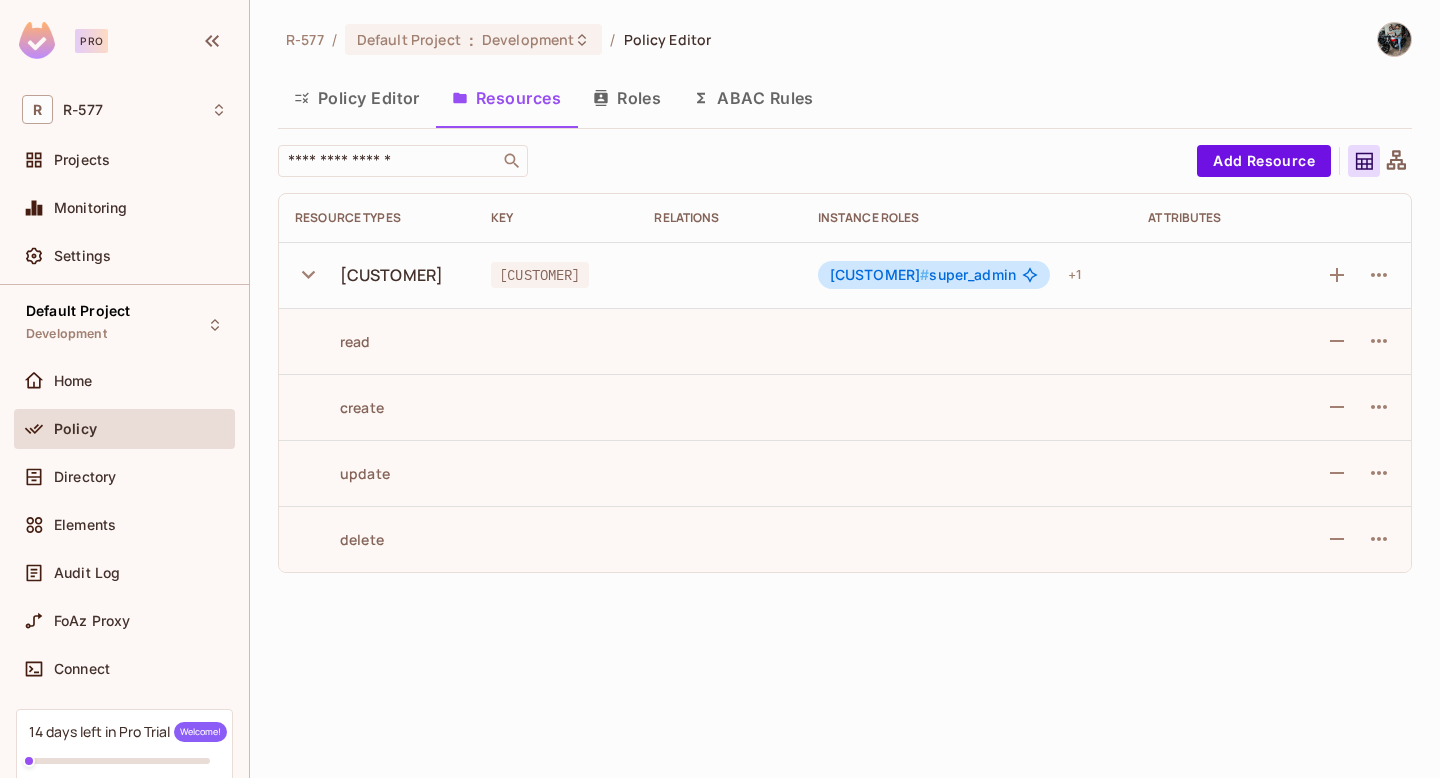 click on "Policy Editor" at bounding box center [357, 98] 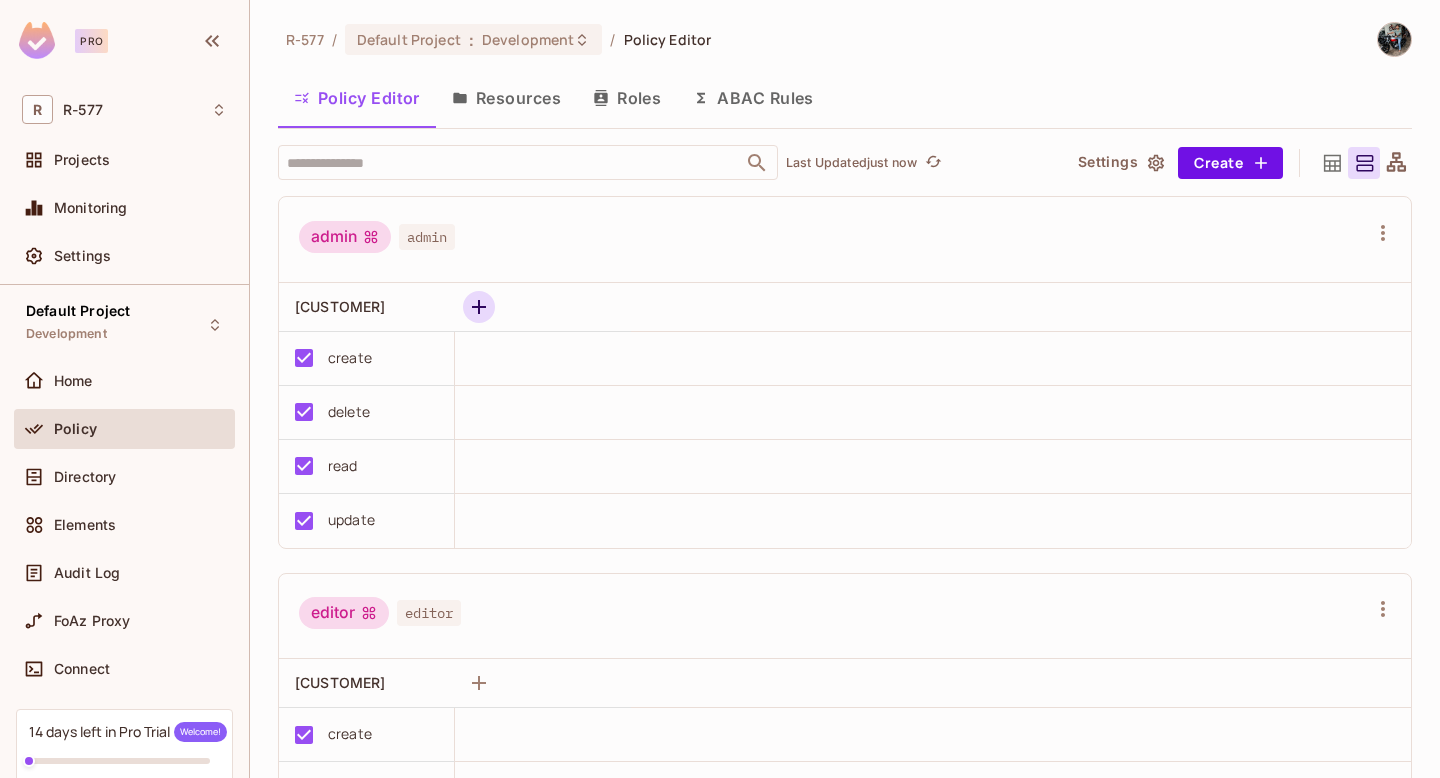 click 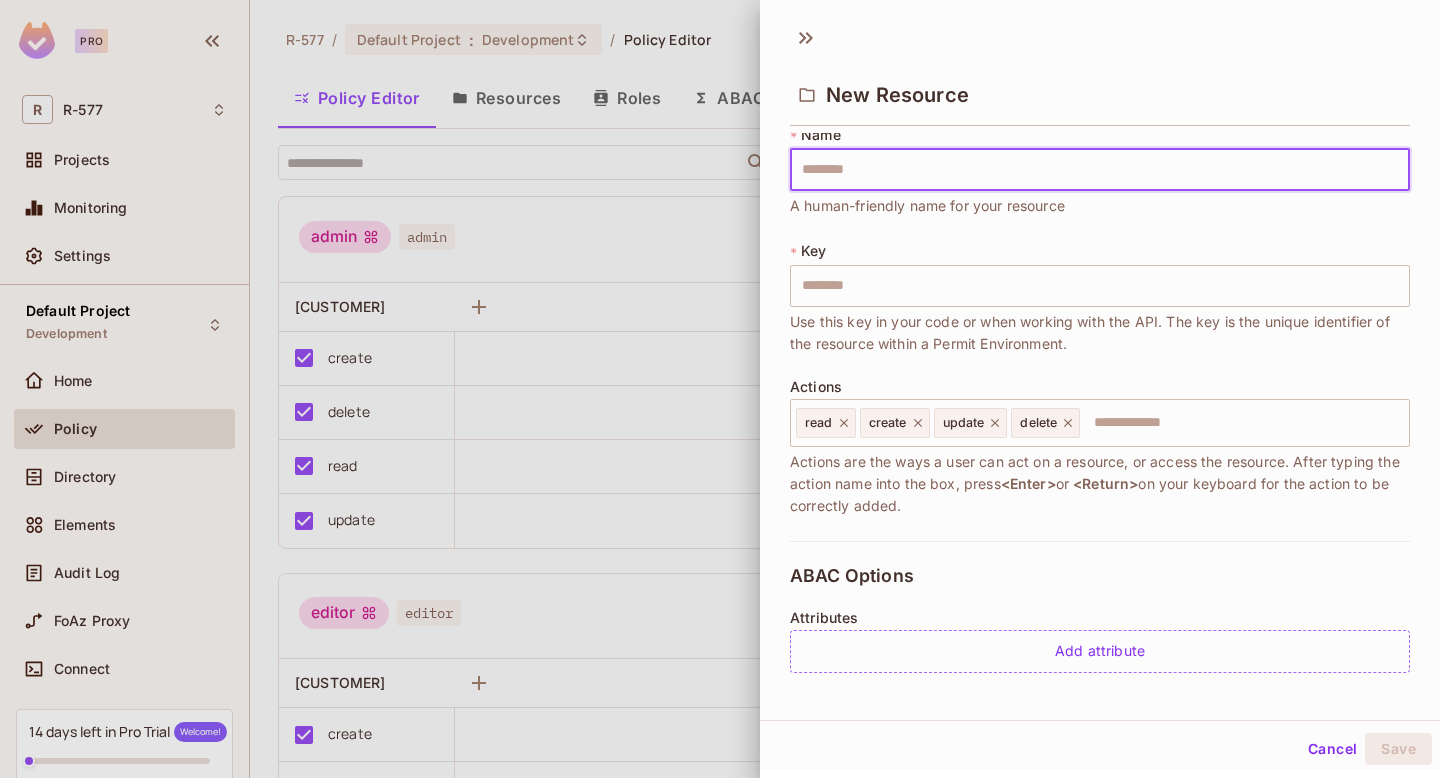 scroll, scrollTop: 0, scrollLeft: 0, axis: both 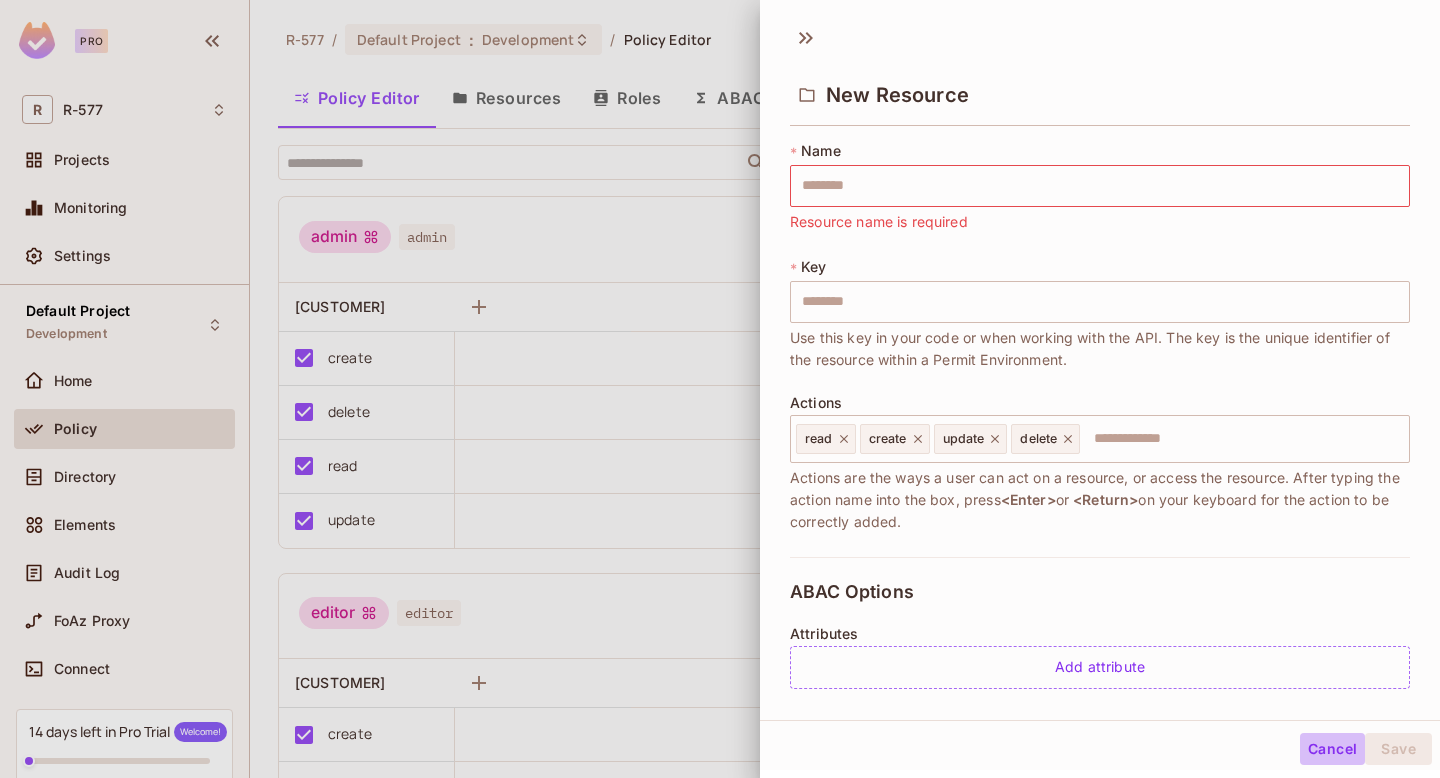 click on "Cancel" at bounding box center (1332, 749) 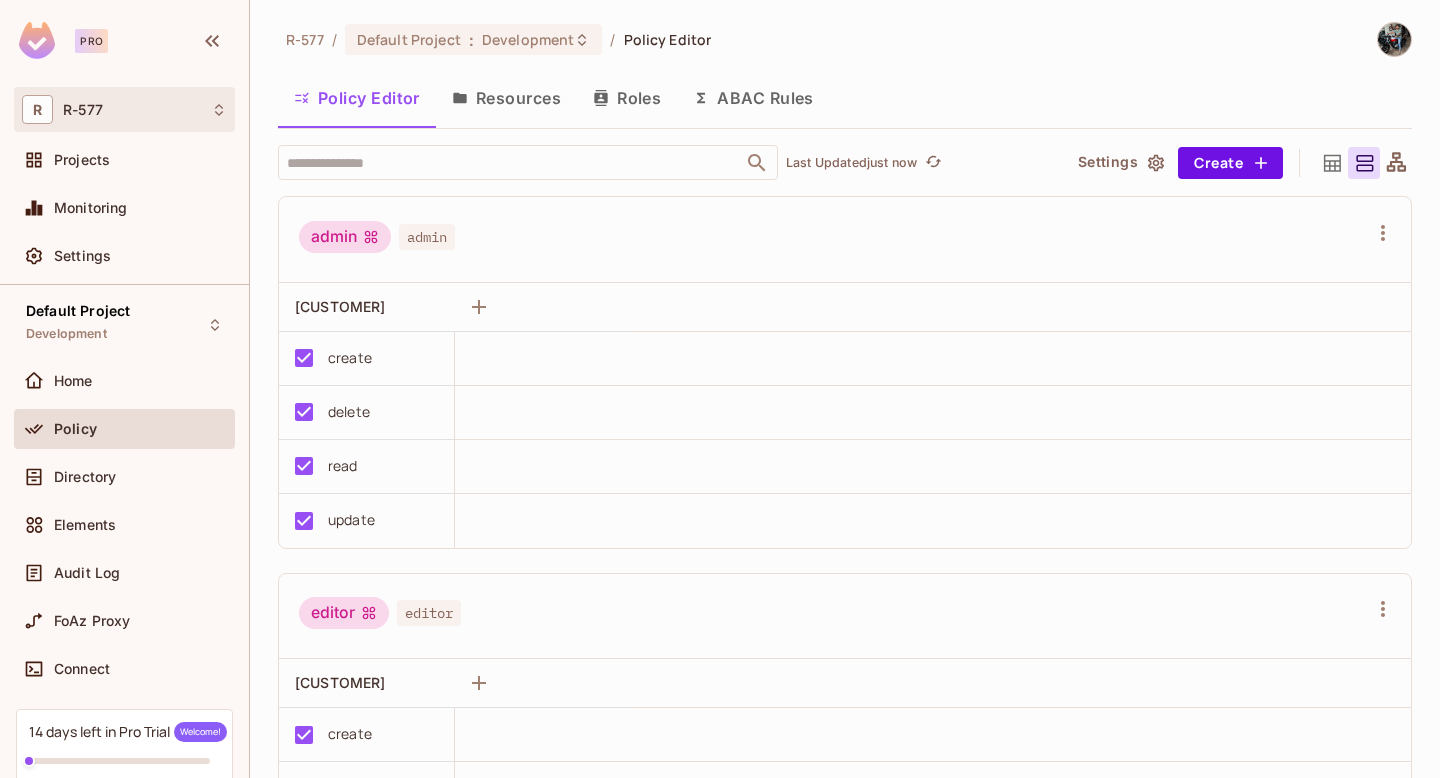 click on "R R-577" at bounding box center [124, 109] 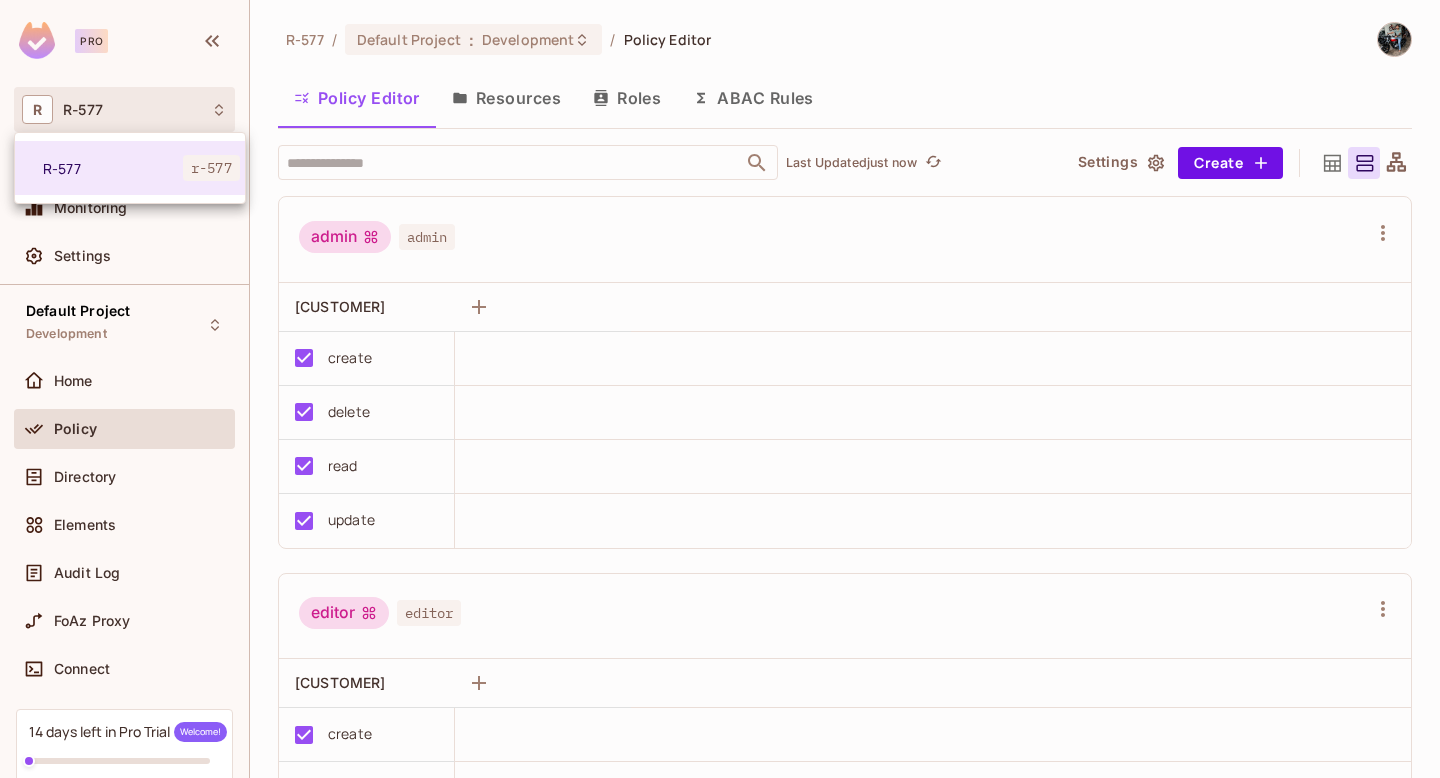 click at bounding box center [720, 389] 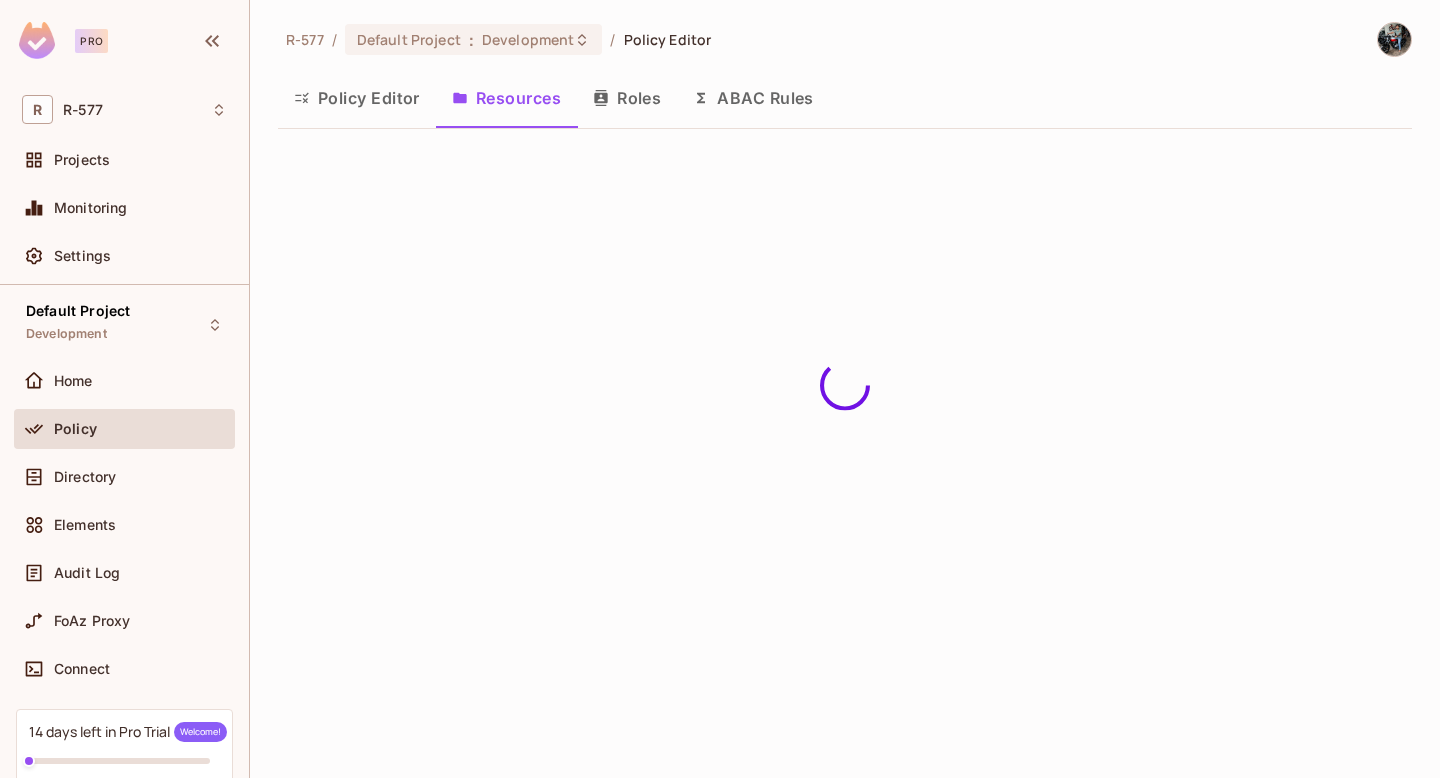 click on "Policy Editor" at bounding box center [357, 98] 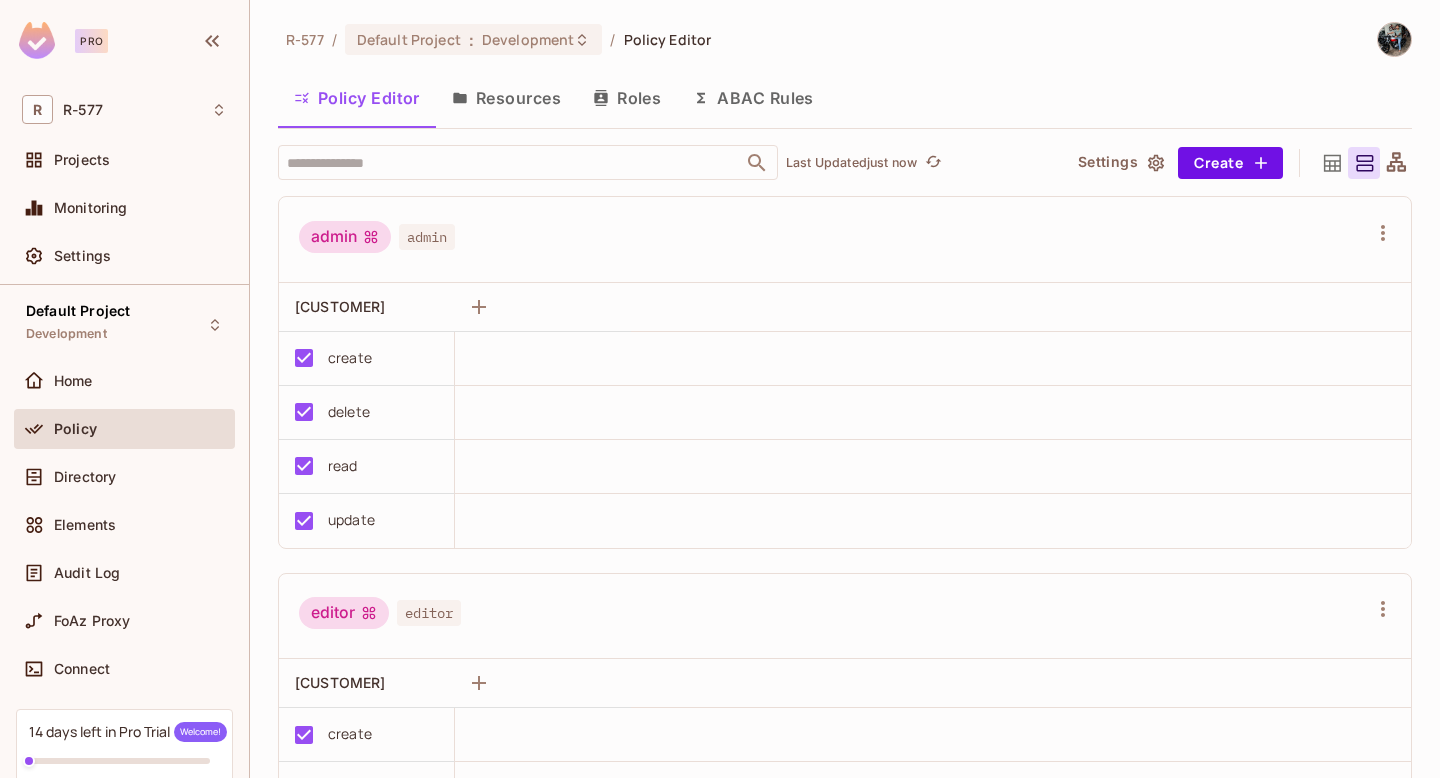 click 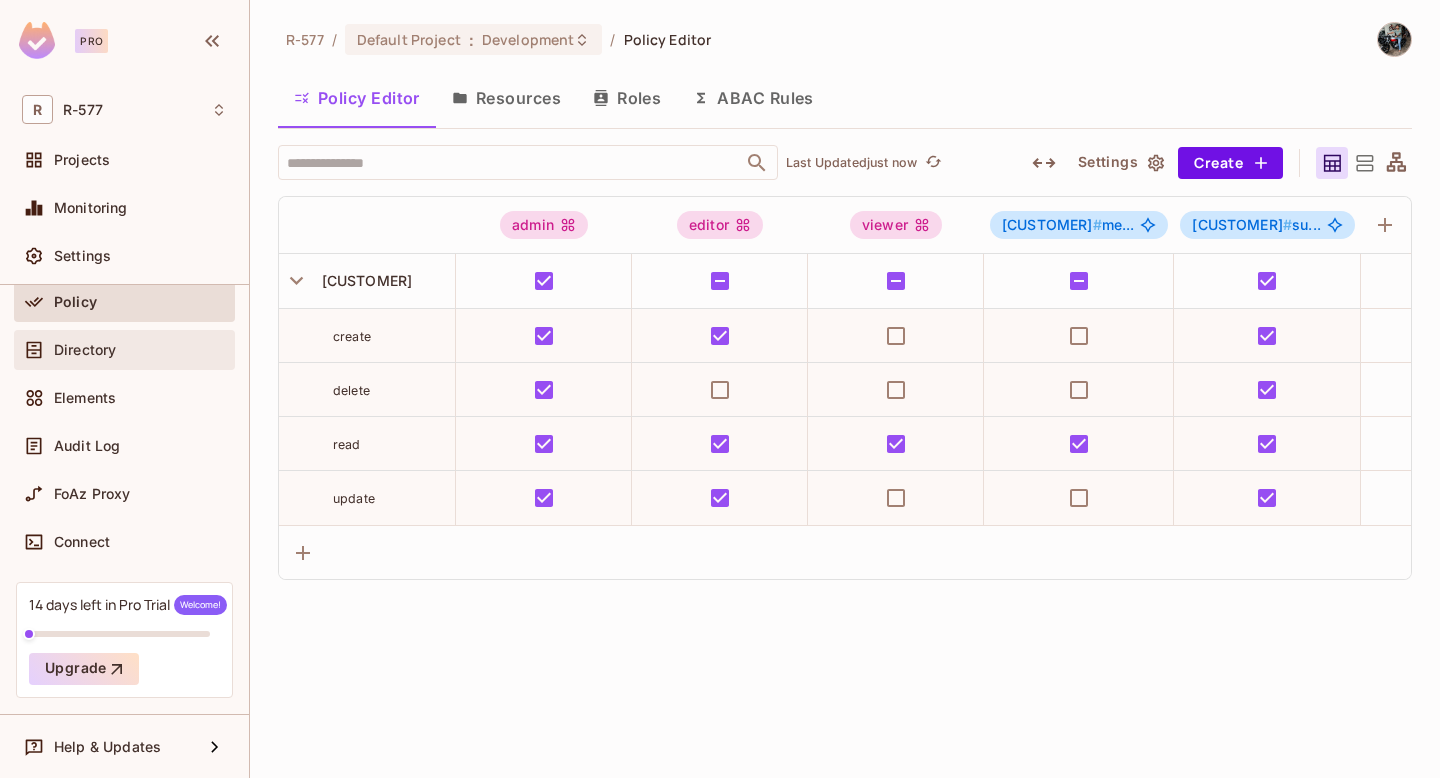 scroll, scrollTop: 0, scrollLeft: 0, axis: both 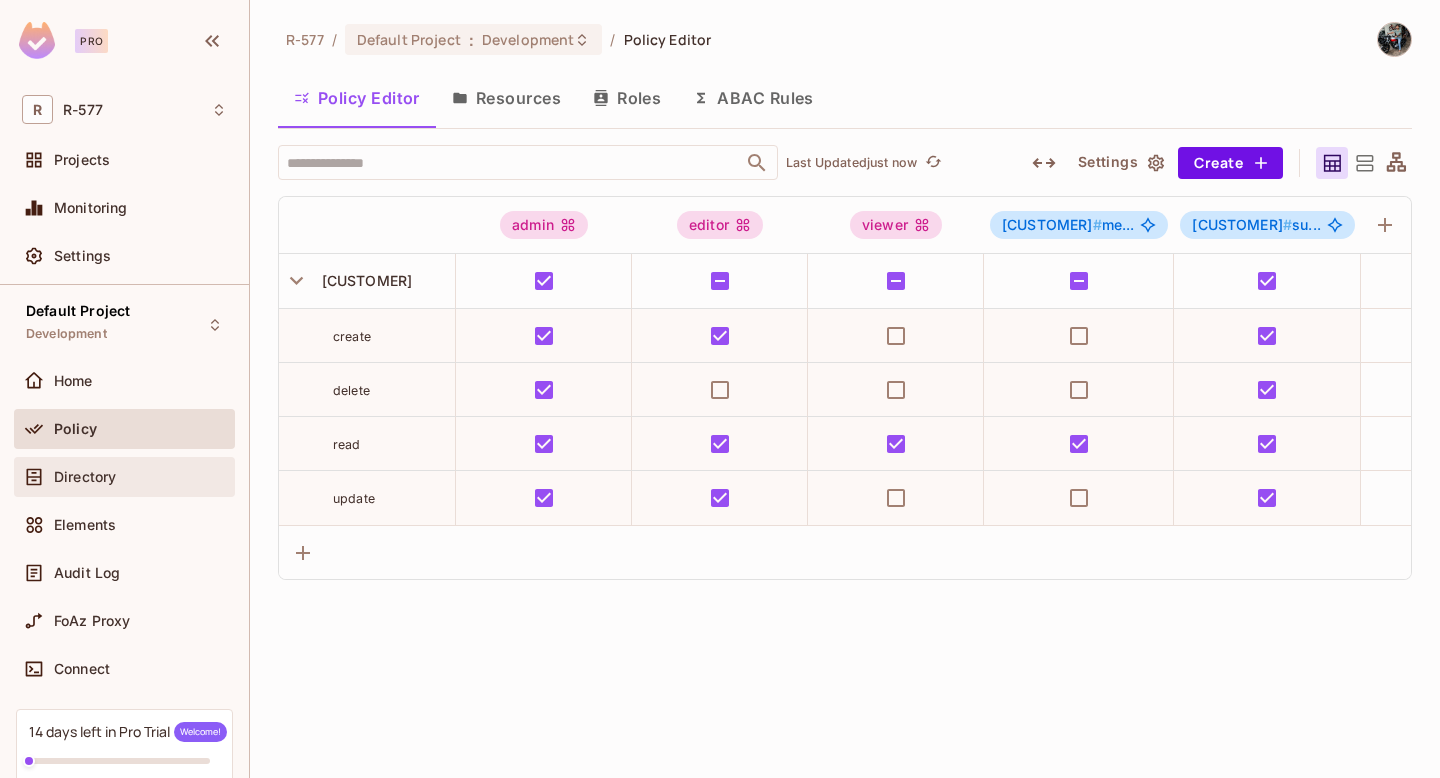 click on "Directory" at bounding box center (85, 477) 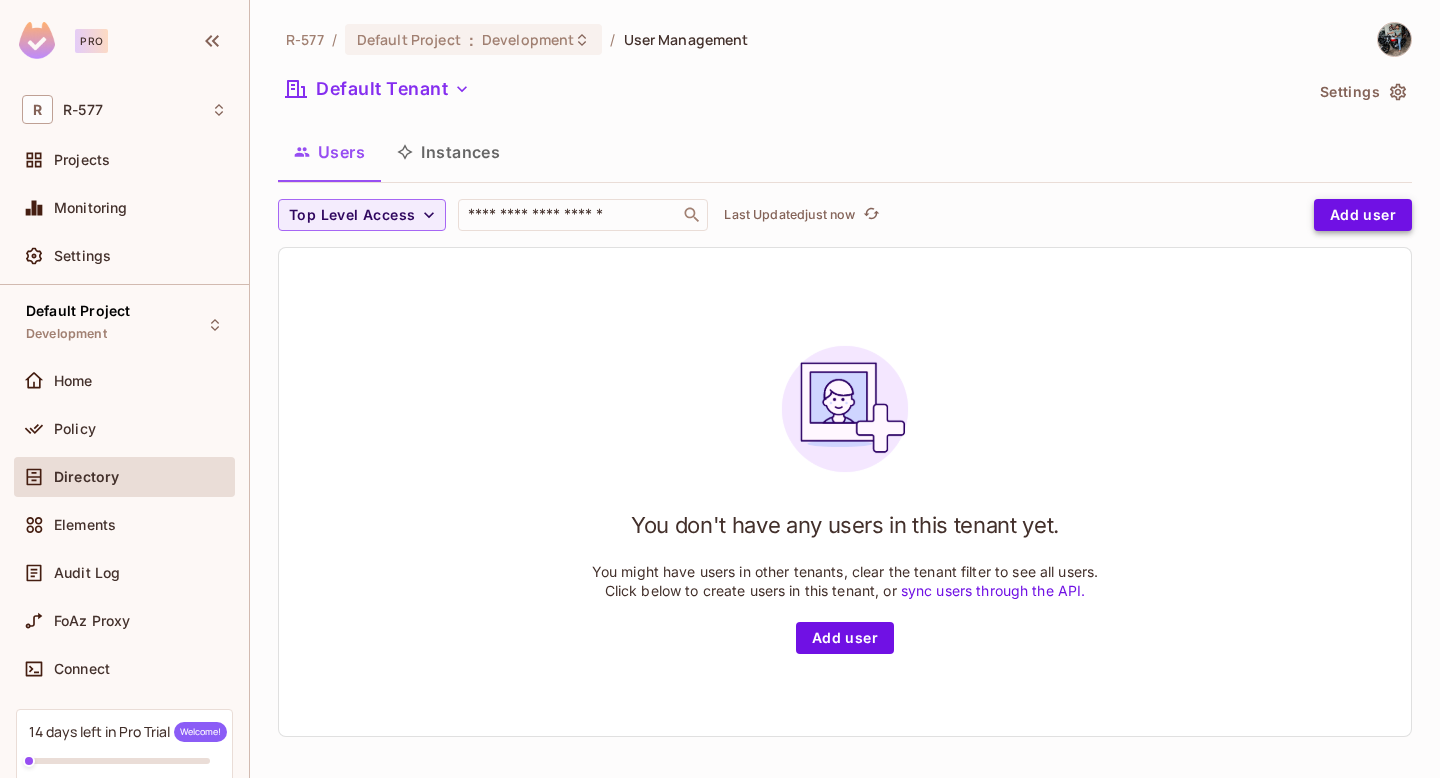 click on "Add user" at bounding box center [1363, 215] 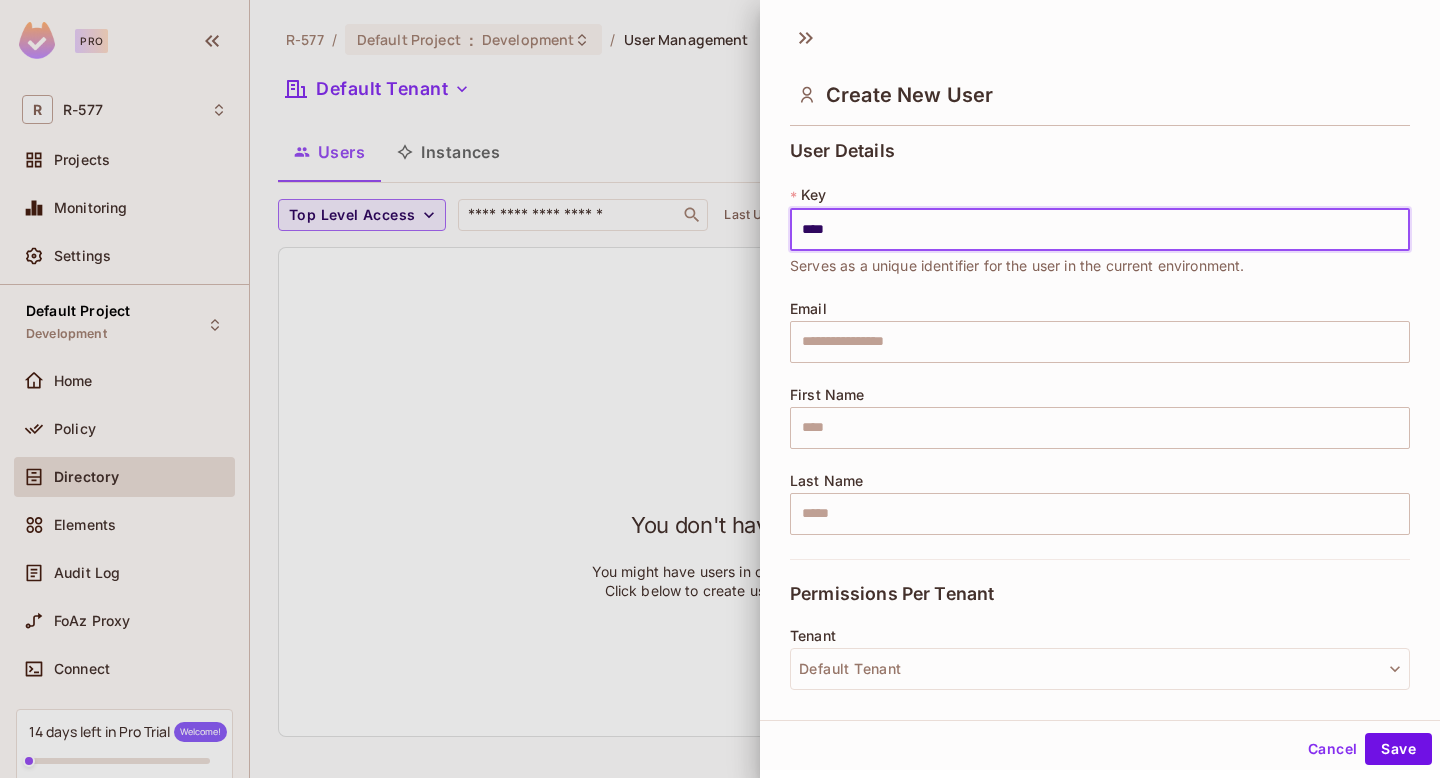 type on "****" 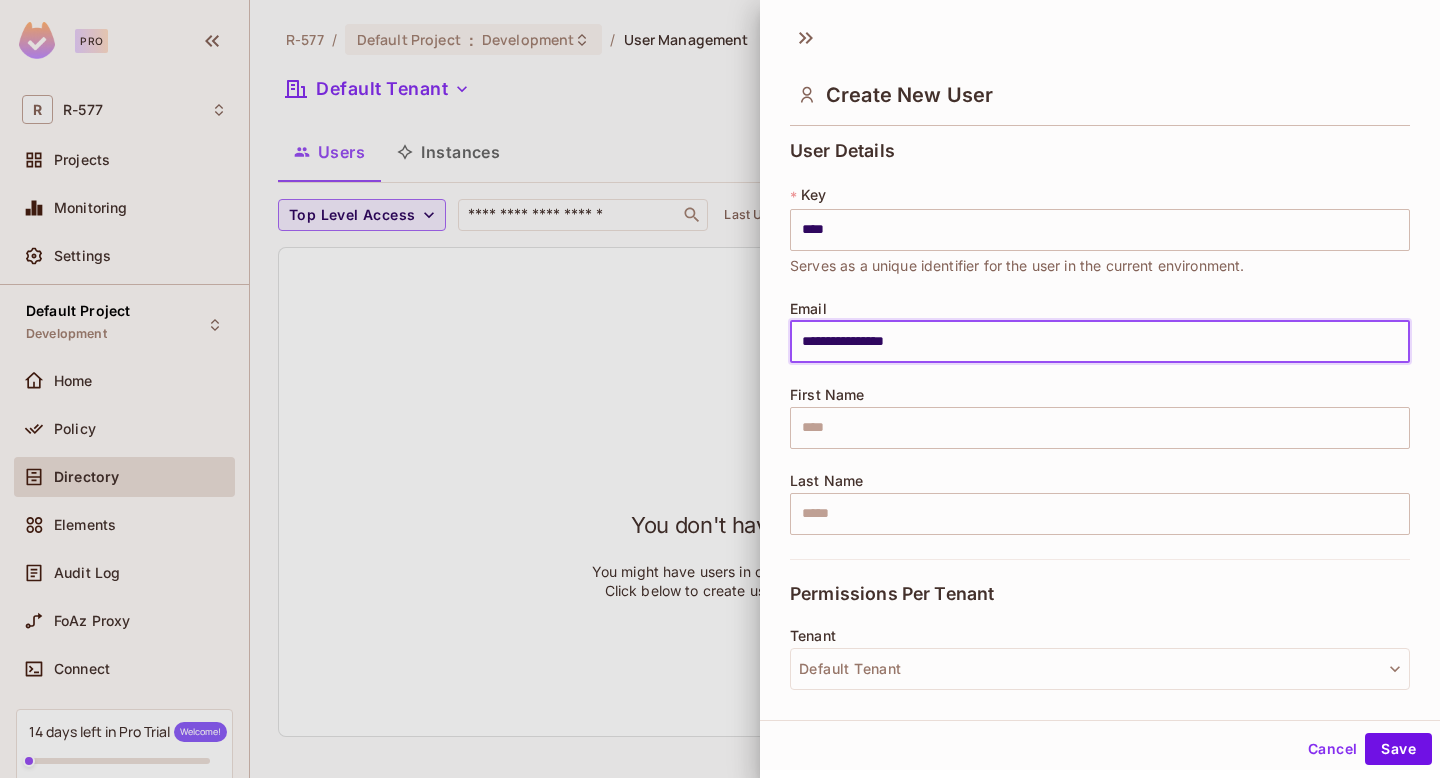 type on "**********" 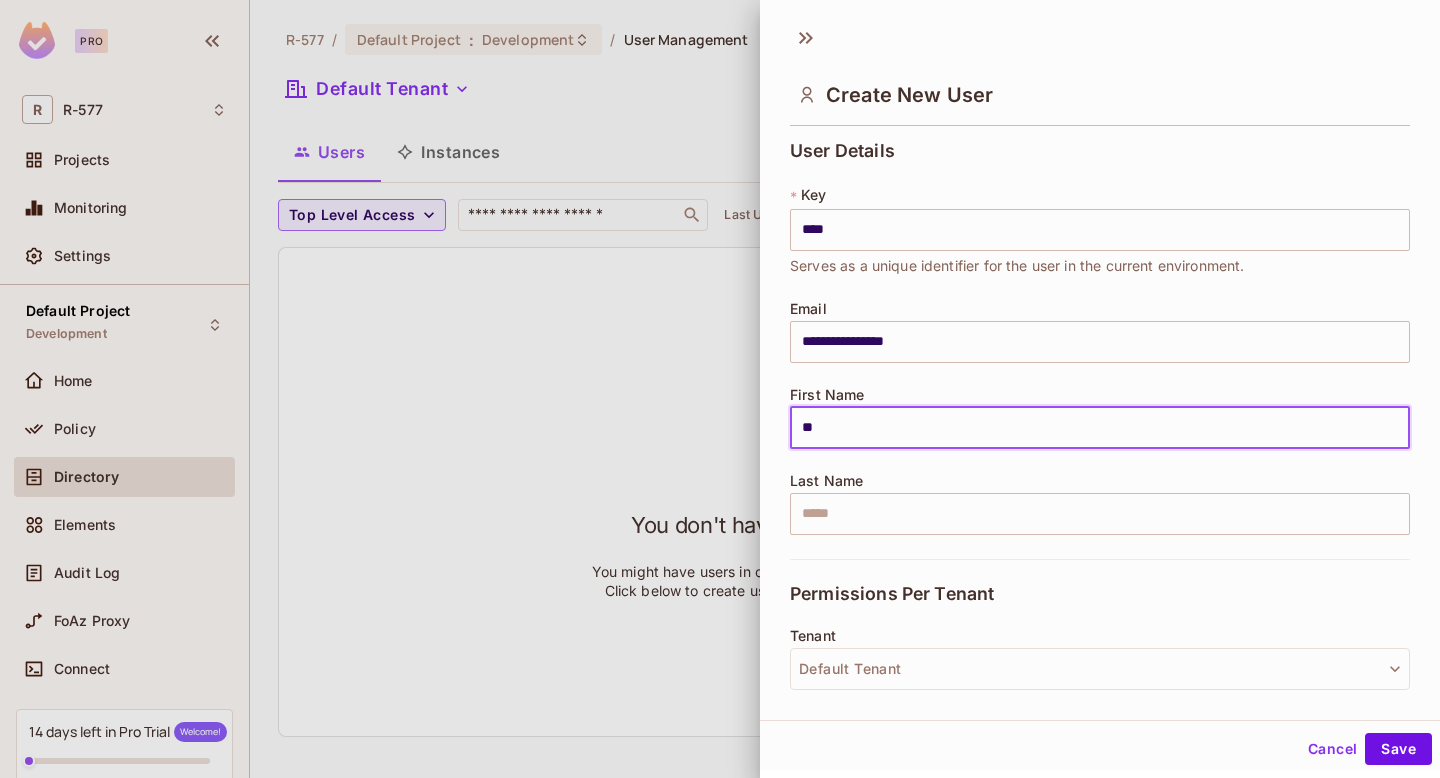 type on "**" 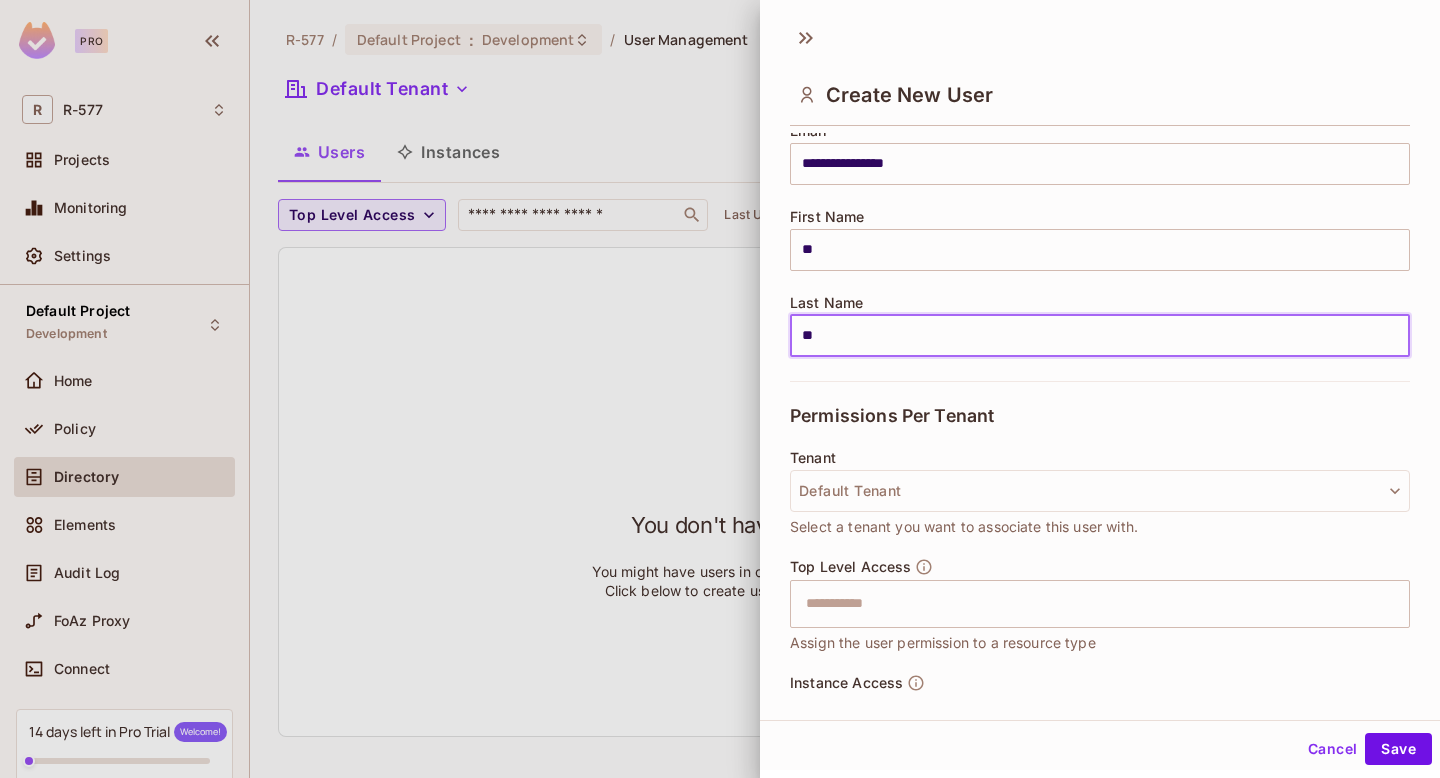 scroll, scrollTop: 246, scrollLeft: 0, axis: vertical 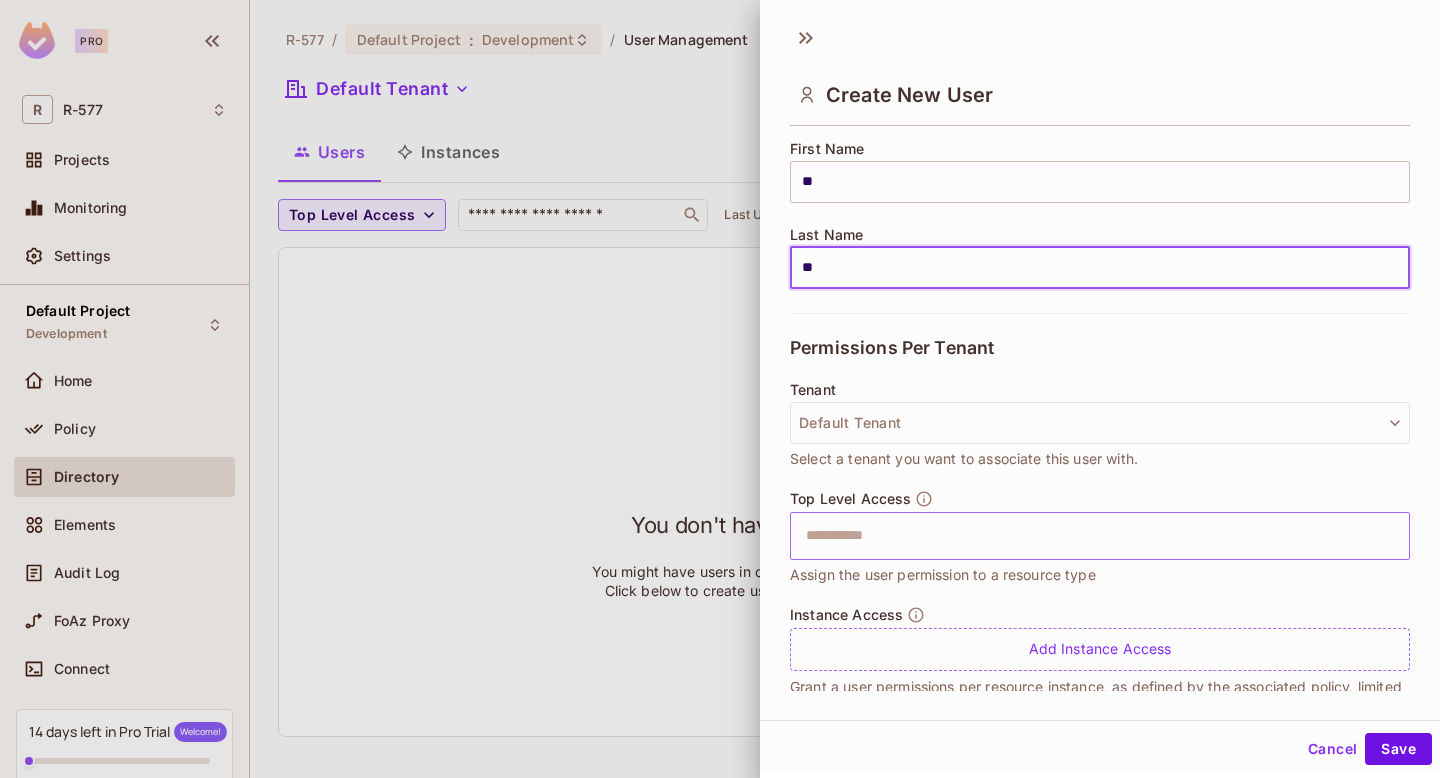 type on "**" 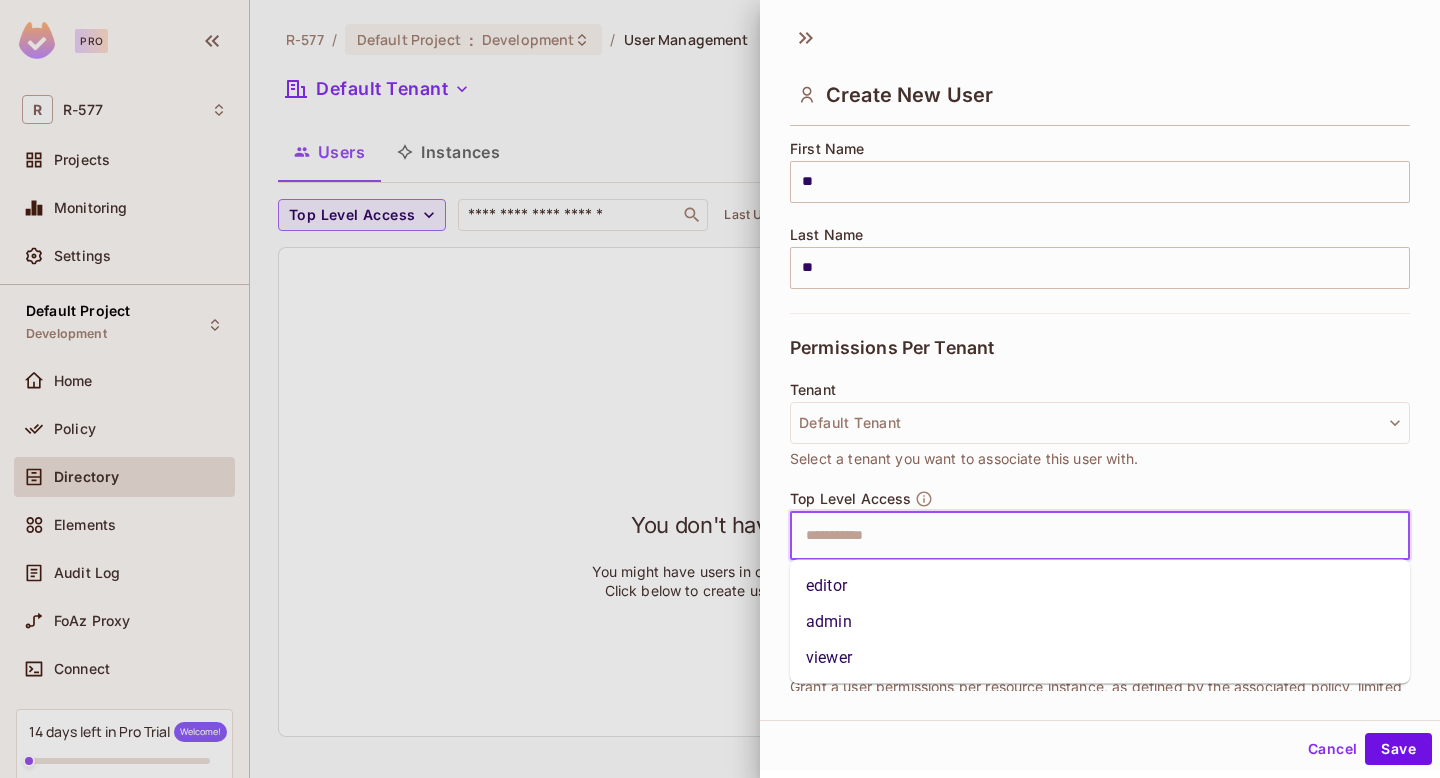click at bounding box center (1082, 536) 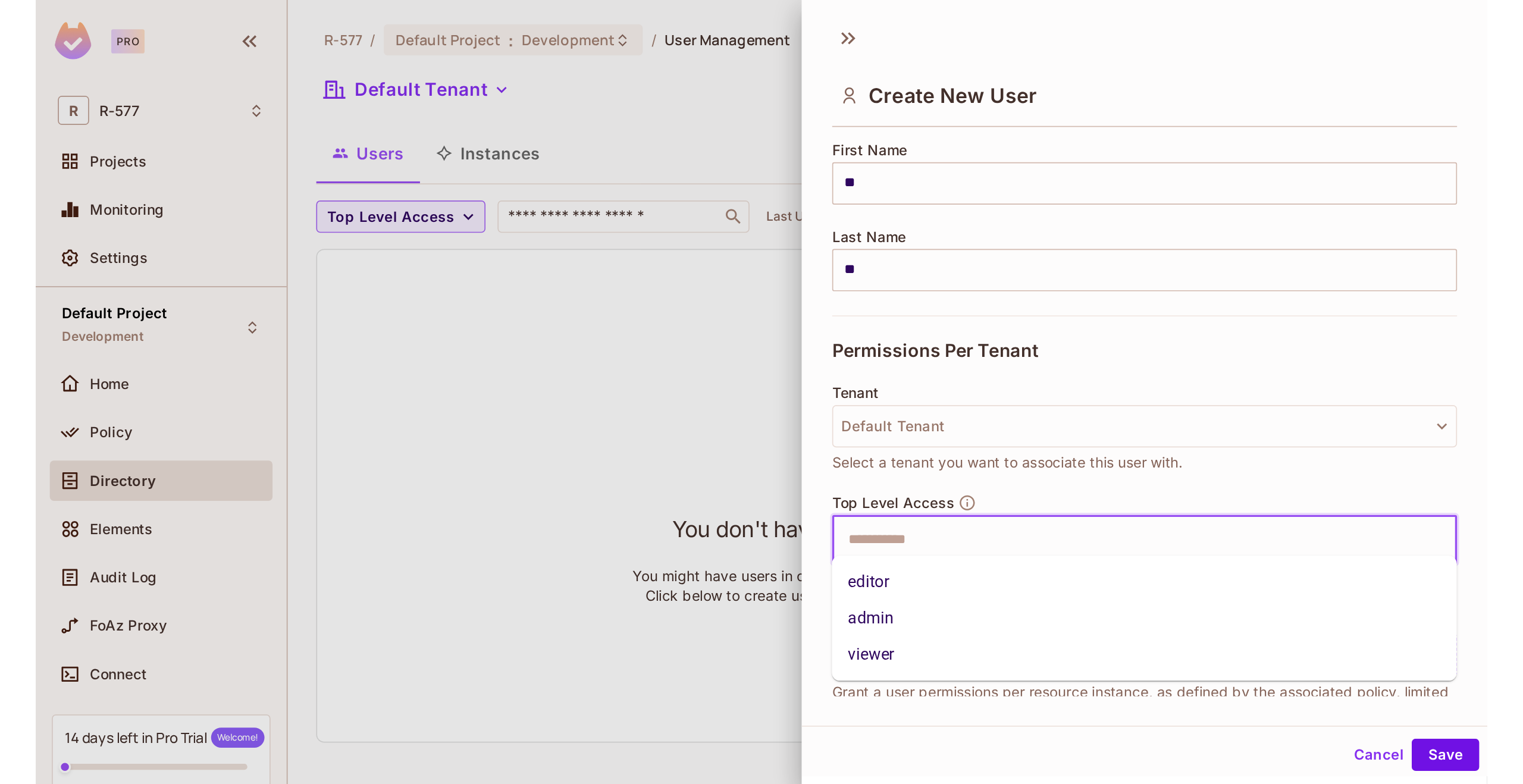 scroll, scrollTop: 170, scrollLeft: 0, axis: vertical 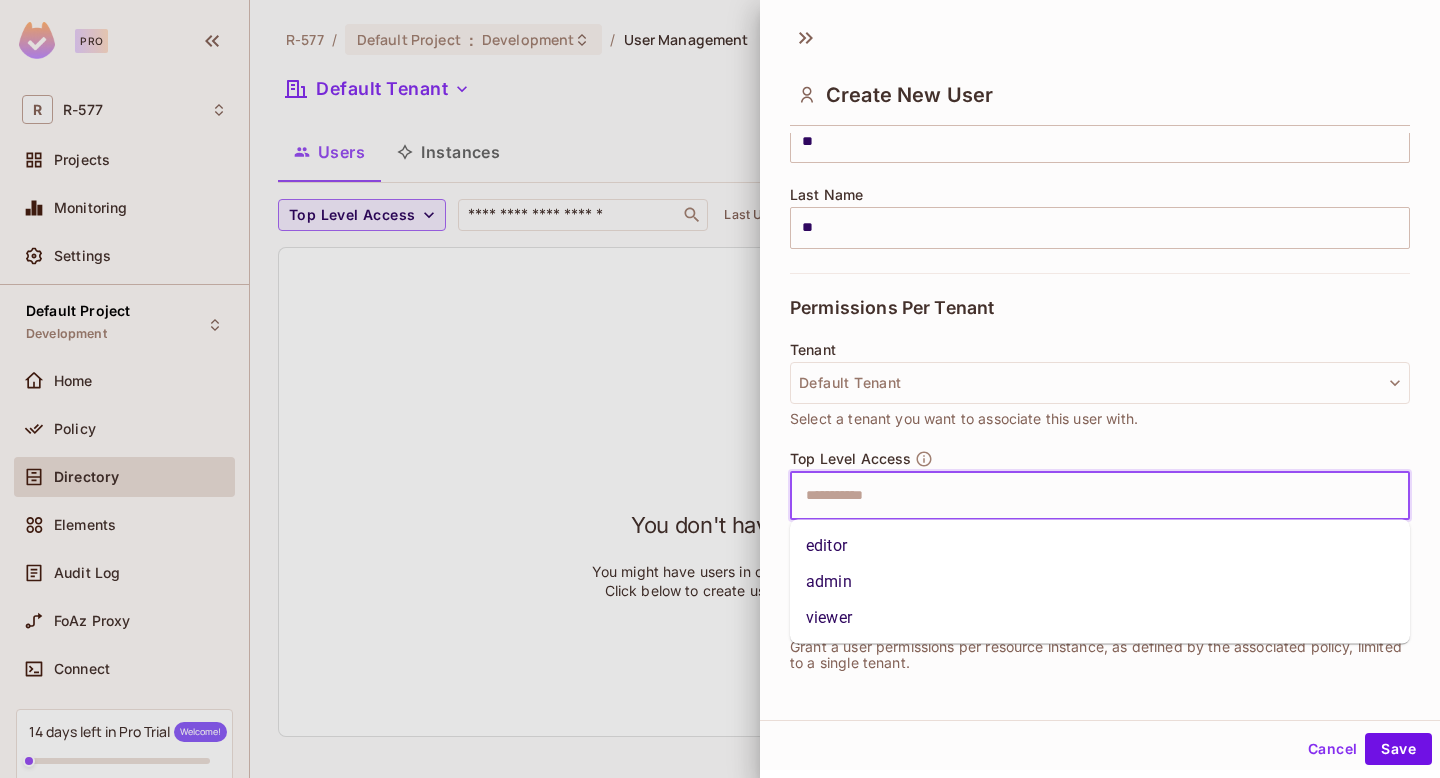 click at bounding box center (1082, 496) 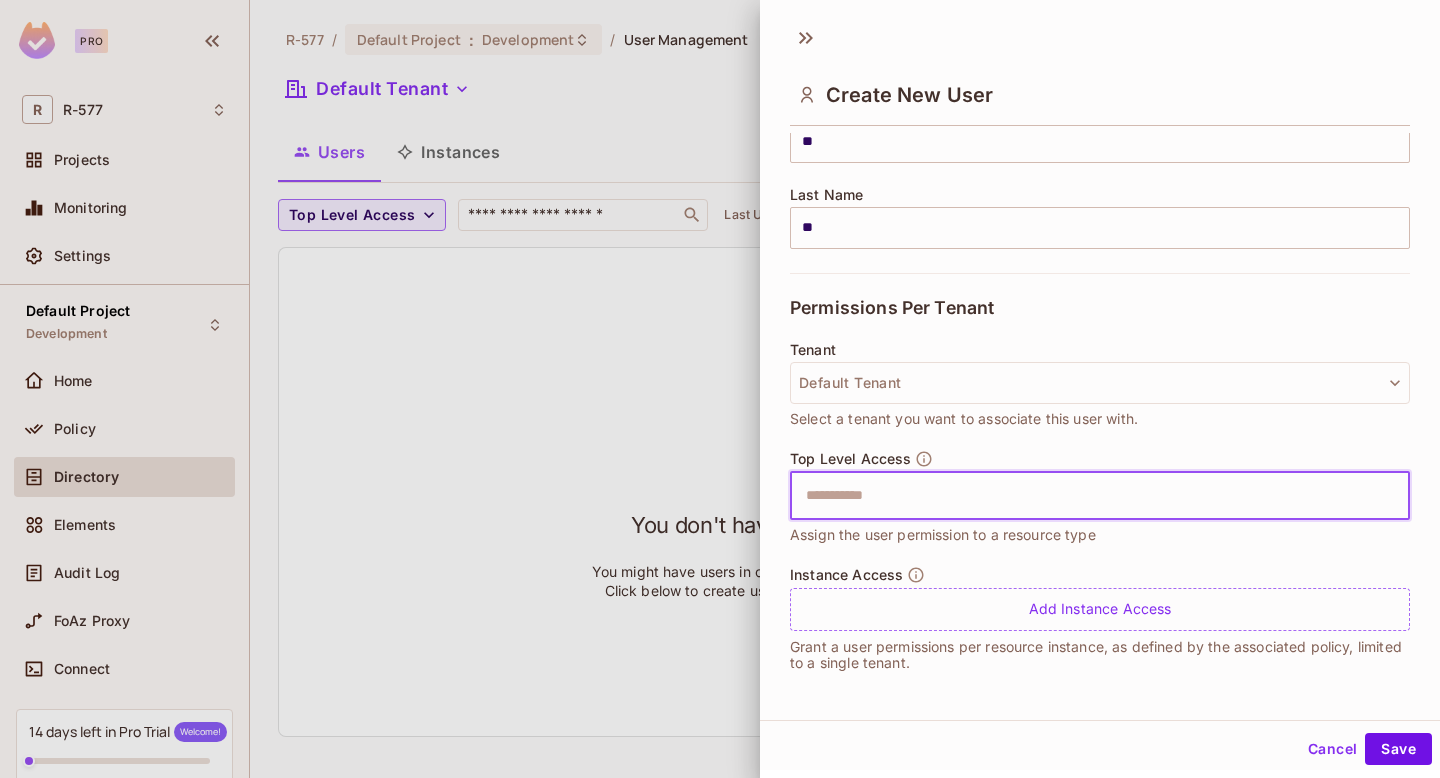 click at bounding box center [1082, 496] 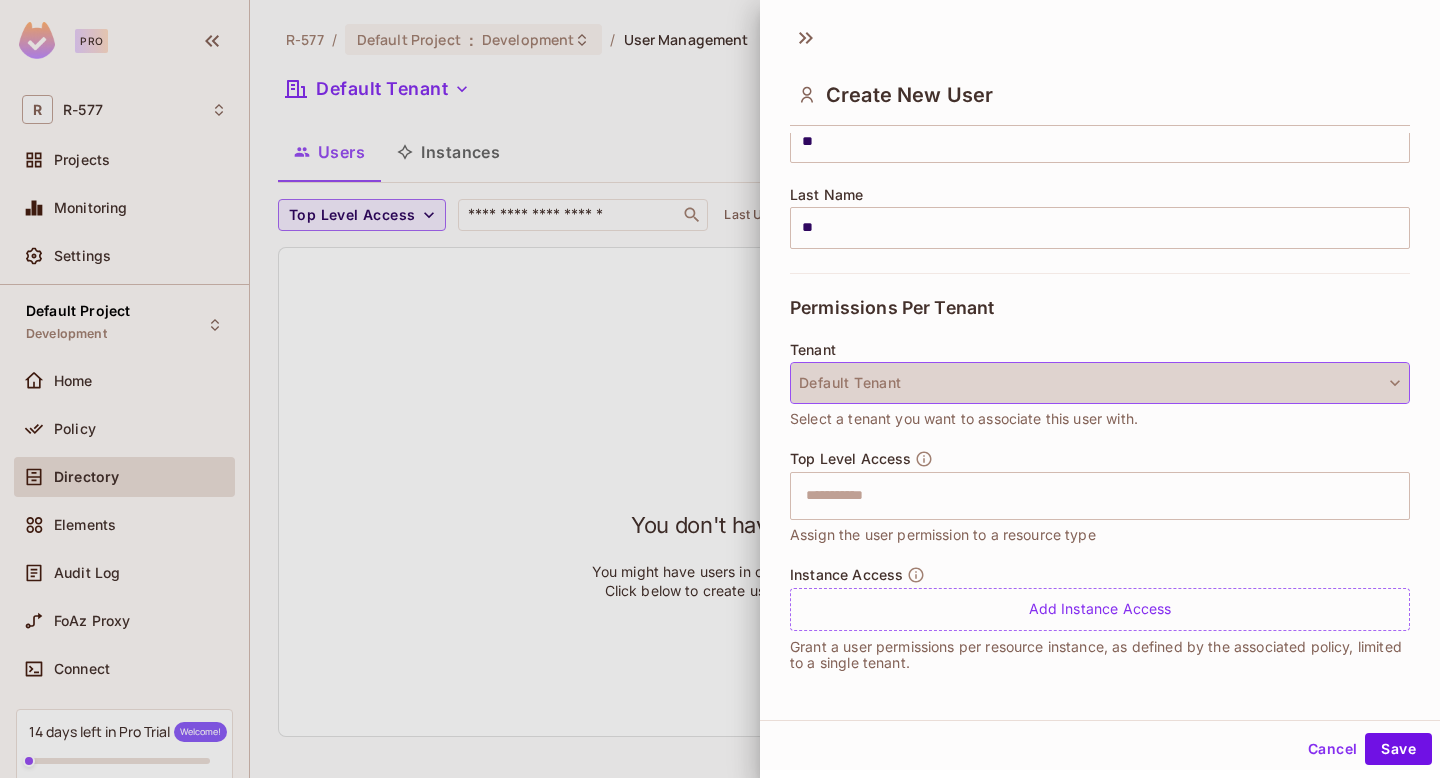 click on "Default Tenant" at bounding box center [1100, 383] 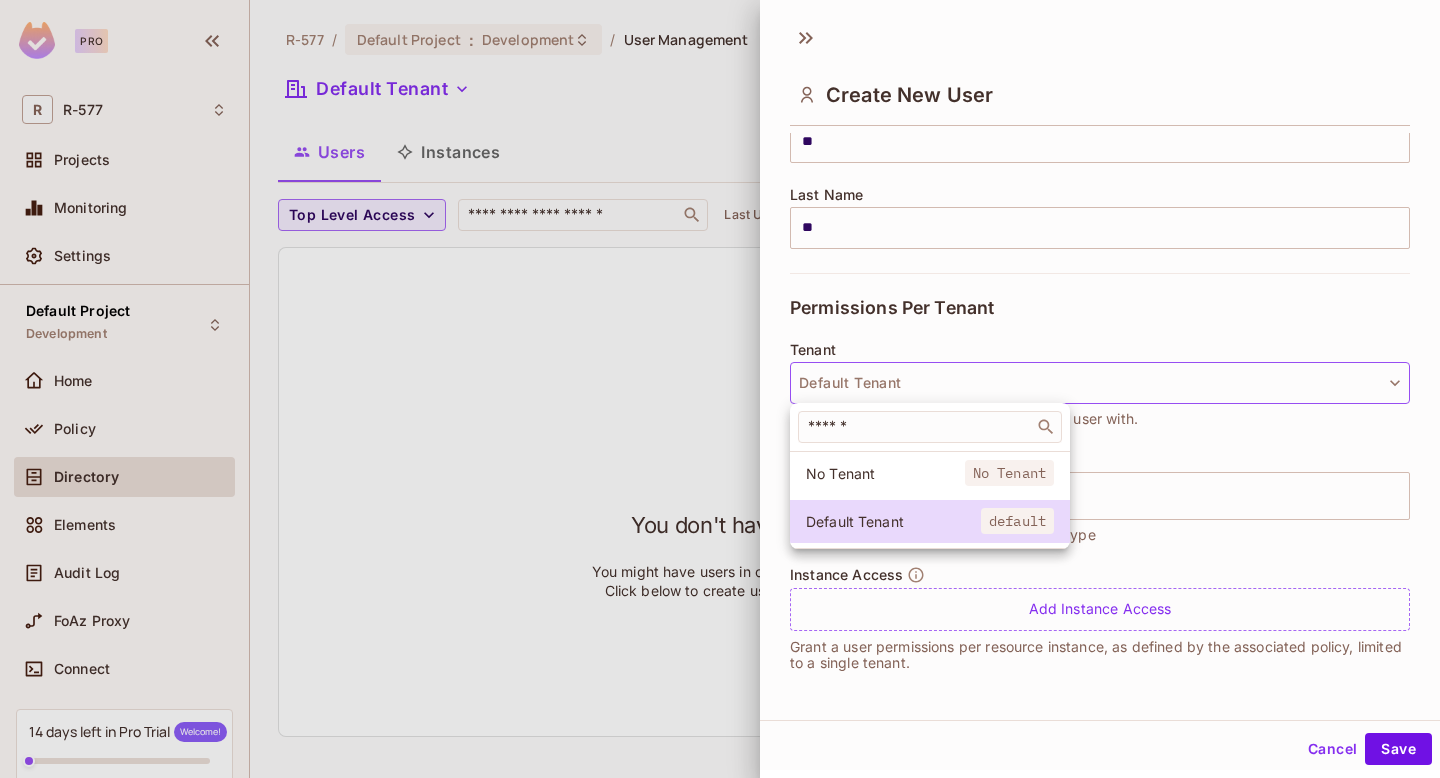 click at bounding box center [720, 389] 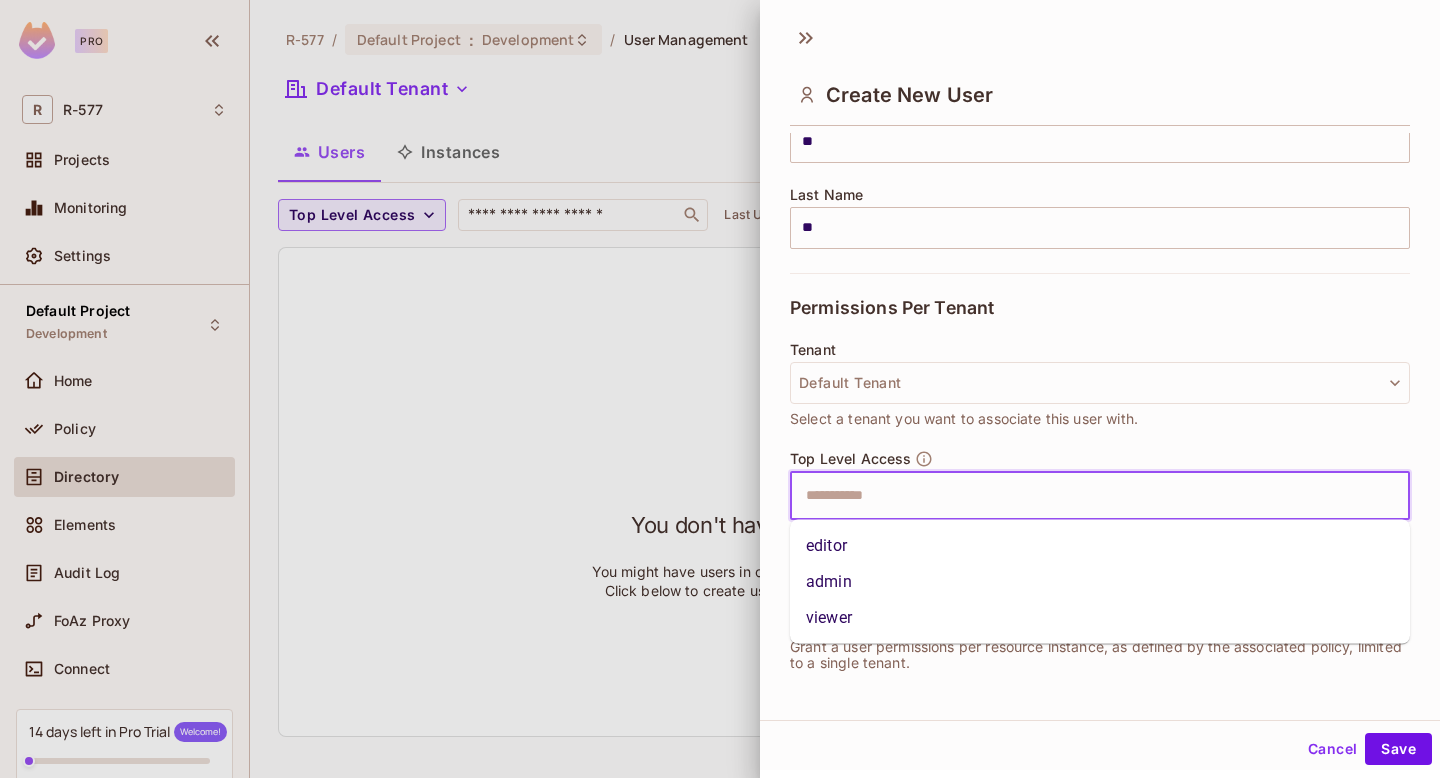 click at bounding box center [1082, 496] 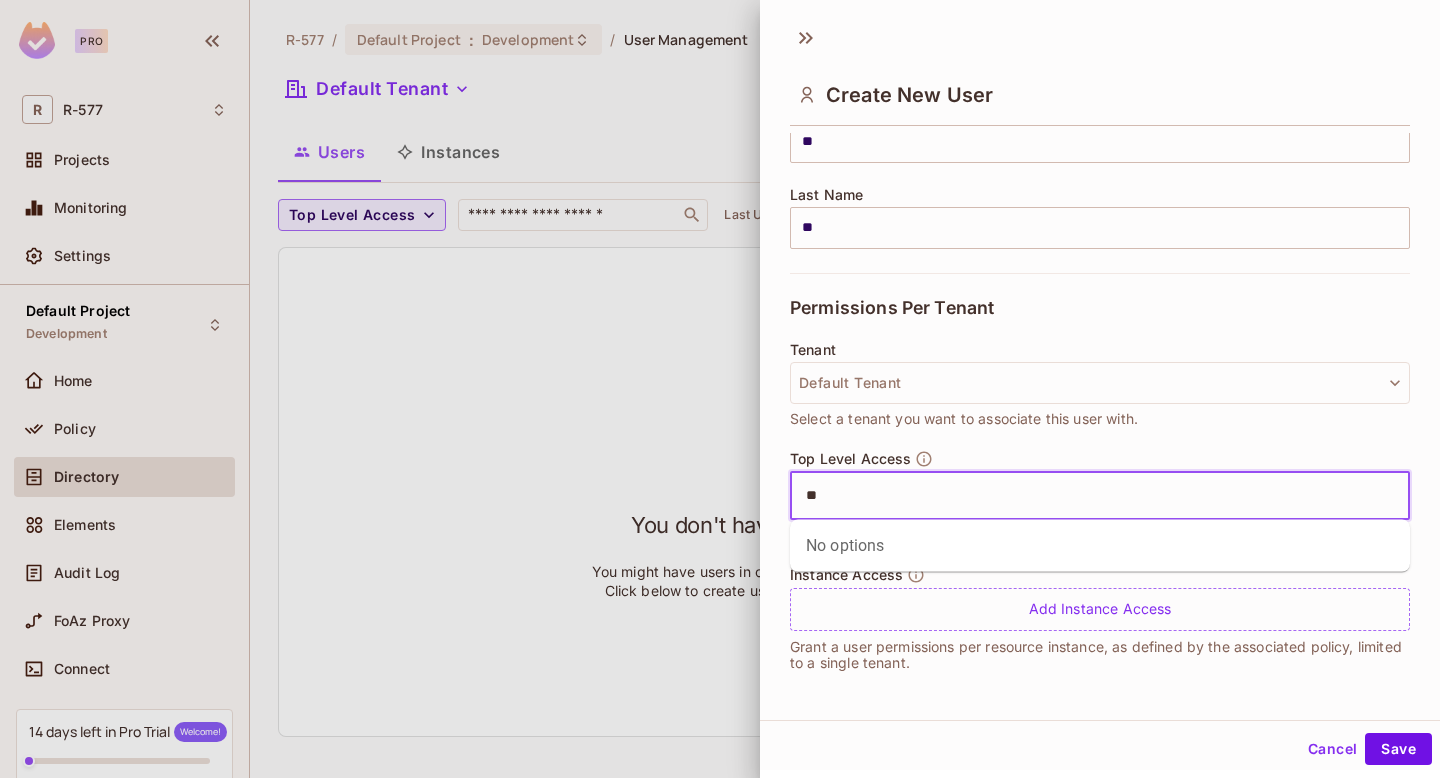 type on "*" 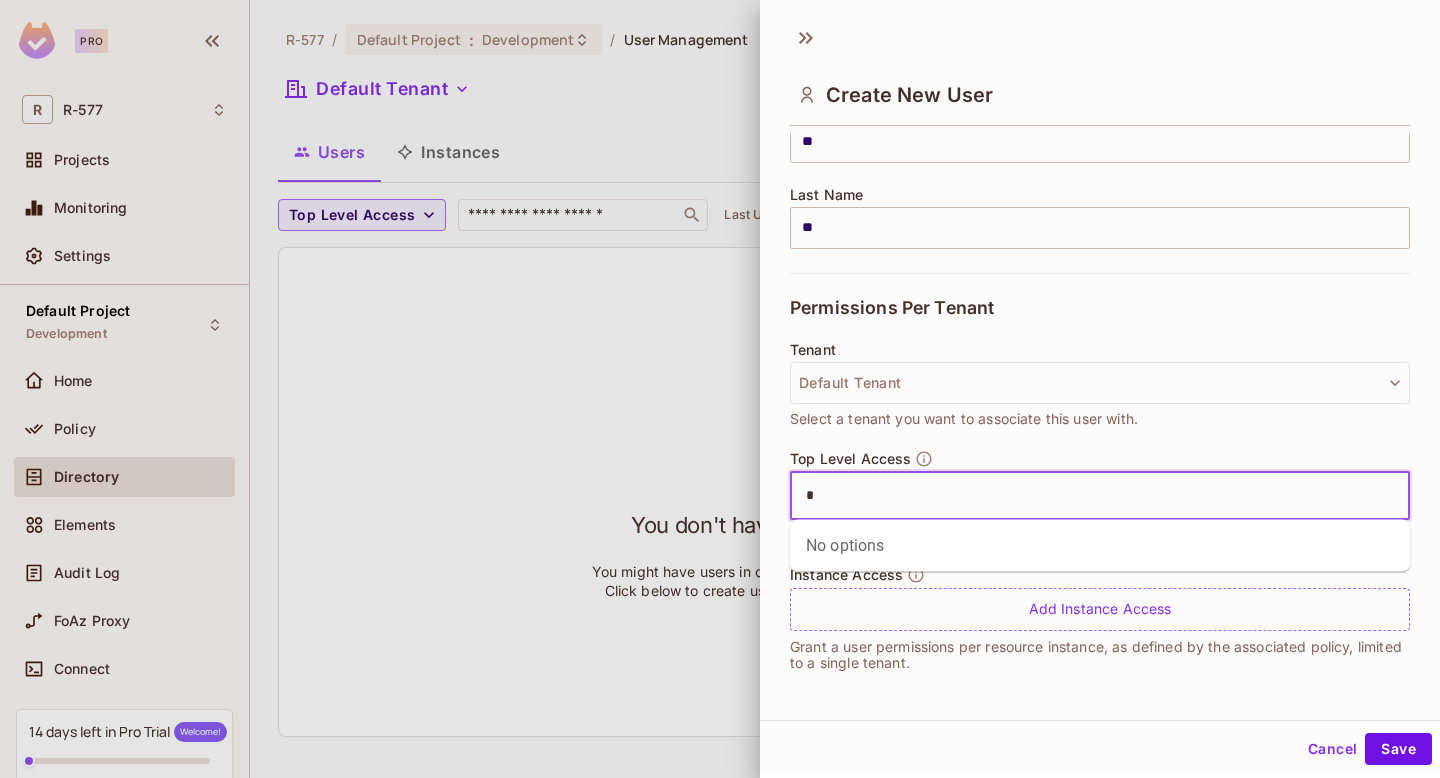 type 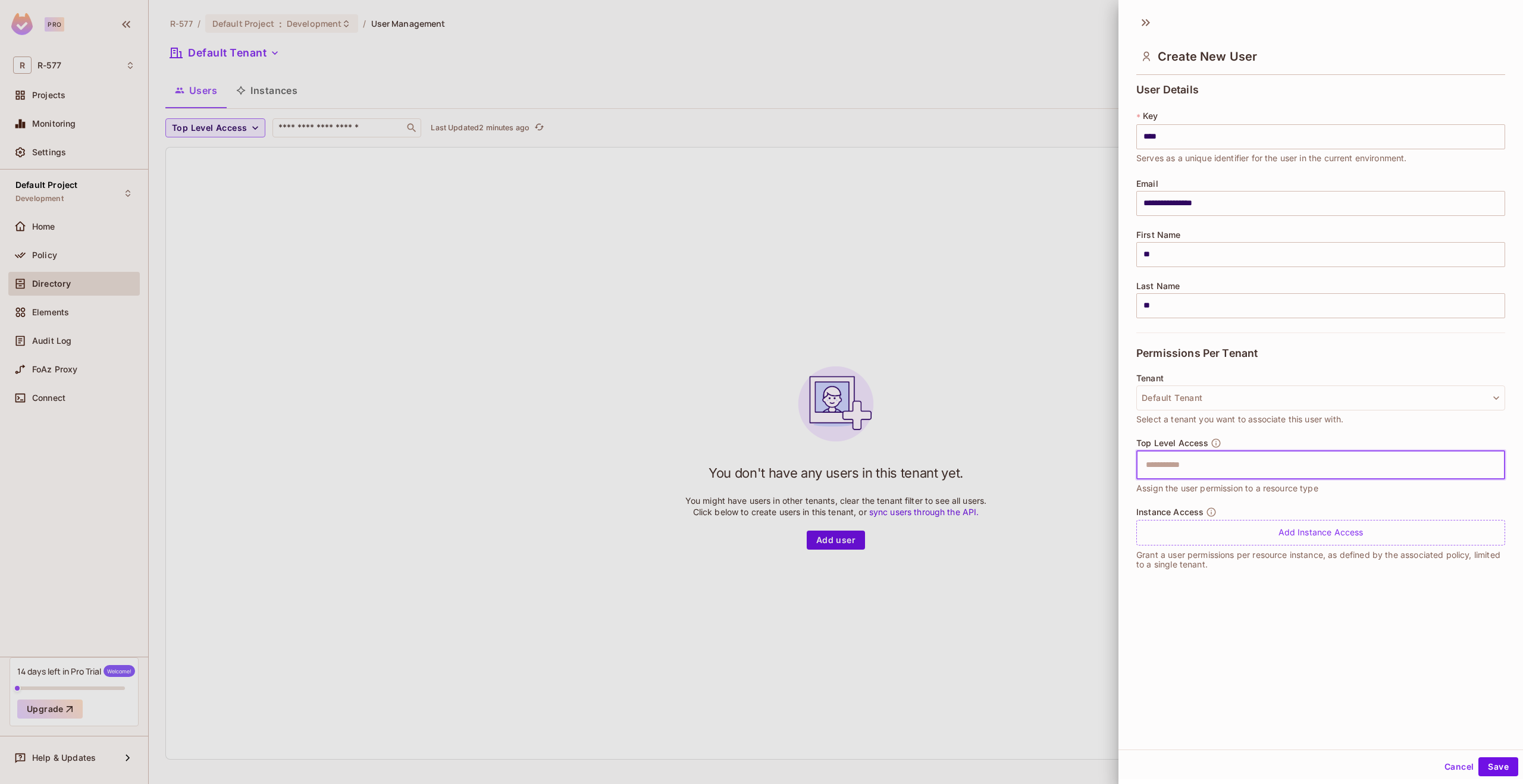 scroll, scrollTop: 0, scrollLeft: 0, axis: both 